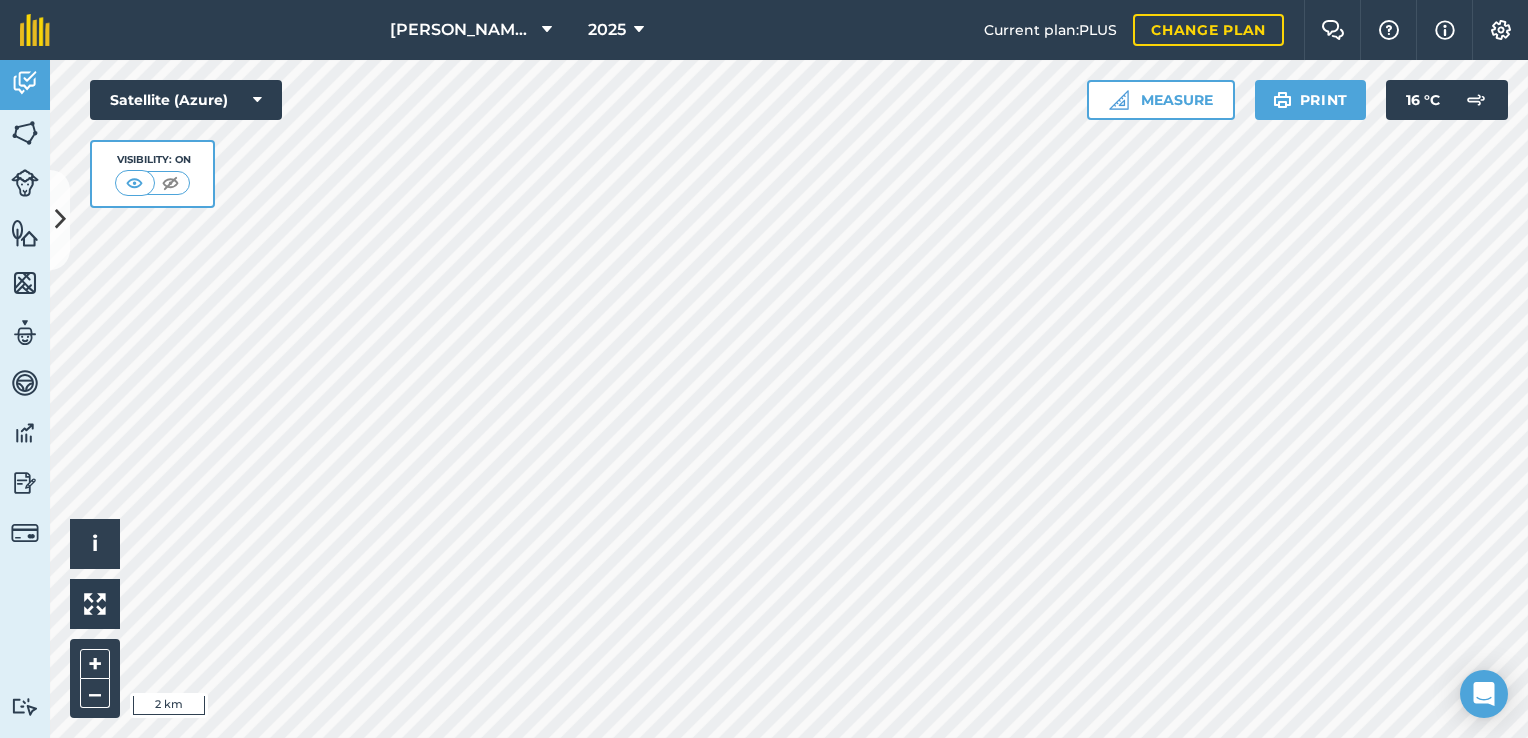scroll, scrollTop: 0, scrollLeft: 0, axis: both 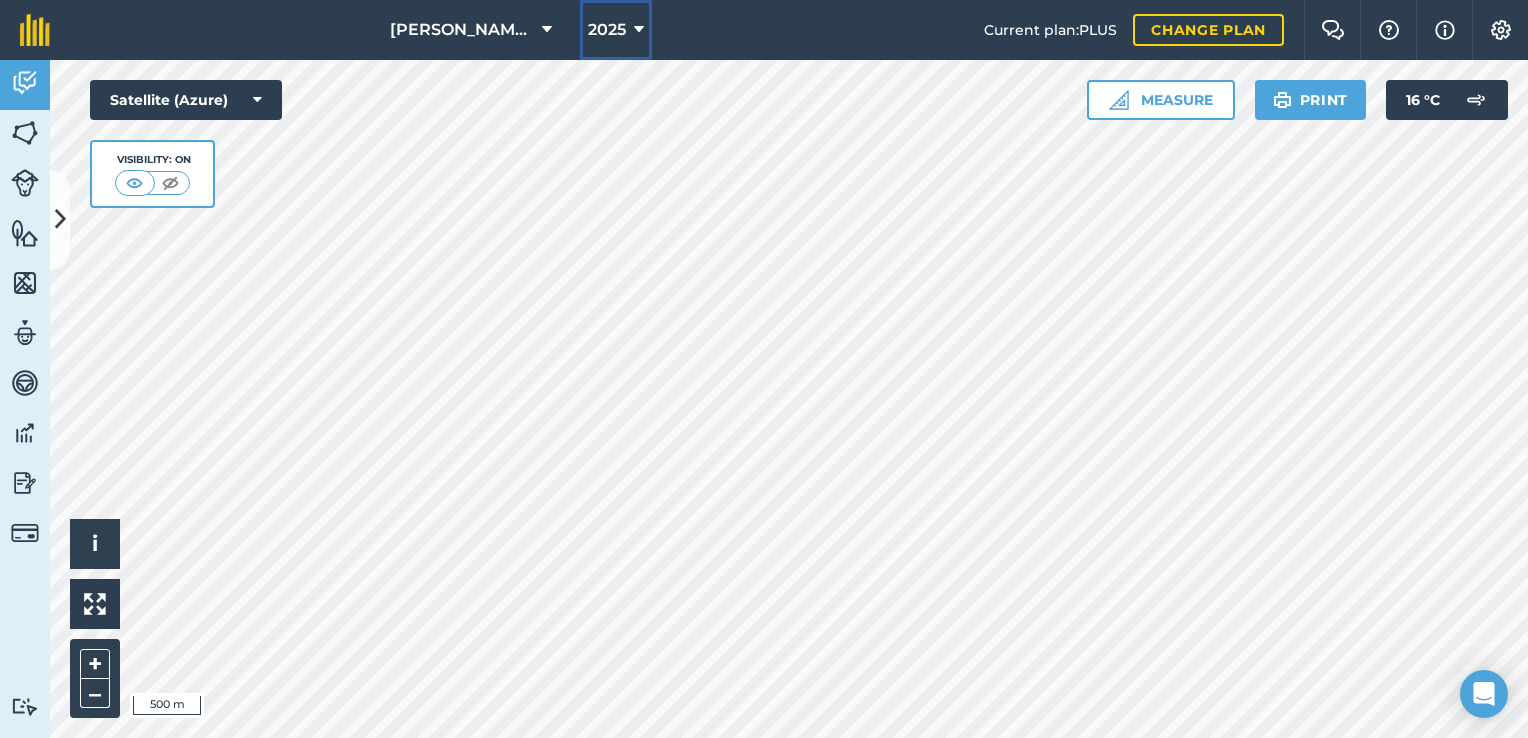 click on "2025" at bounding box center (607, 30) 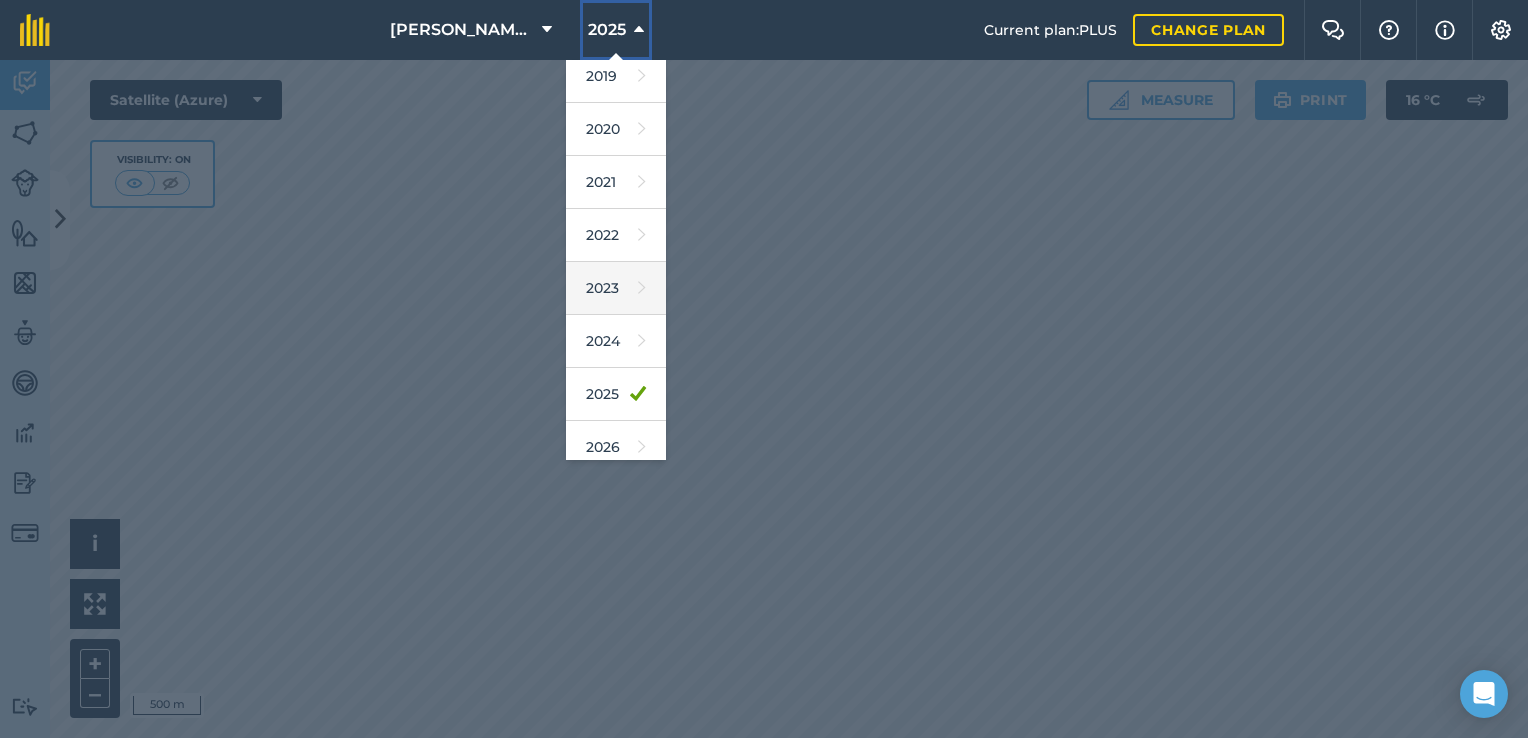 scroll, scrollTop: 166, scrollLeft: 0, axis: vertical 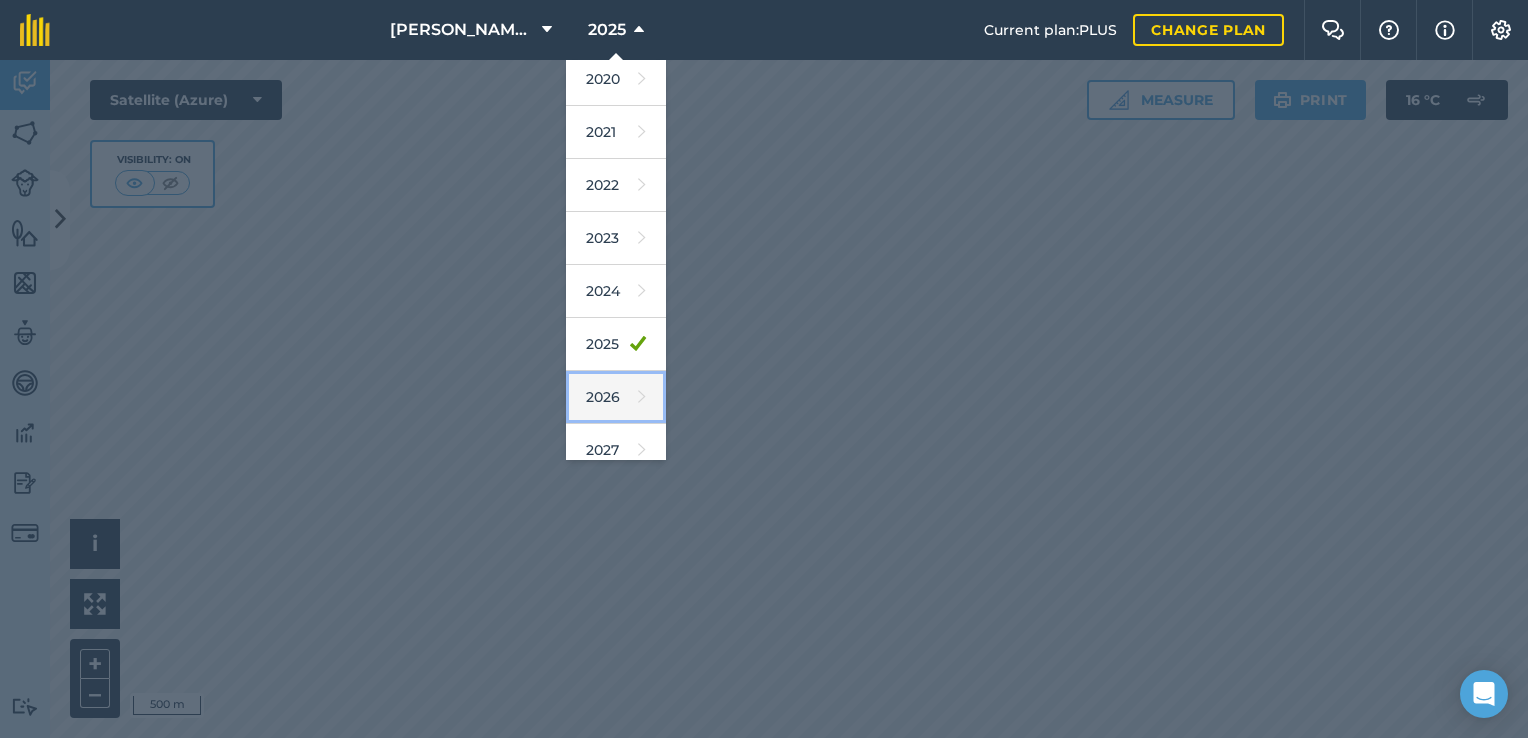 click at bounding box center [642, 397] 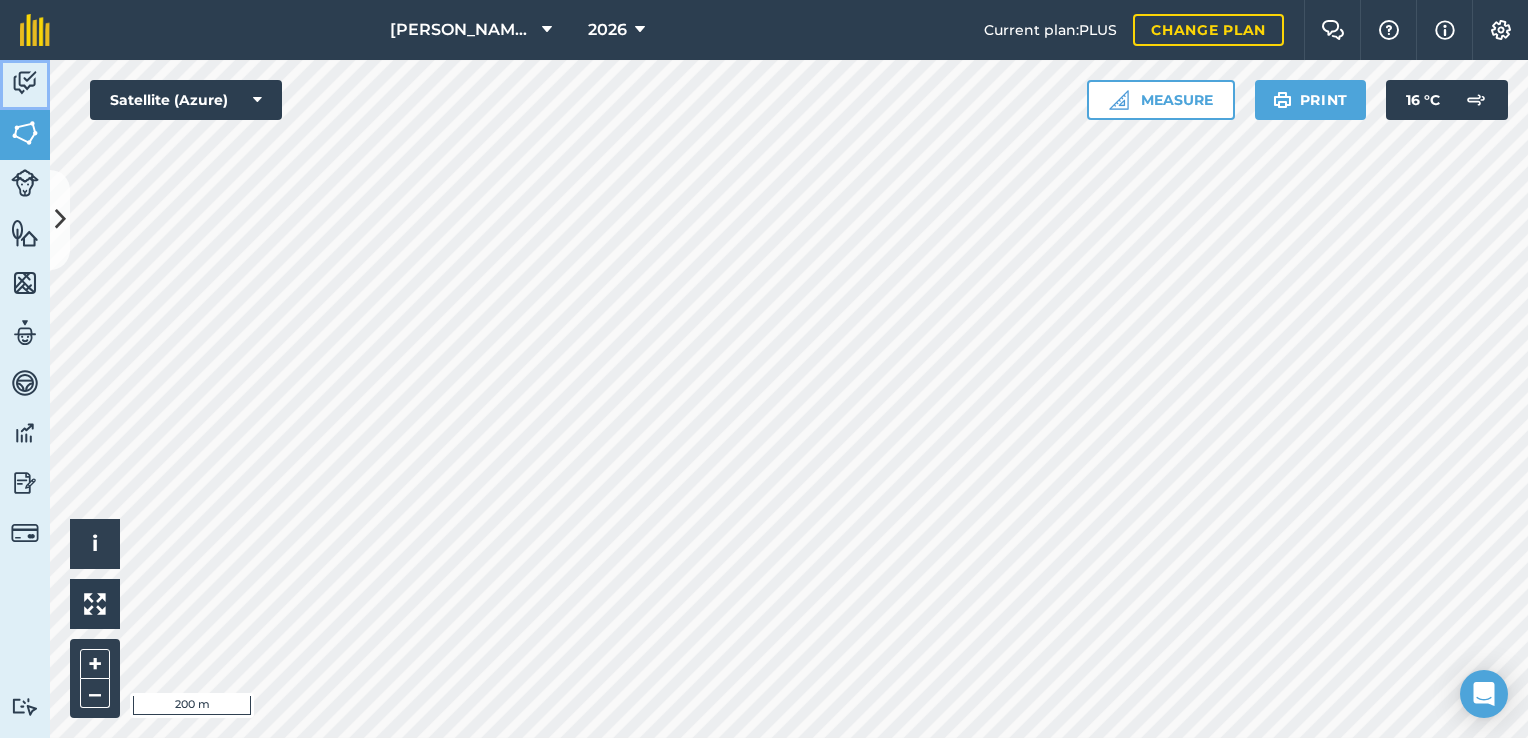 click at bounding box center (25, 83) 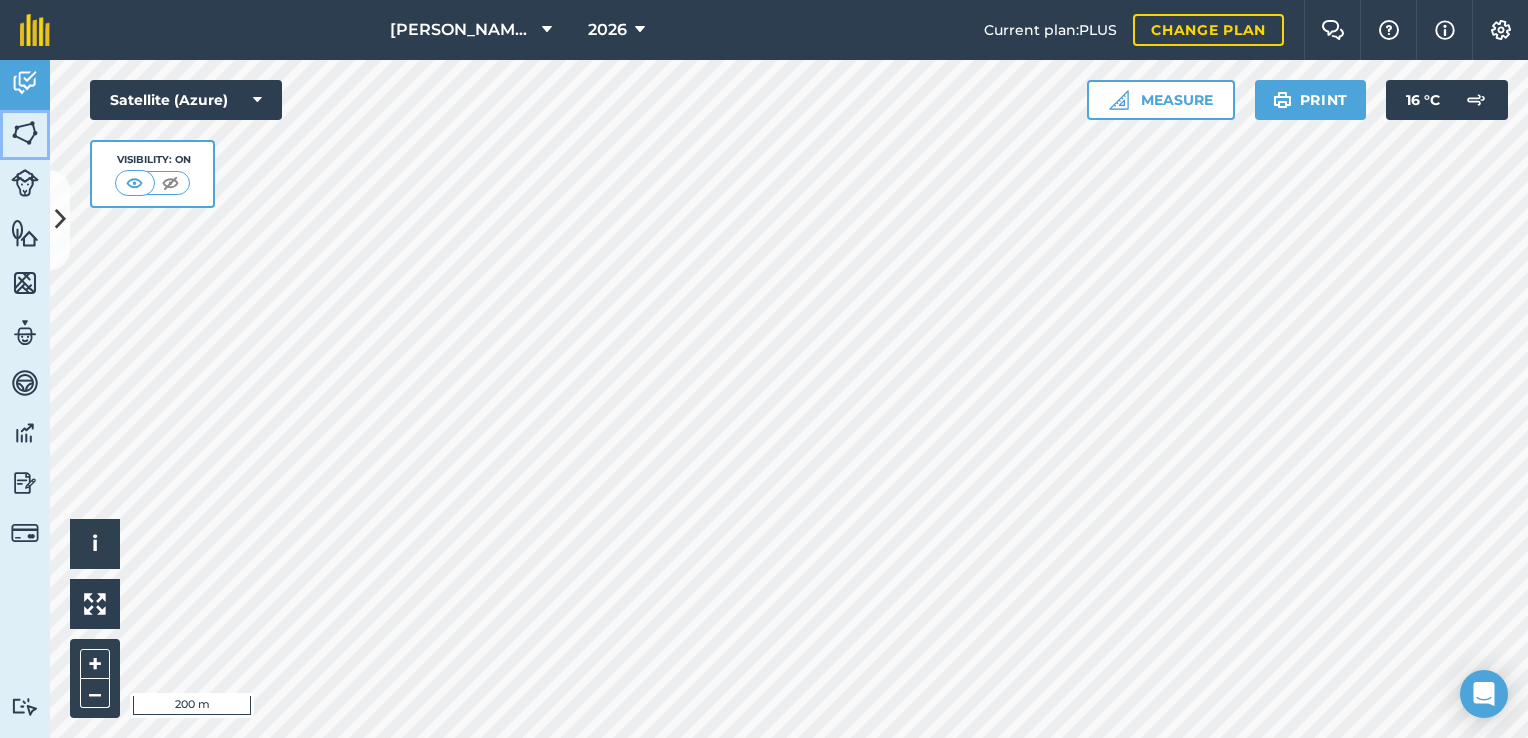 click at bounding box center (25, 133) 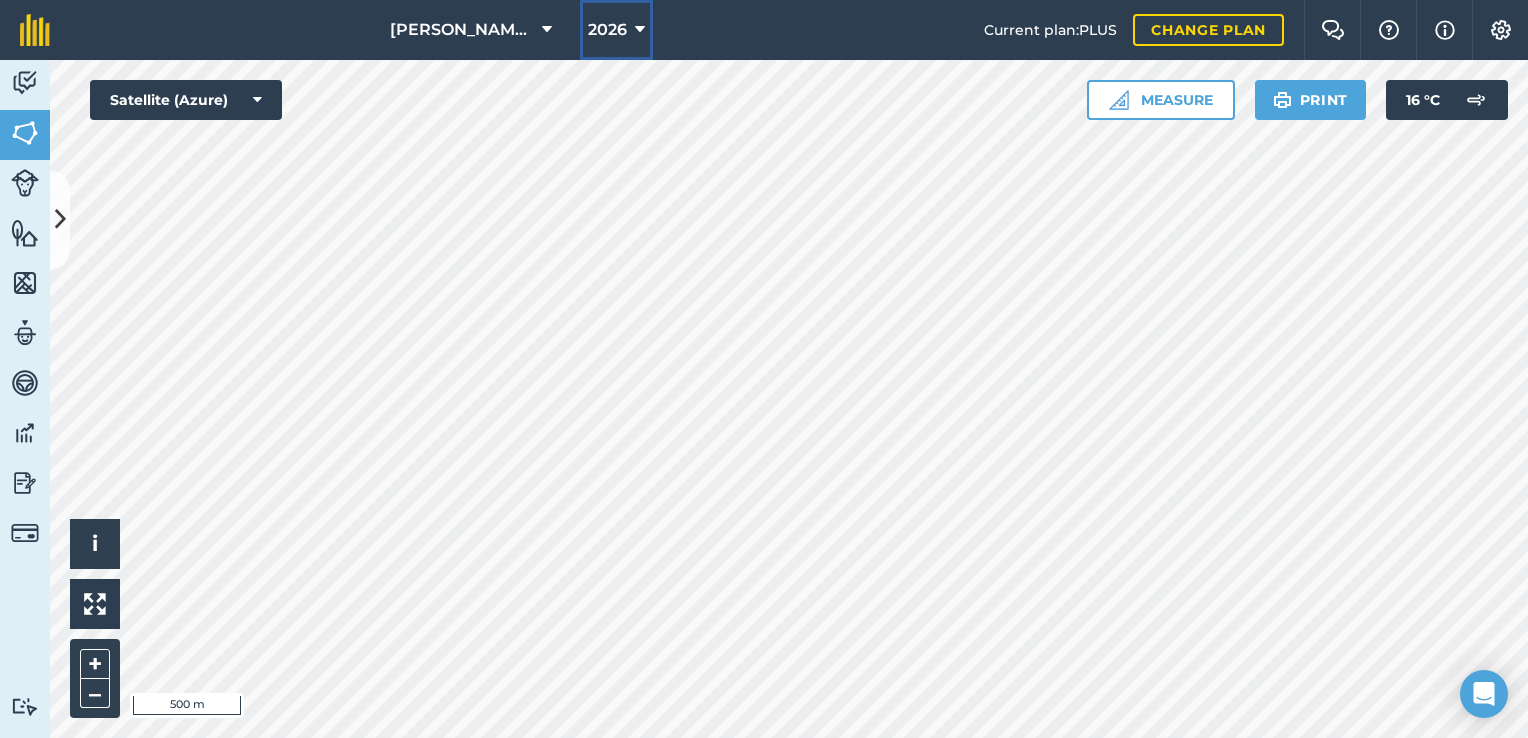 click on "2026" at bounding box center (607, 30) 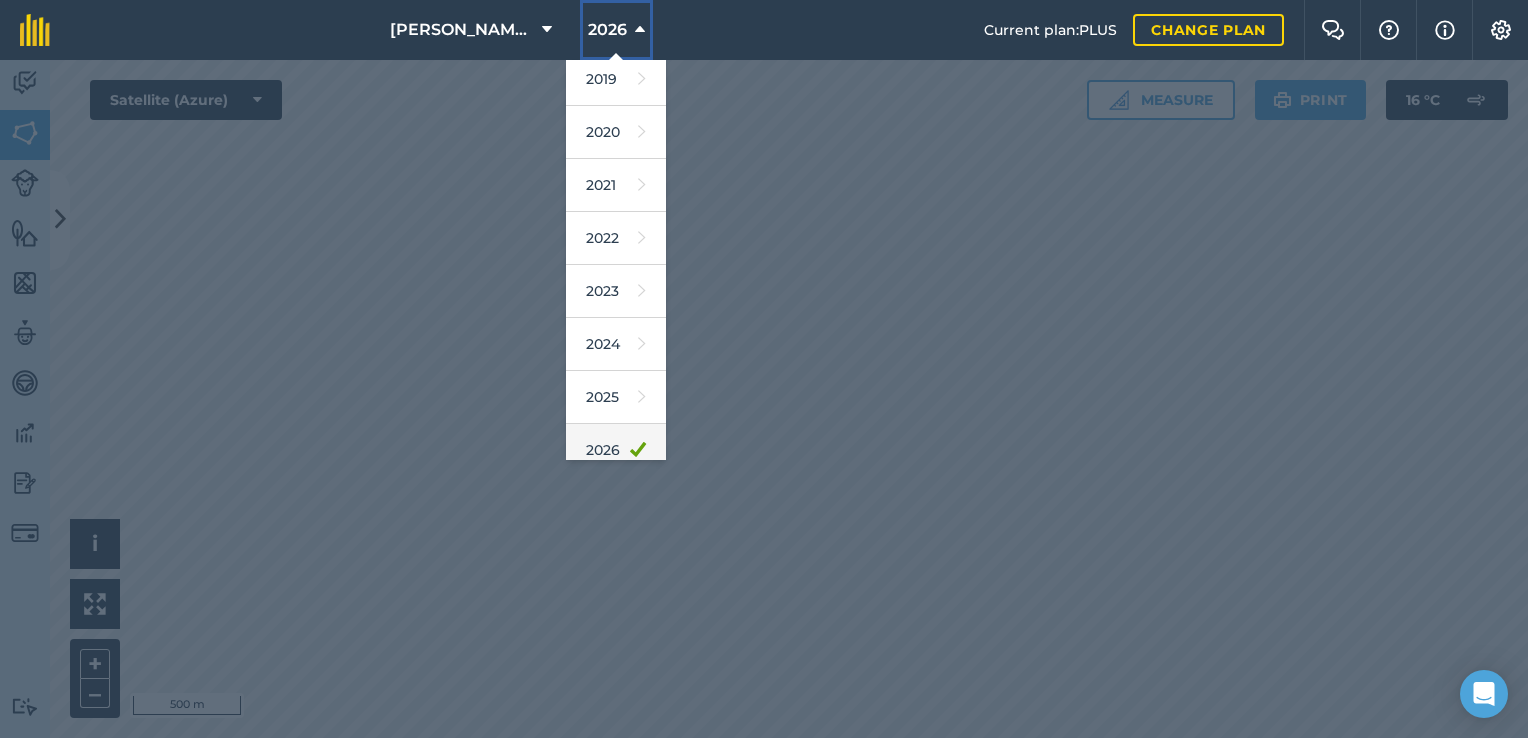 scroll, scrollTop: 180, scrollLeft: 0, axis: vertical 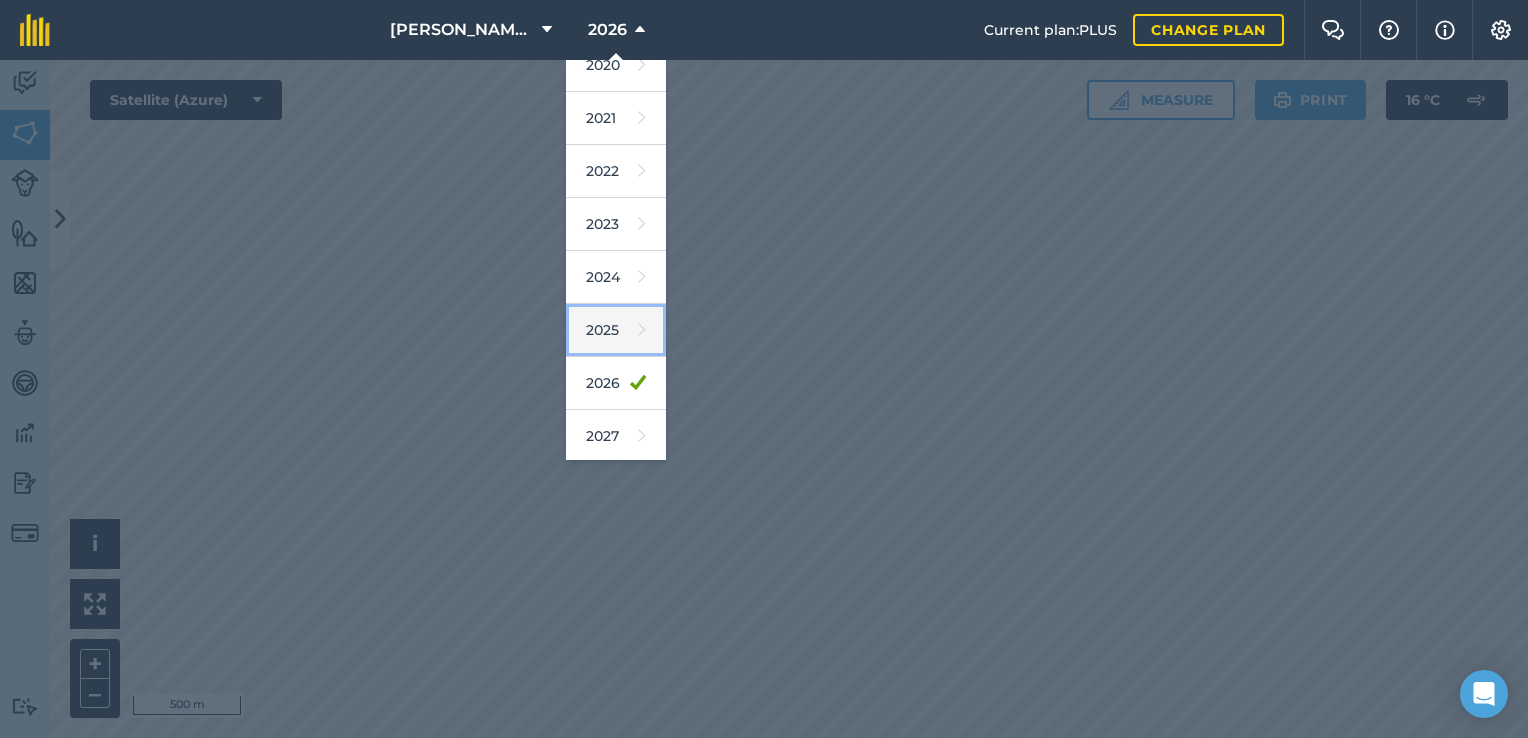 click on "2025" at bounding box center (616, 330) 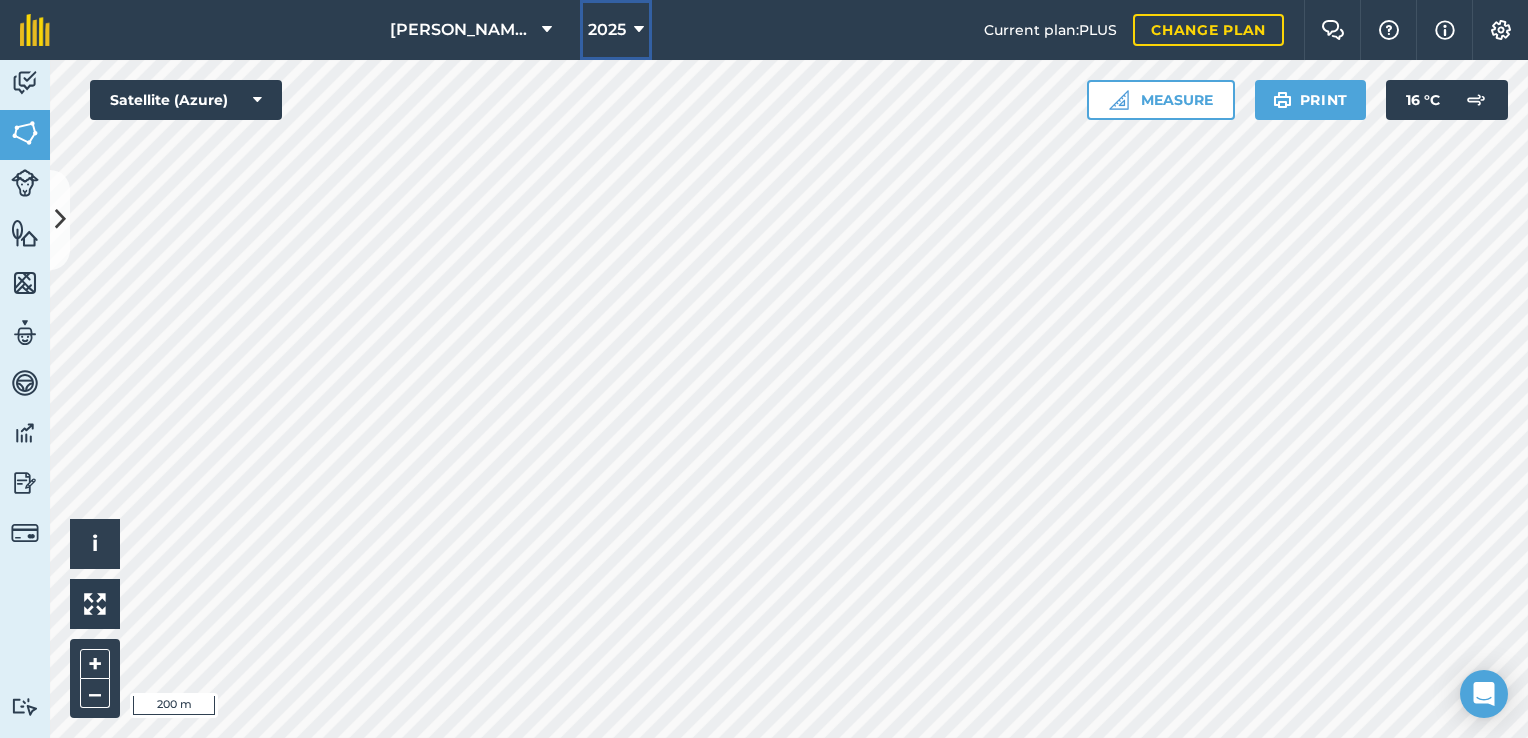 click on "2025" at bounding box center (607, 30) 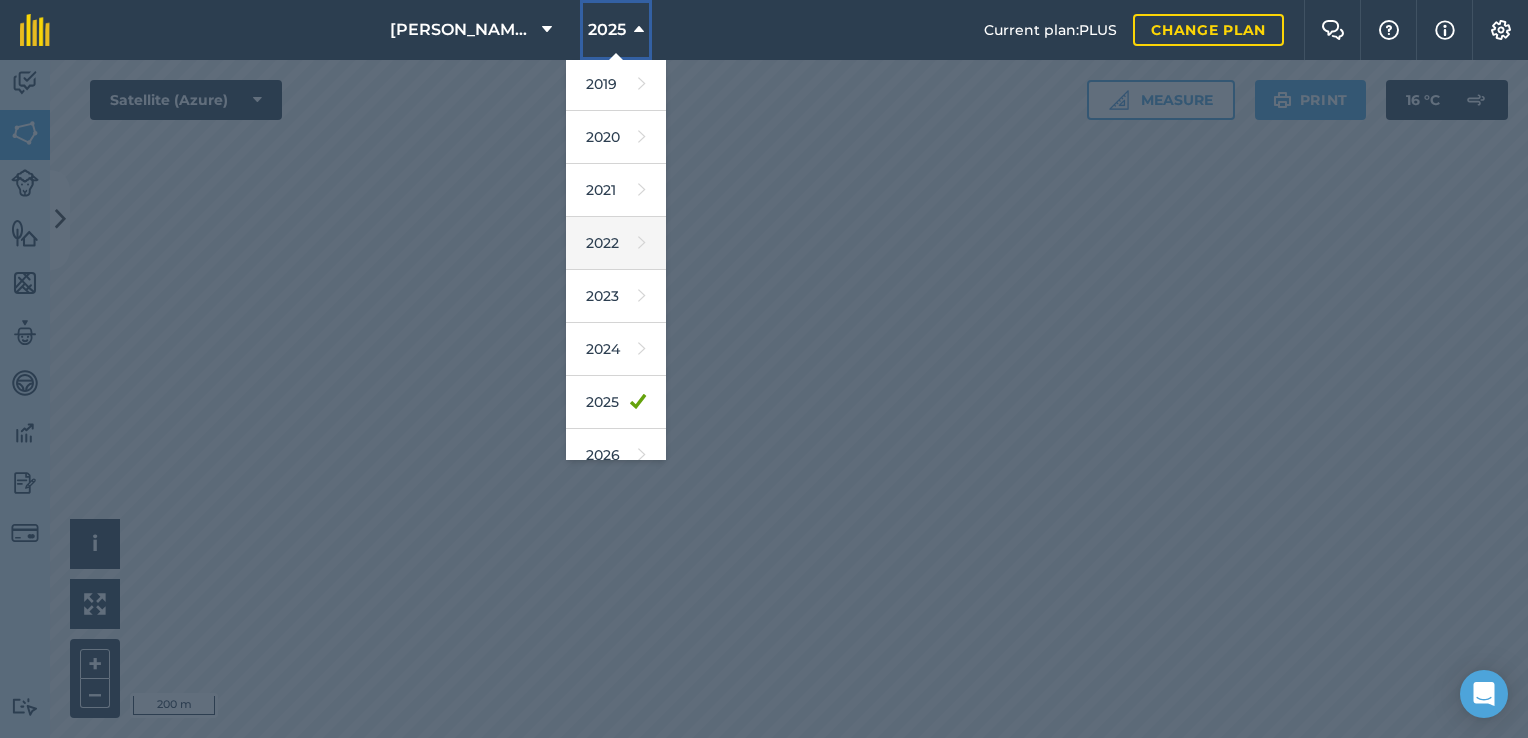 scroll, scrollTop: 166, scrollLeft: 0, axis: vertical 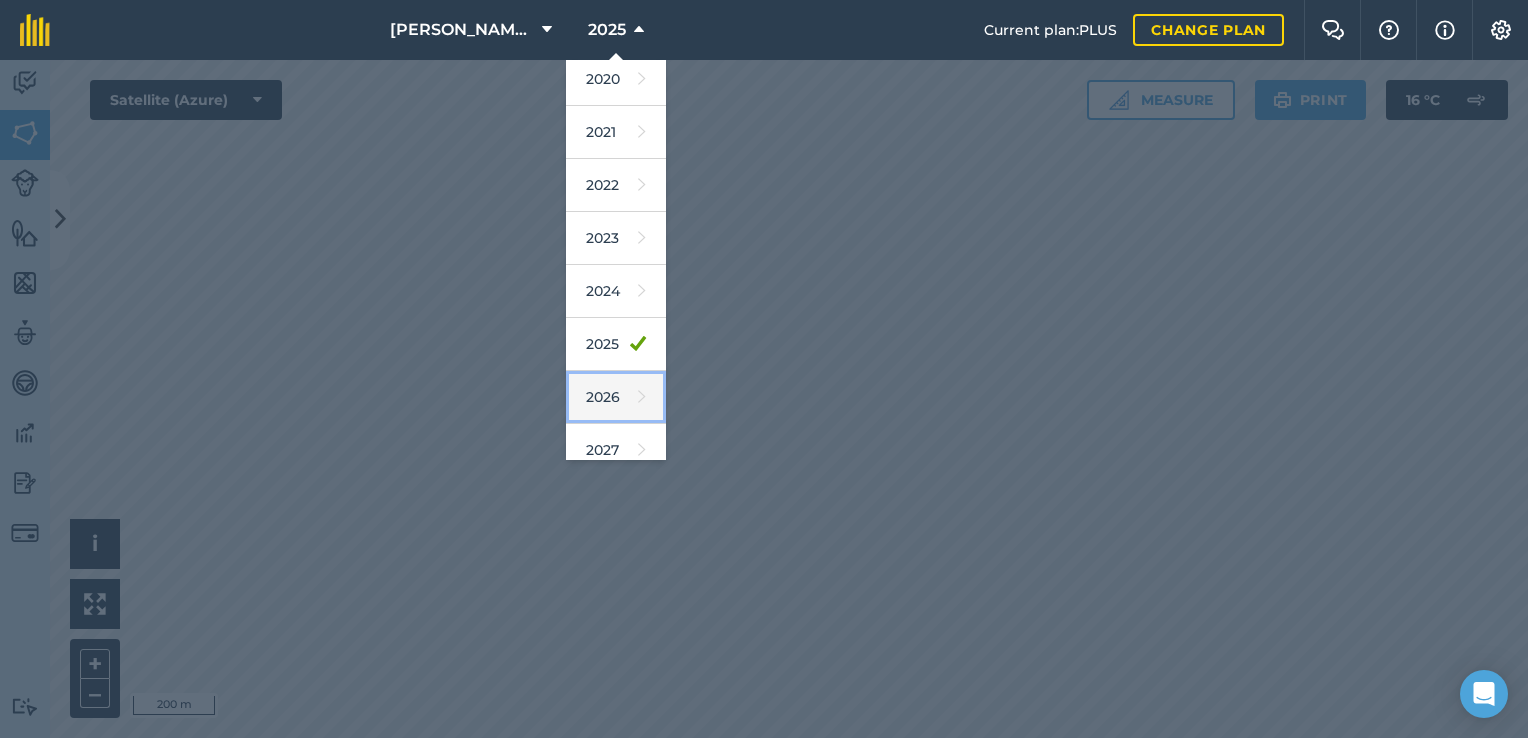 click on "2026" at bounding box center [616, 397] 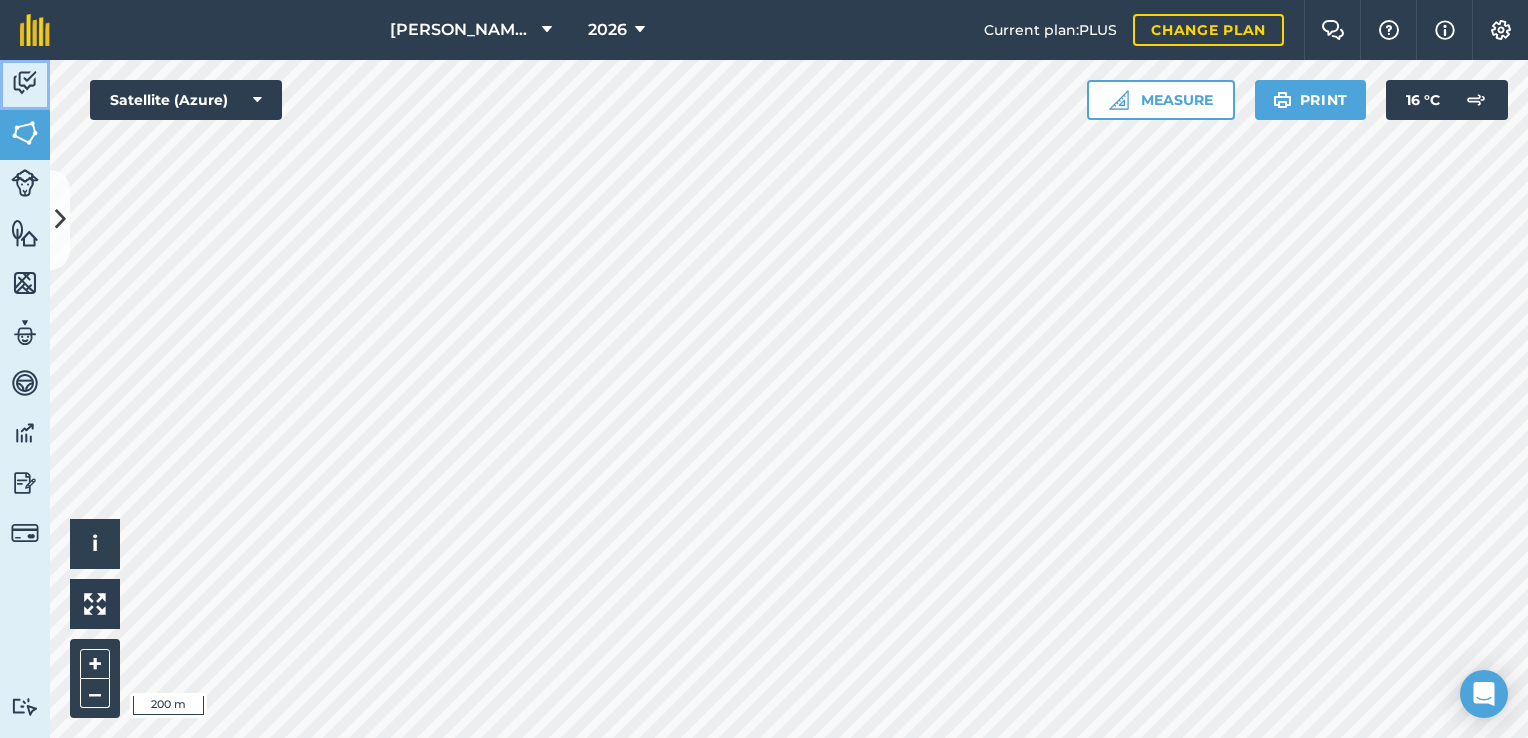 drag, startPoint x: 24, startPoint y: 90, endPoint x: 36, endPoint y: 90, distance: 12 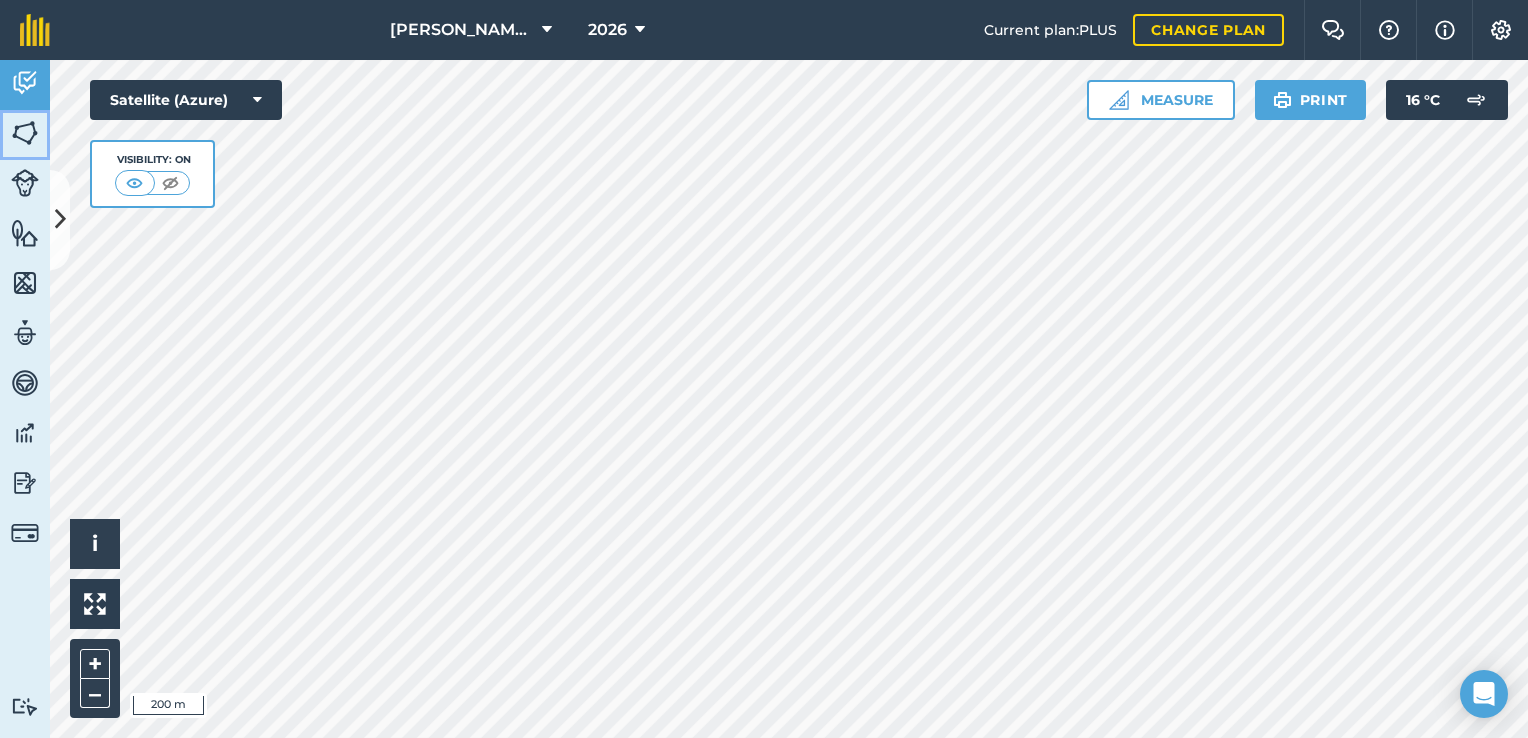 click on "Fields" at bounding box center [25, 135] 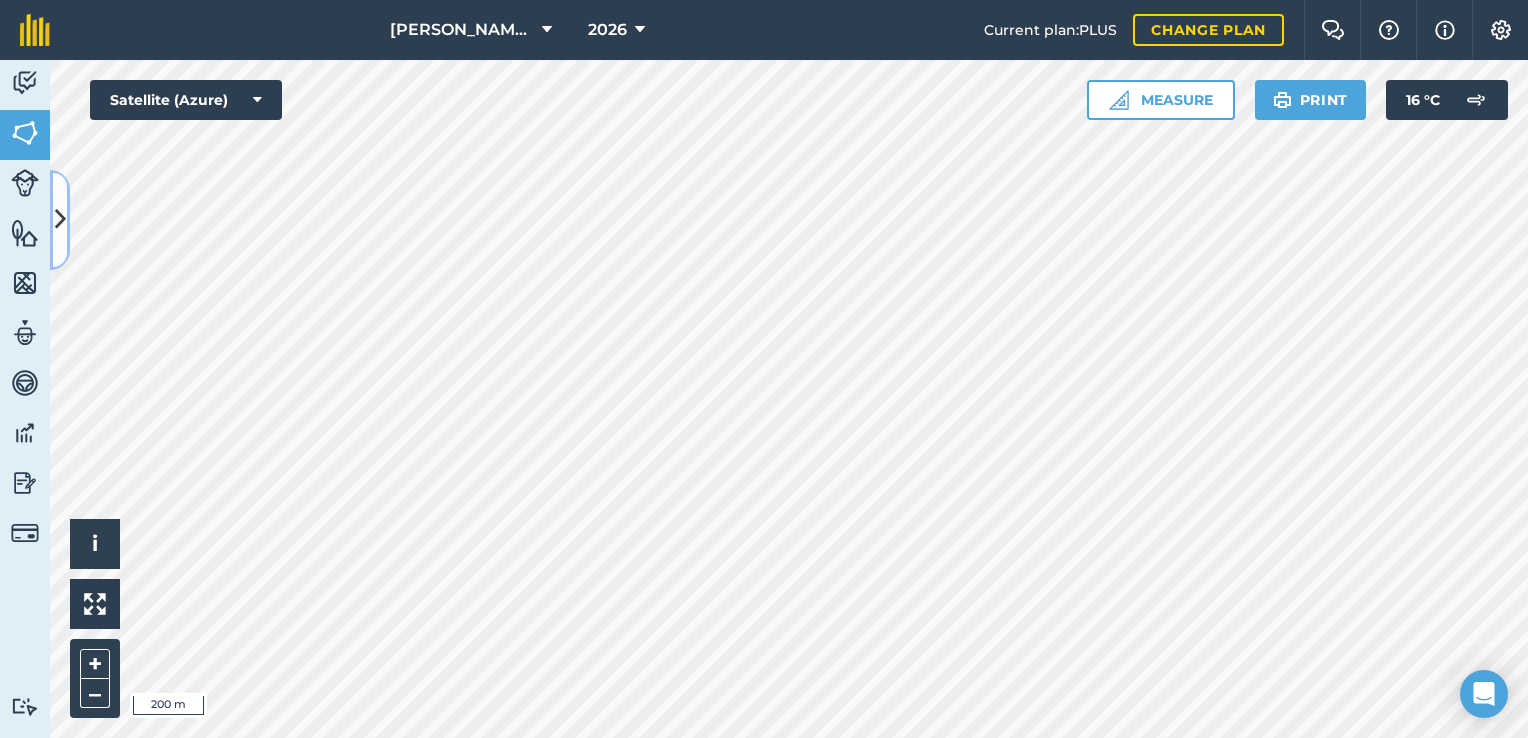 drag, startPoint x: 62, startPoint y: 216, endPoint x: 82, endPoint y: 198, distance: 26.907248 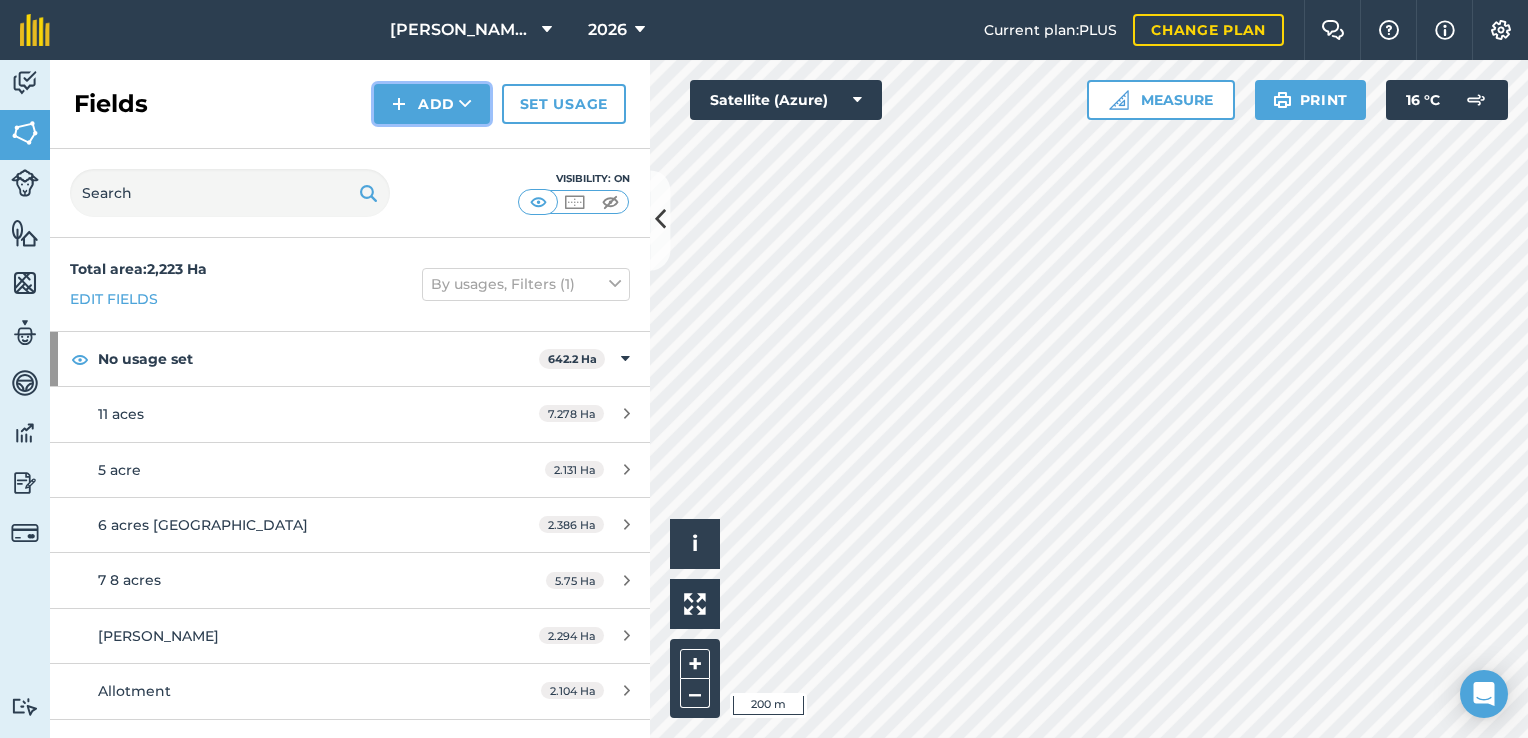 click on "Add" at bounding box center [432, 104] 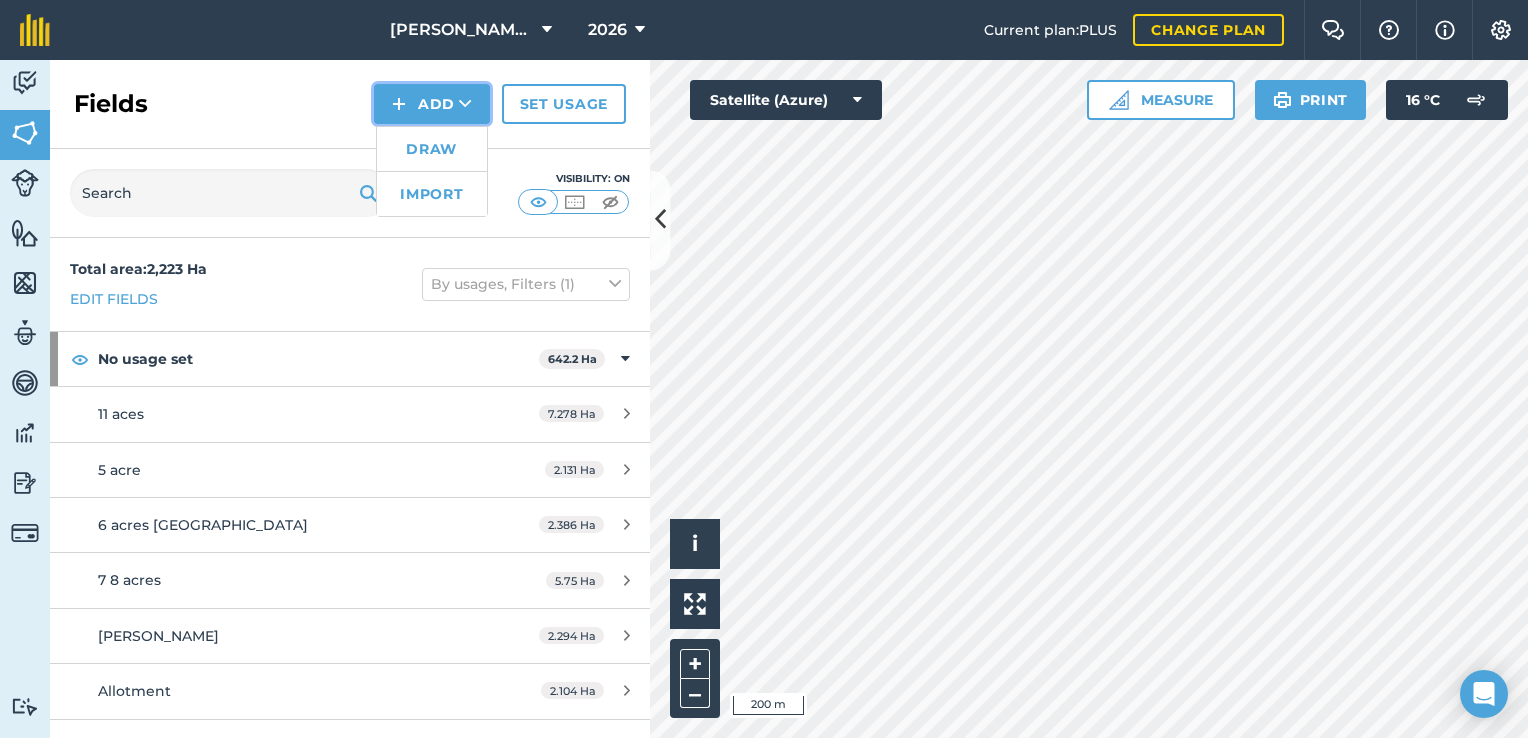 click on "Add   Draw Import" at bounding box center (432, 104) 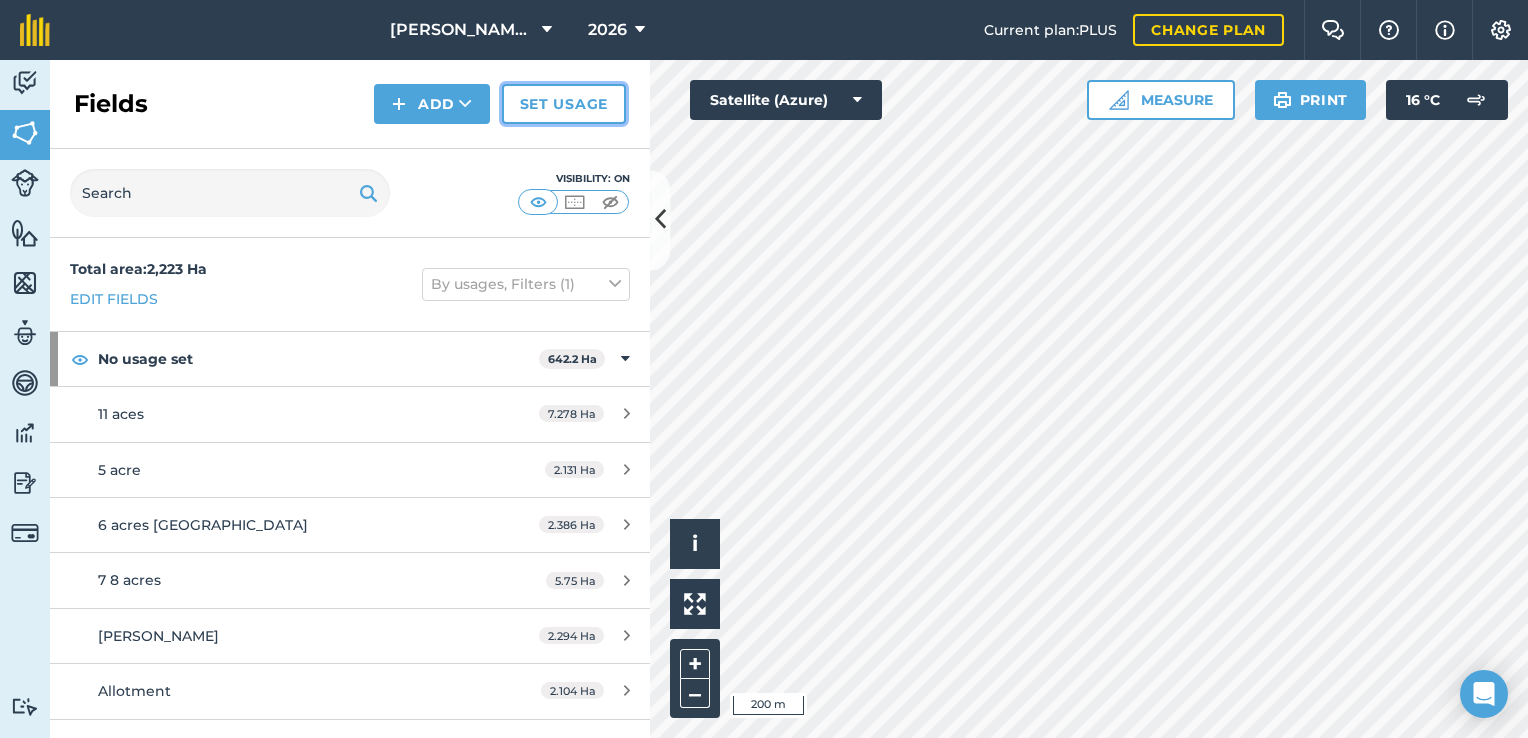 click on "Set usage" at bounding box center [564, 104] 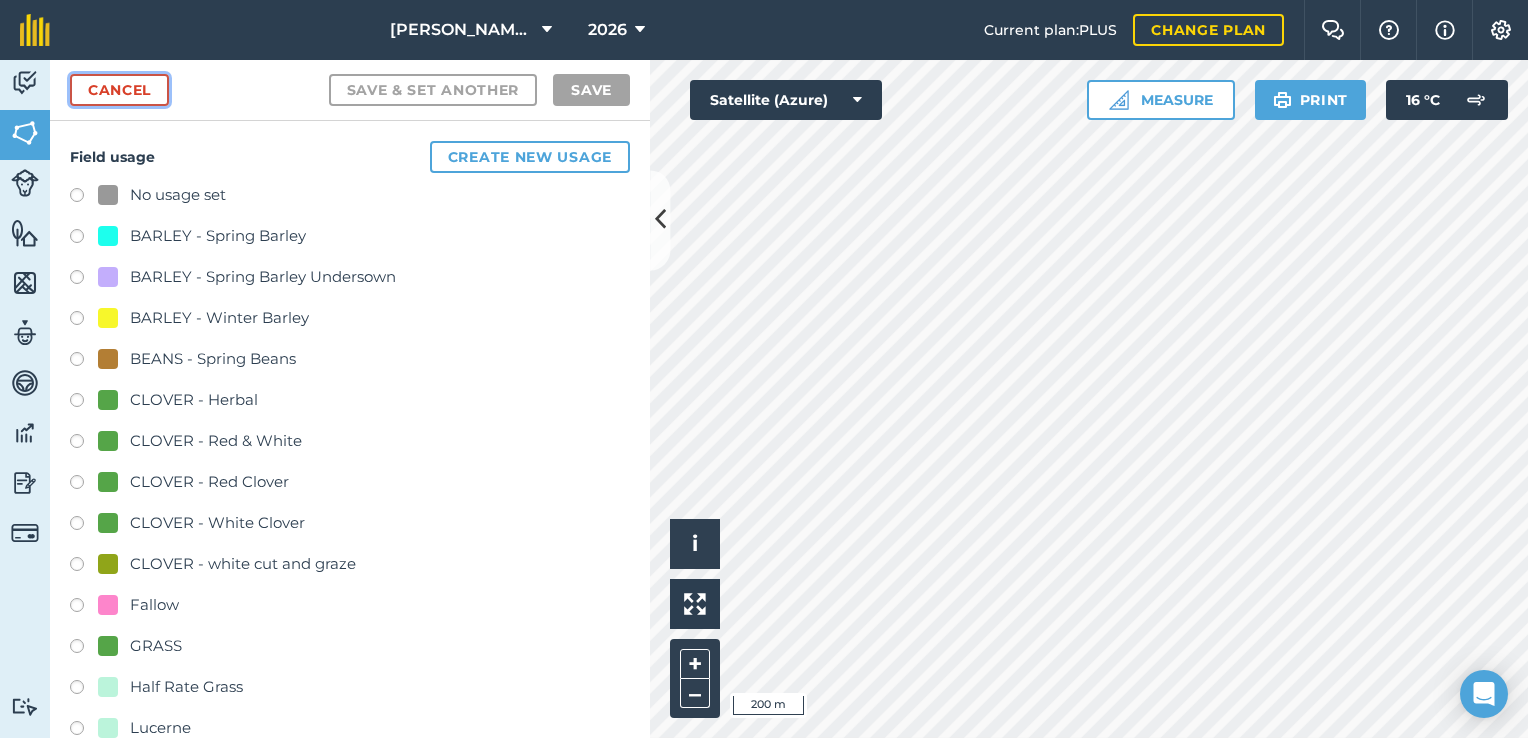 click on "Cancel" at bounding box center (119, 90) 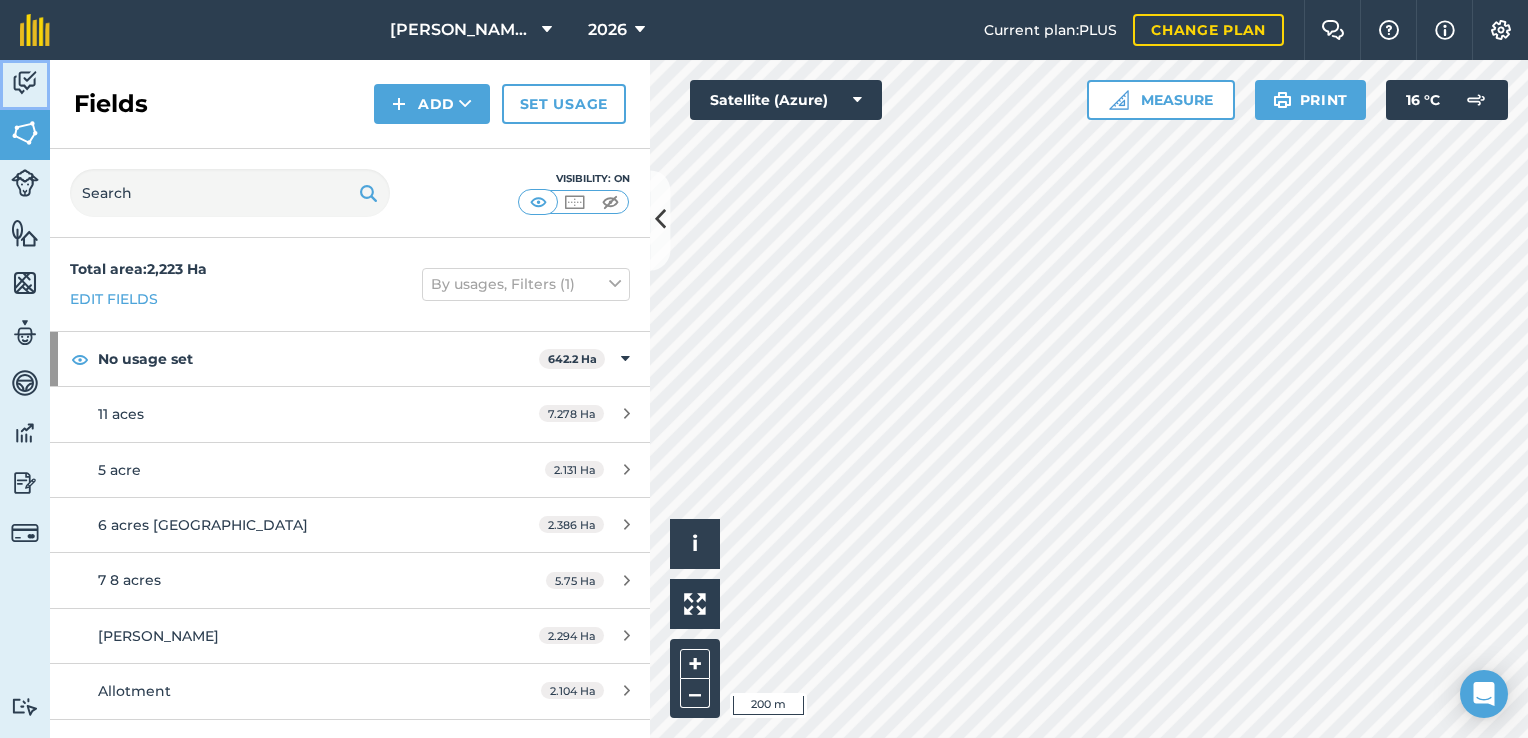 click at bounding box center (25, 83) 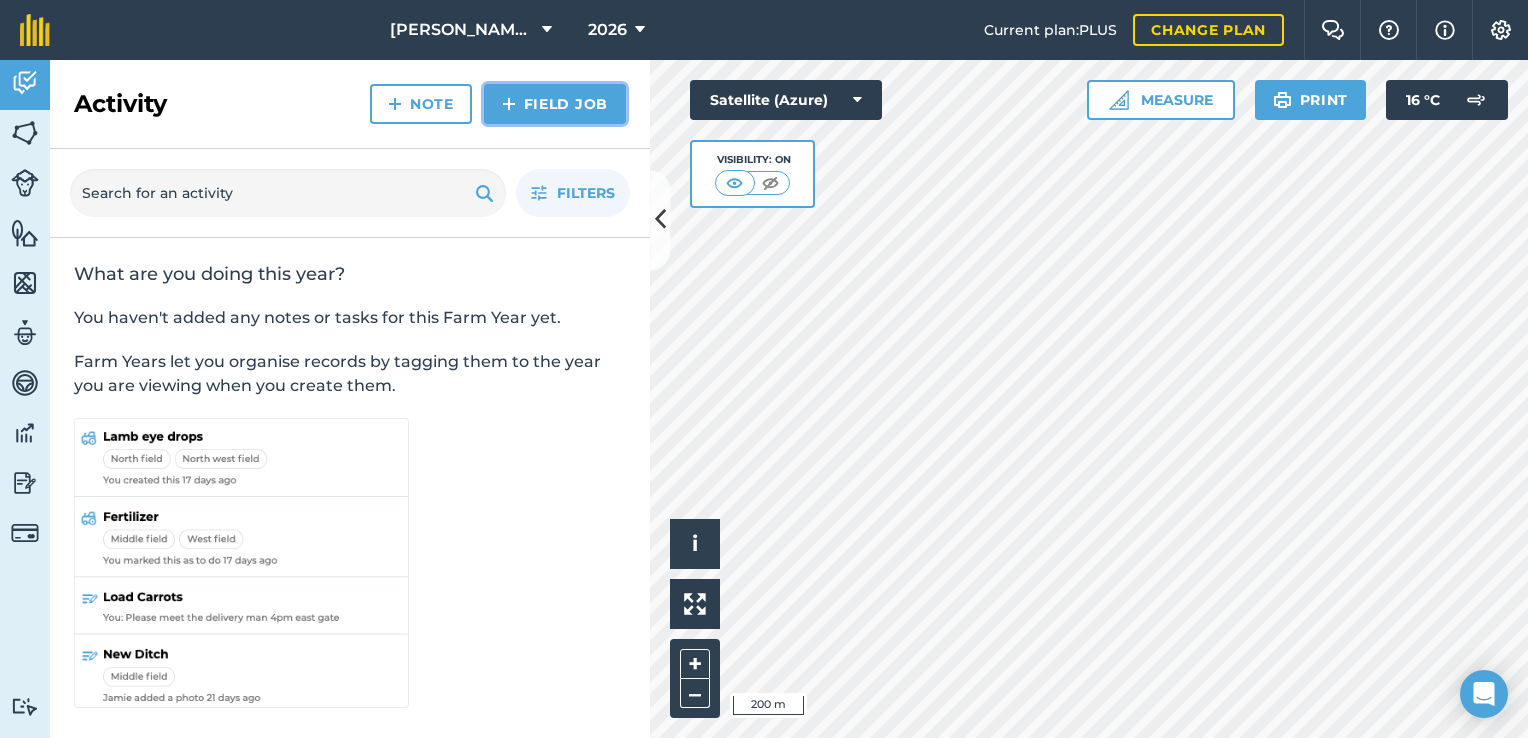click on "Field Job" at bounding box center (555, 104) 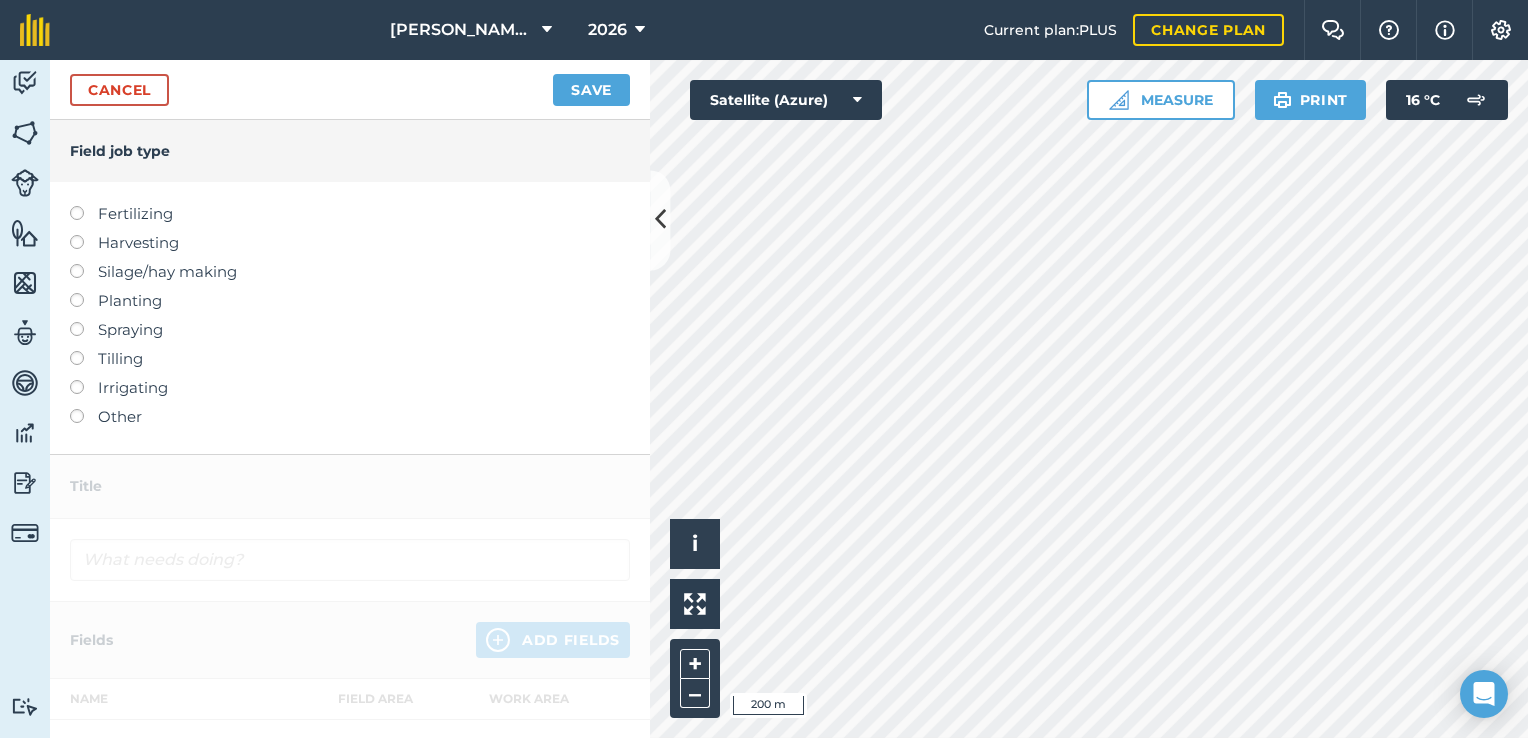 click on "Fertilizing" at bounding box center (350, 214) 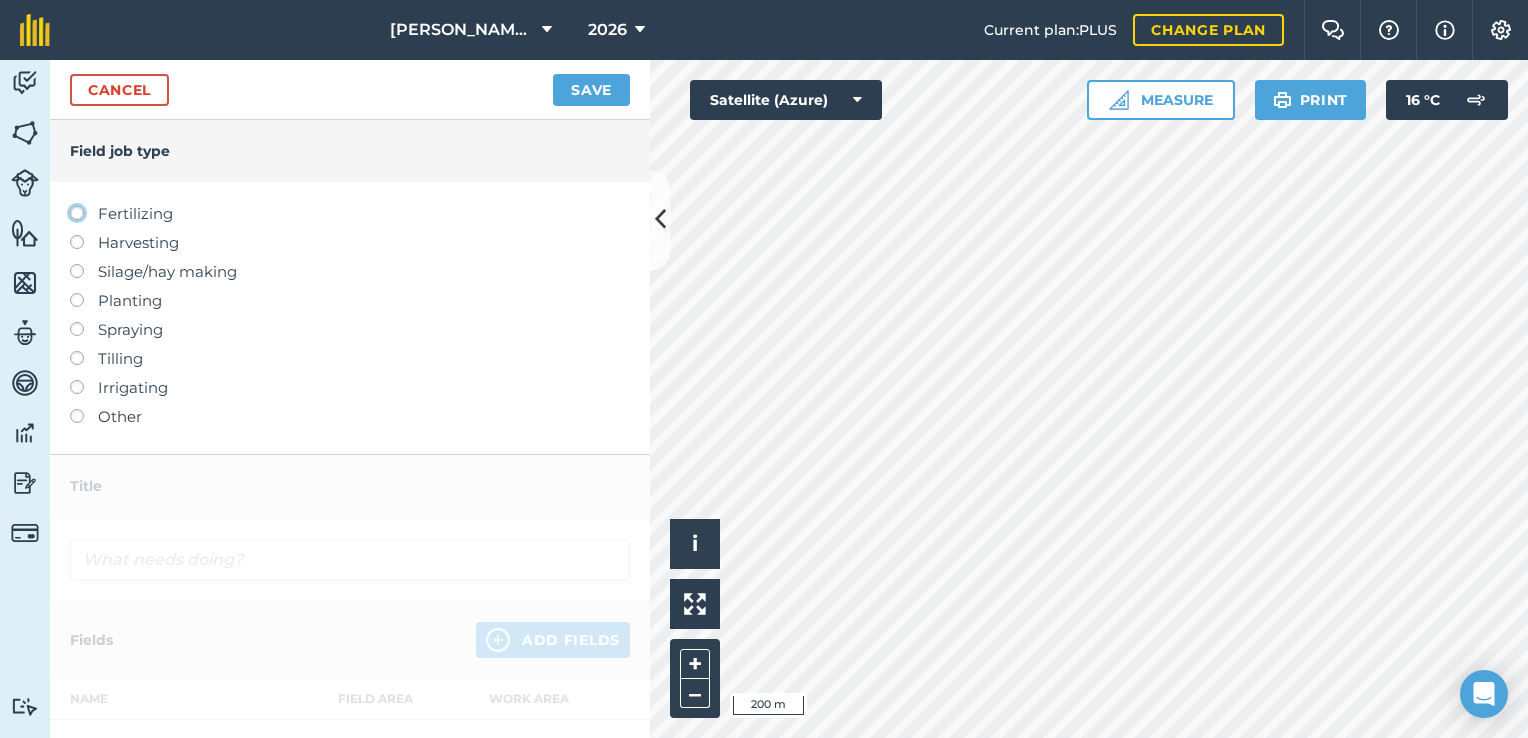 click on "Fertilizing" at bounding box center (-9943, 212) 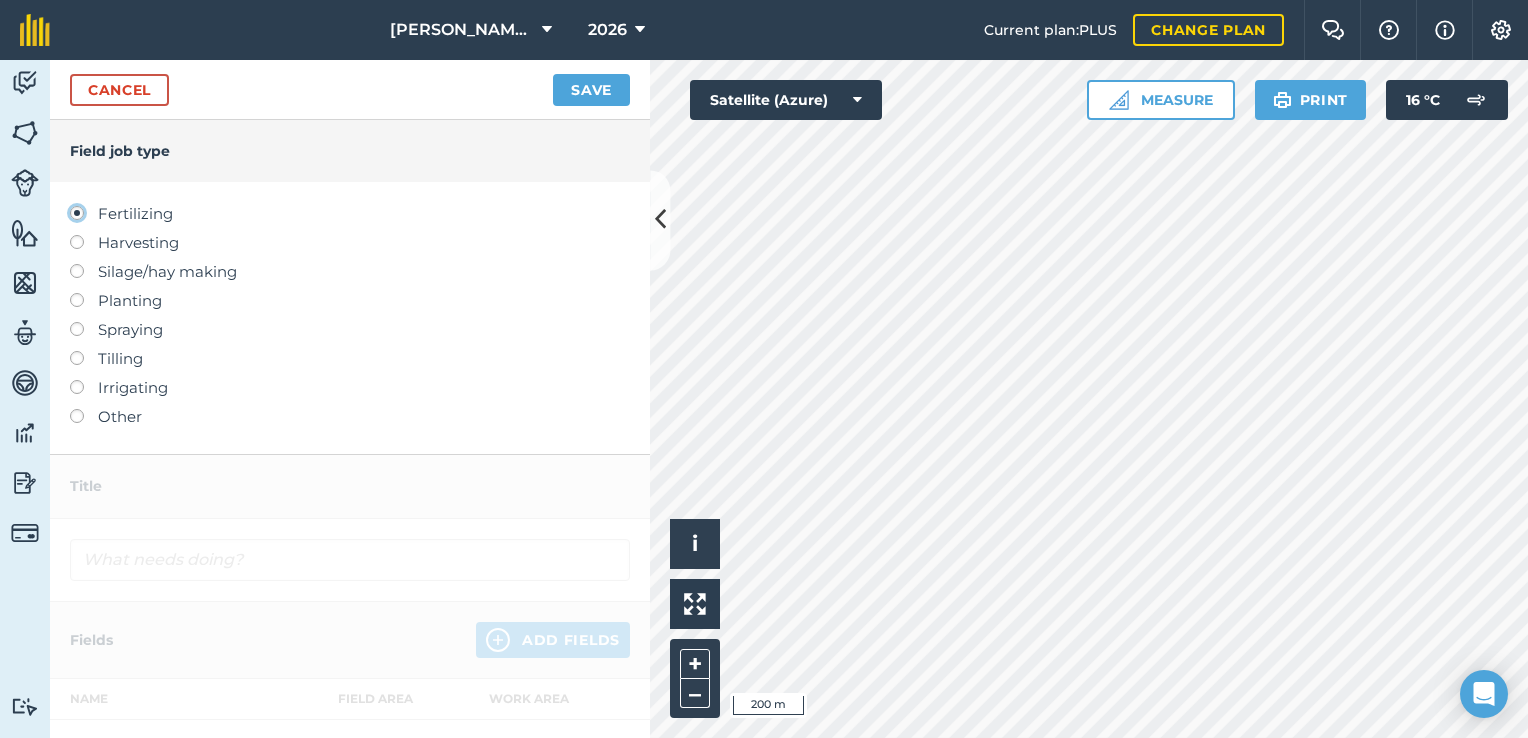 type on "Fertilizing" 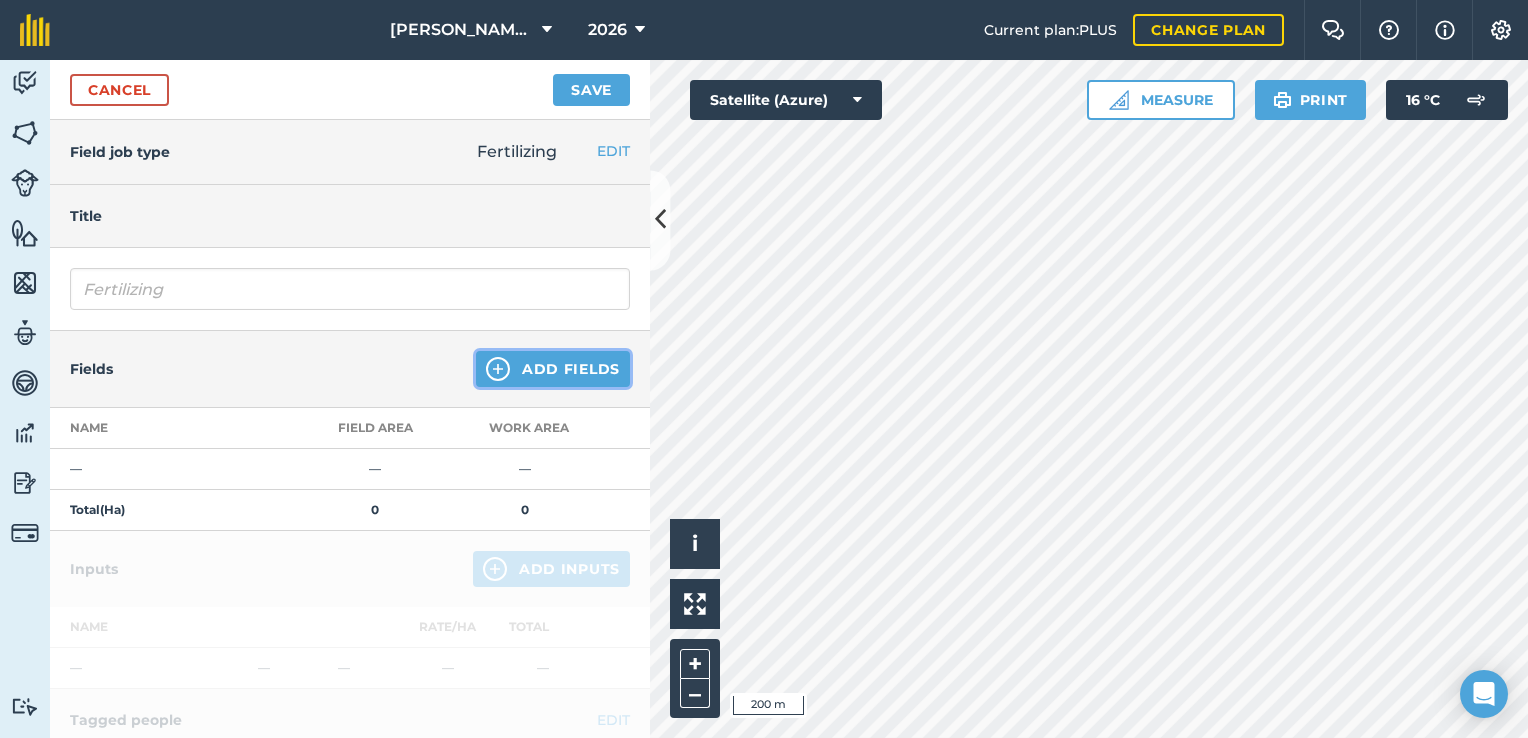 click at bounding box center (498, 369) 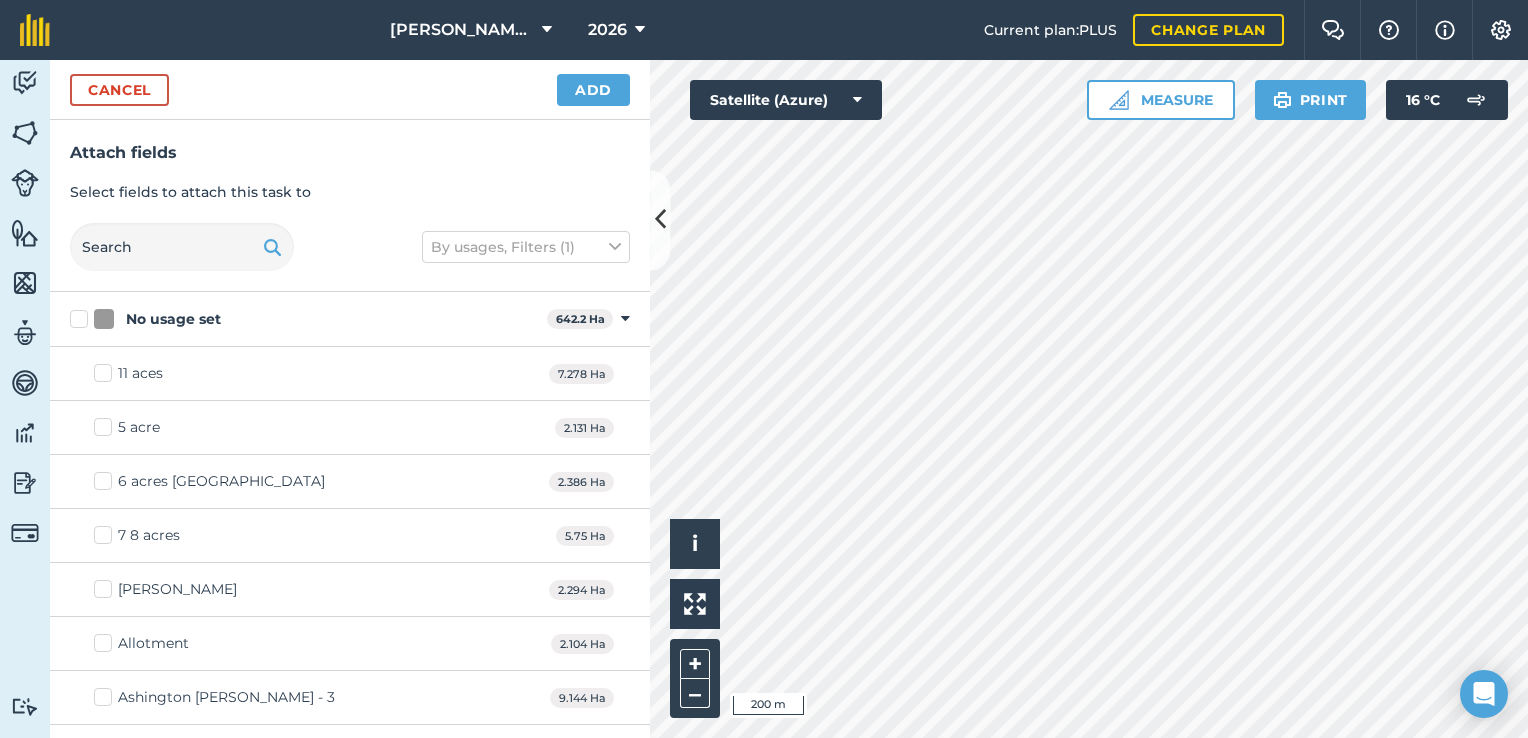 checkbox on "true" 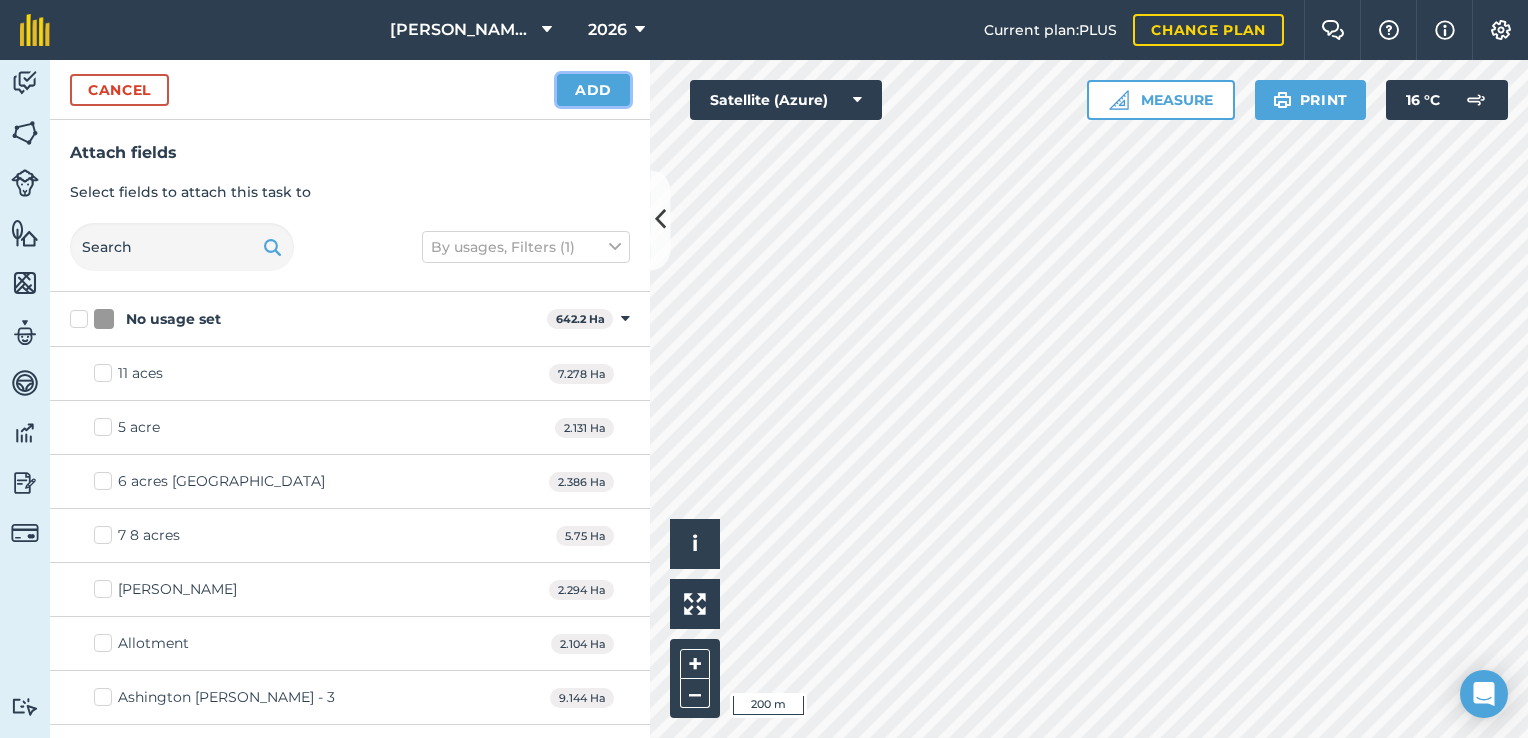 click on "Add" at bounding box center (593, 90) 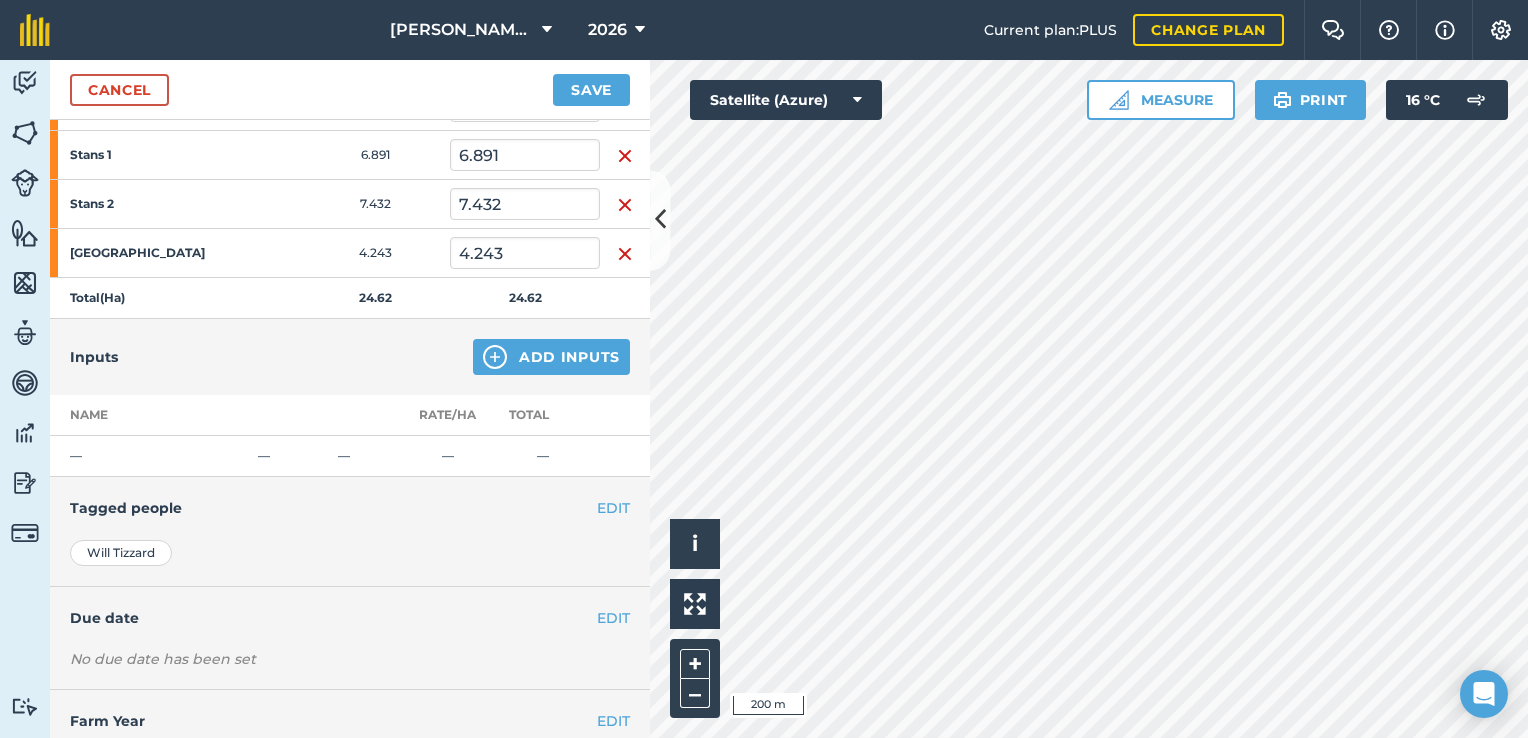 scroll, scrollTop: 468, scrollLeft: 0, axis: vertical 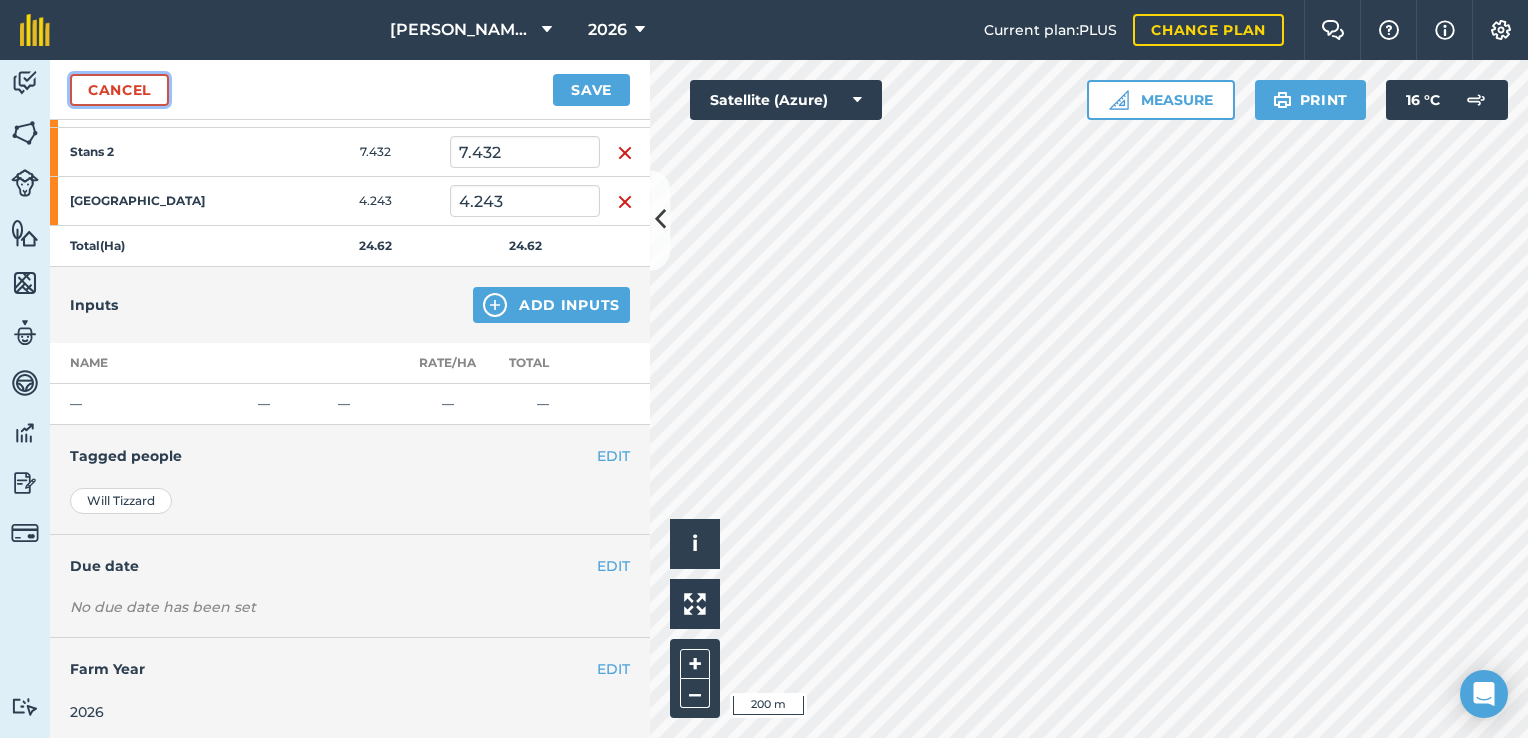 click on "Cancel" at bounding box center [119, 90] 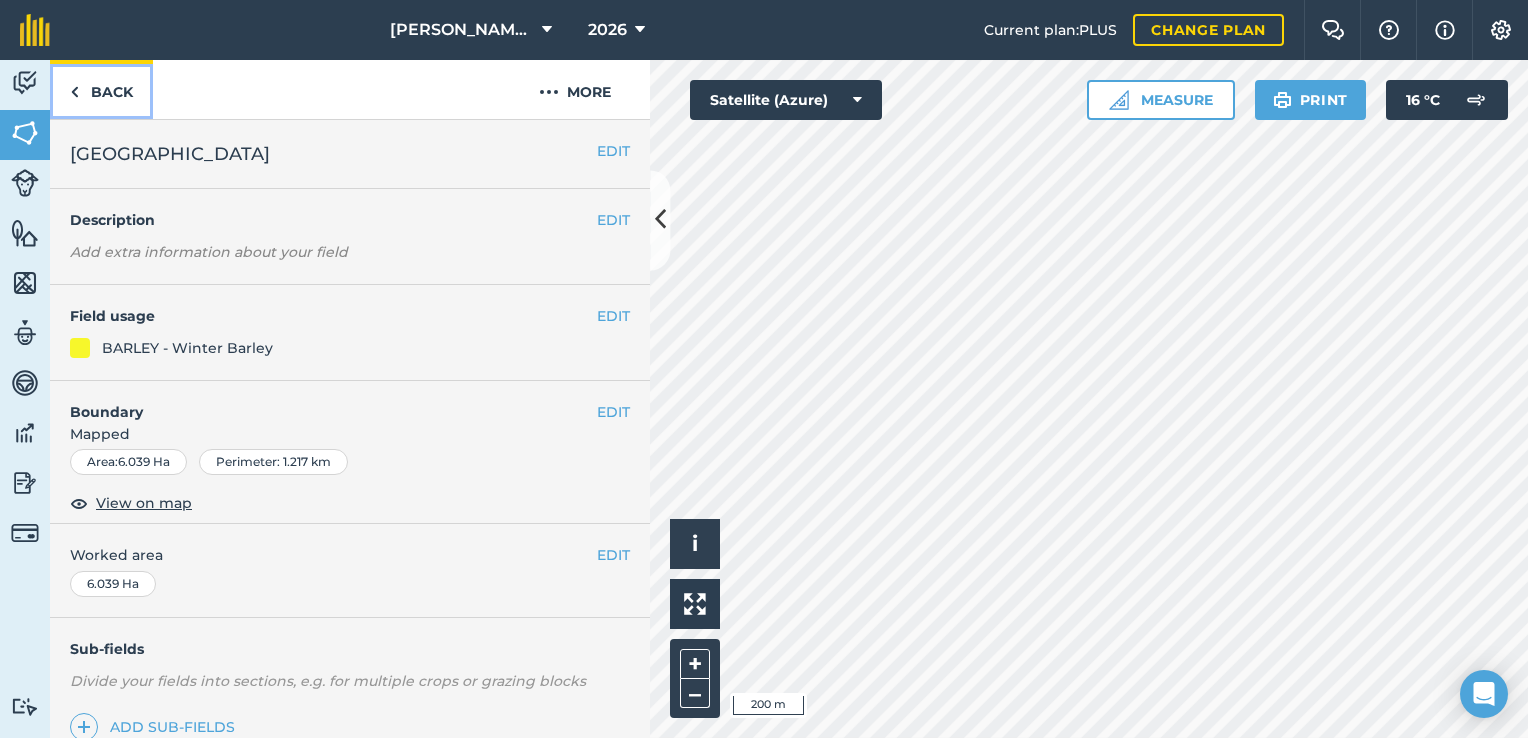 click on "Back" at bounding box center [101, 89] 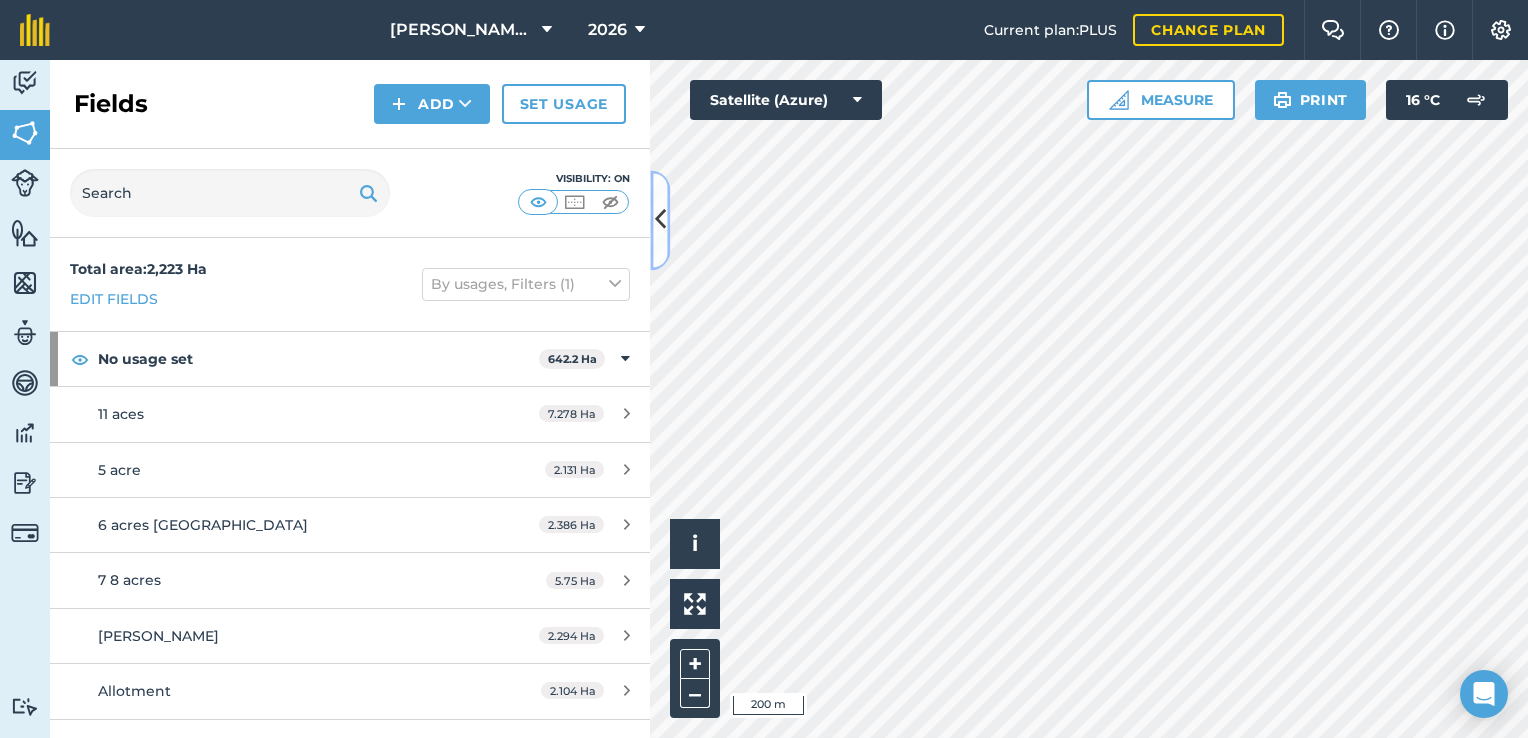 click at bounding box center [660, 220] 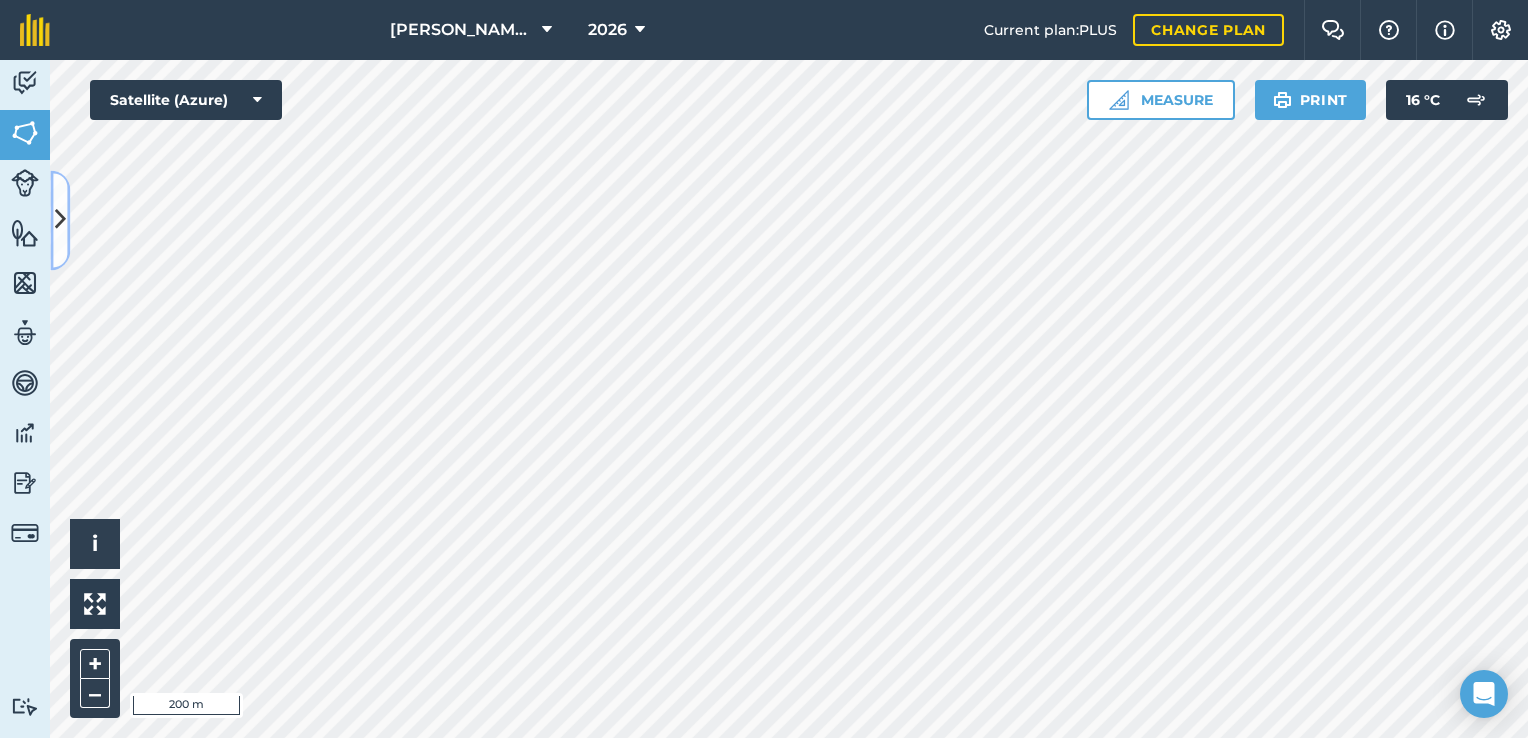 click at bounding box center [60, 220] 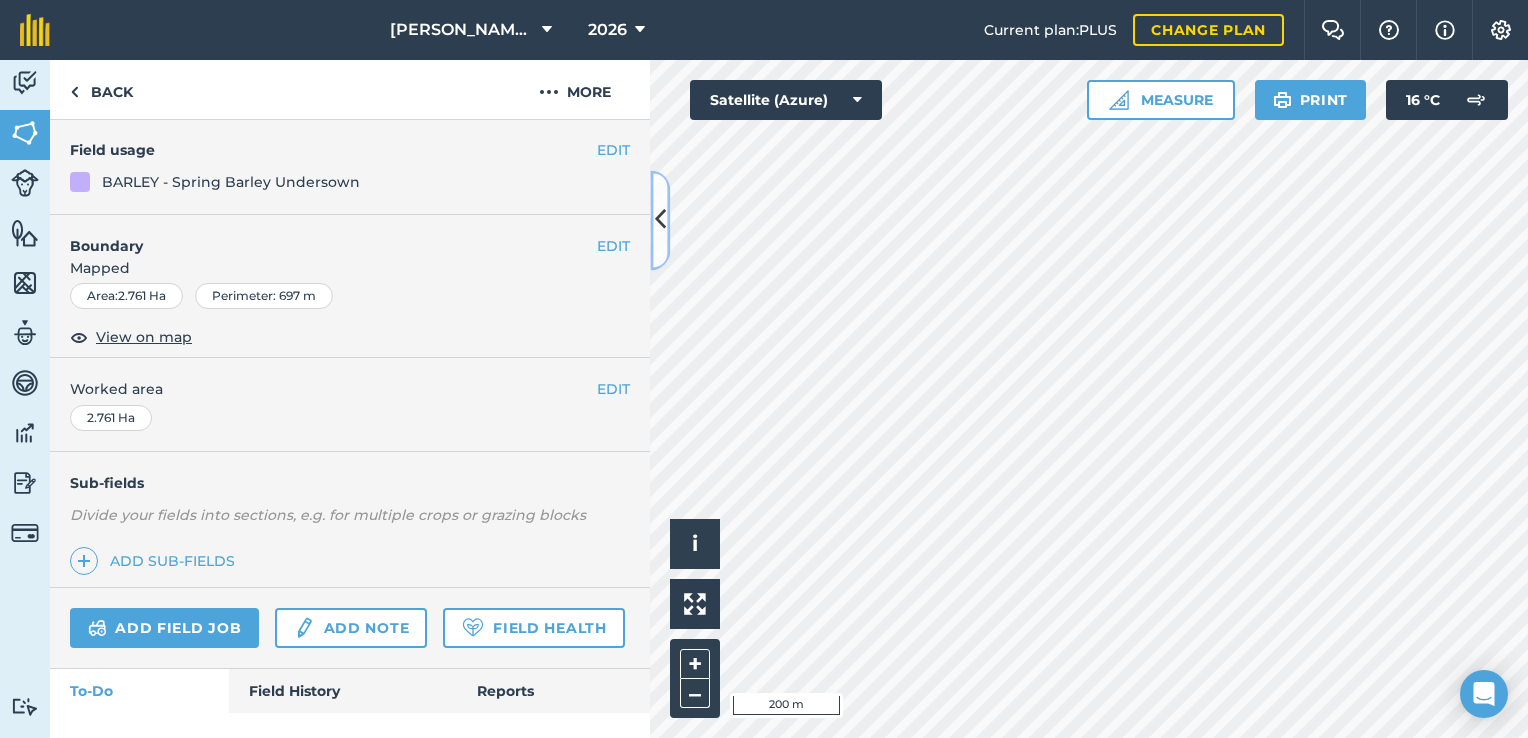 scroll, scrollTop: 256, scrollLeft: 0, axis: vertical 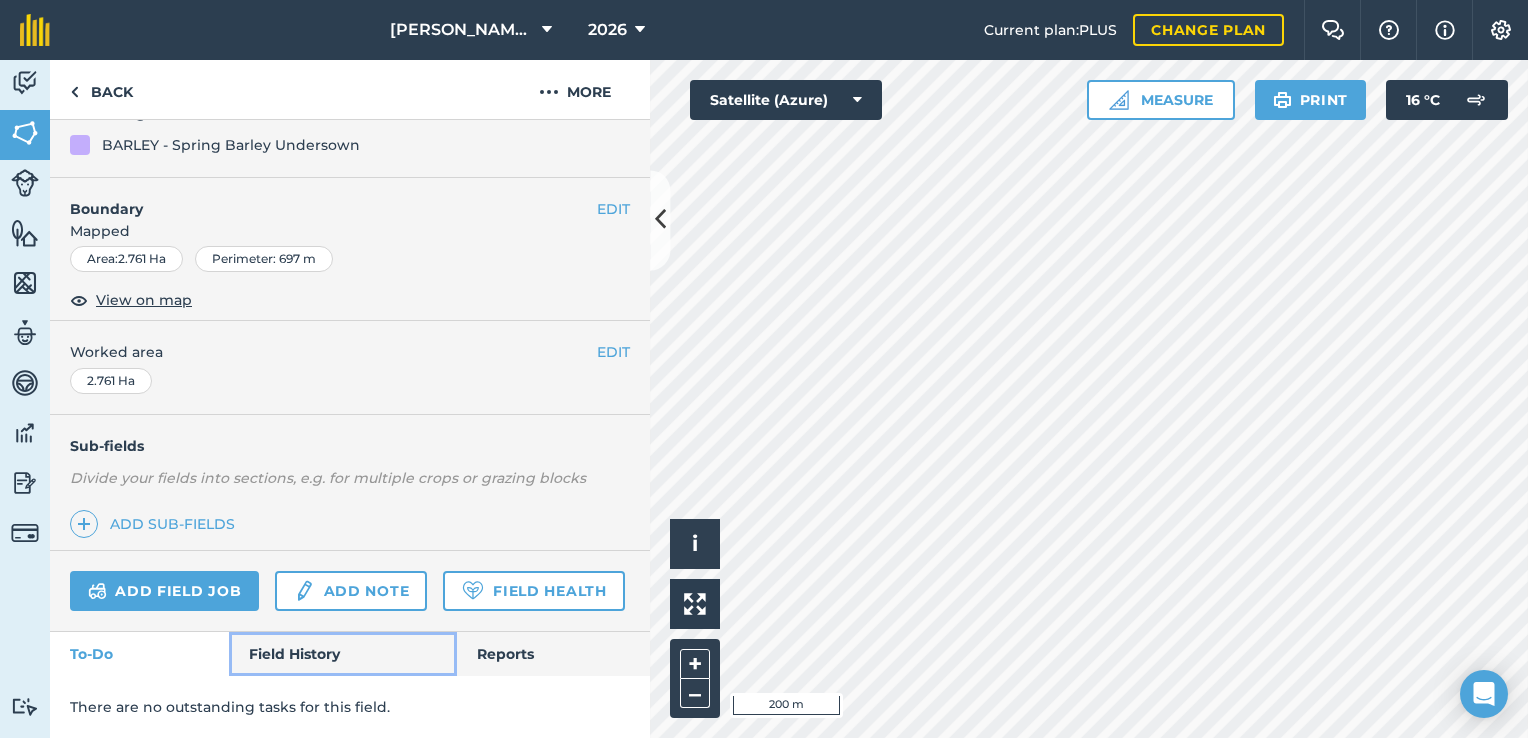 click on "Field History" at bounding box center [342, 654] 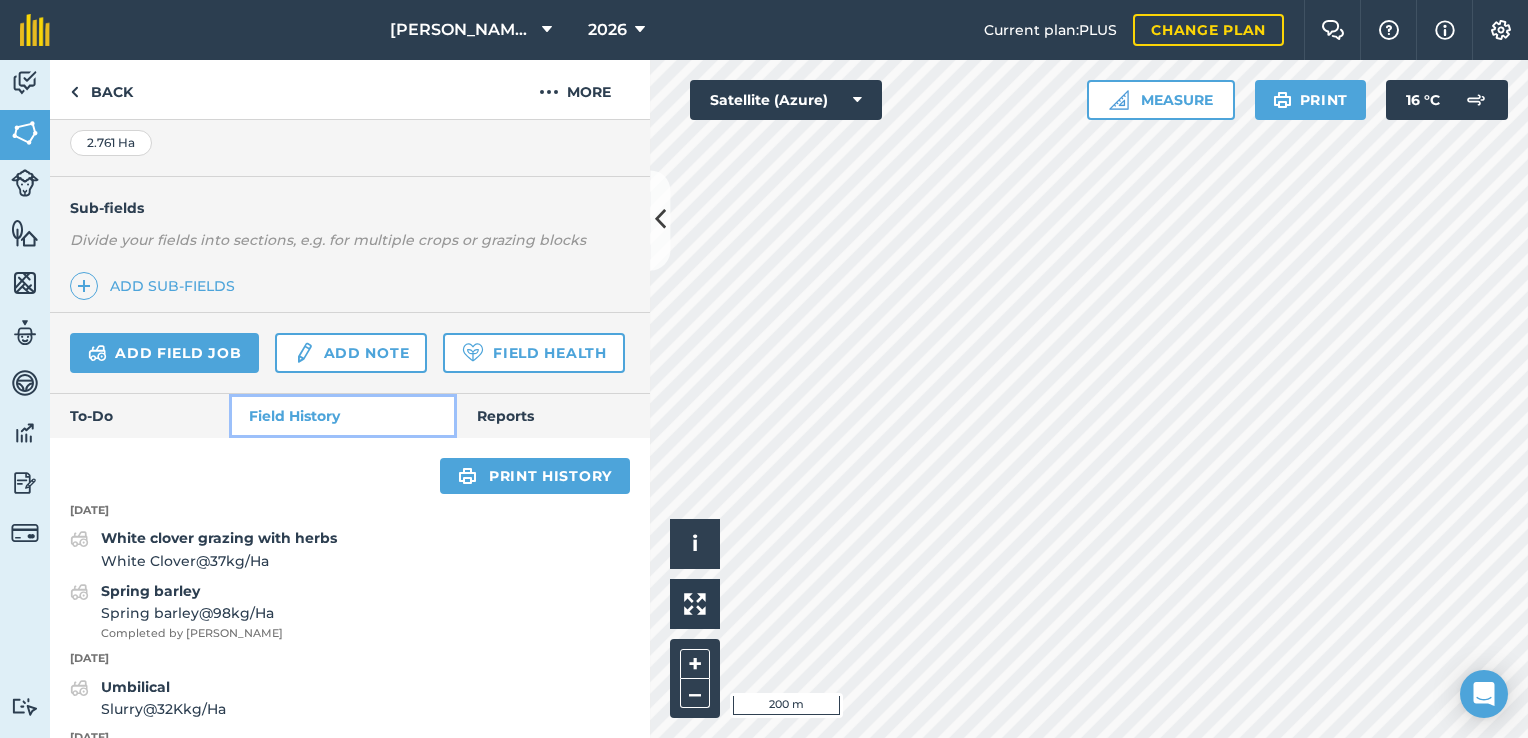 scroll, scrollTop: 592, scrollLeft: 0, axis: vertical 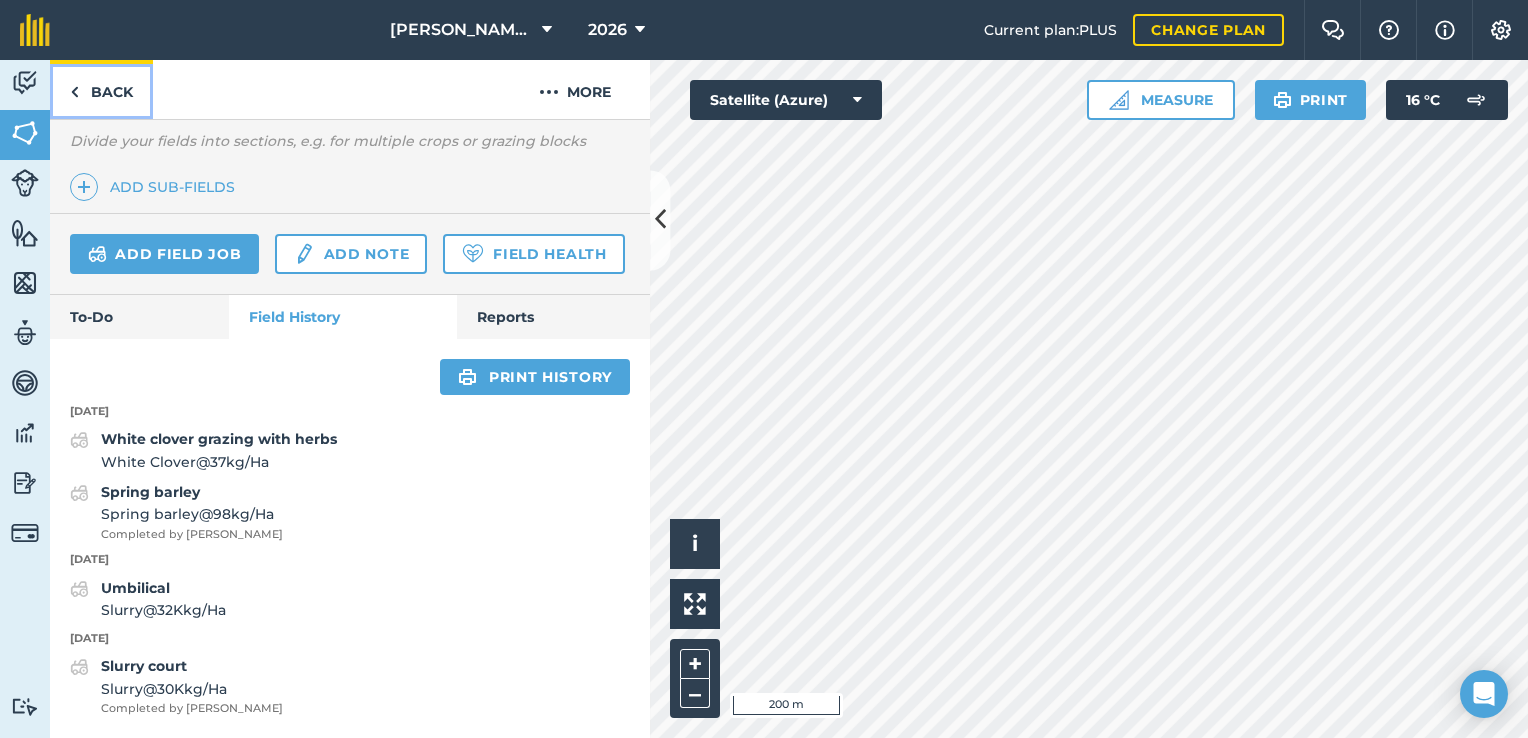 click on "Back" at bounding box center [101, 89] 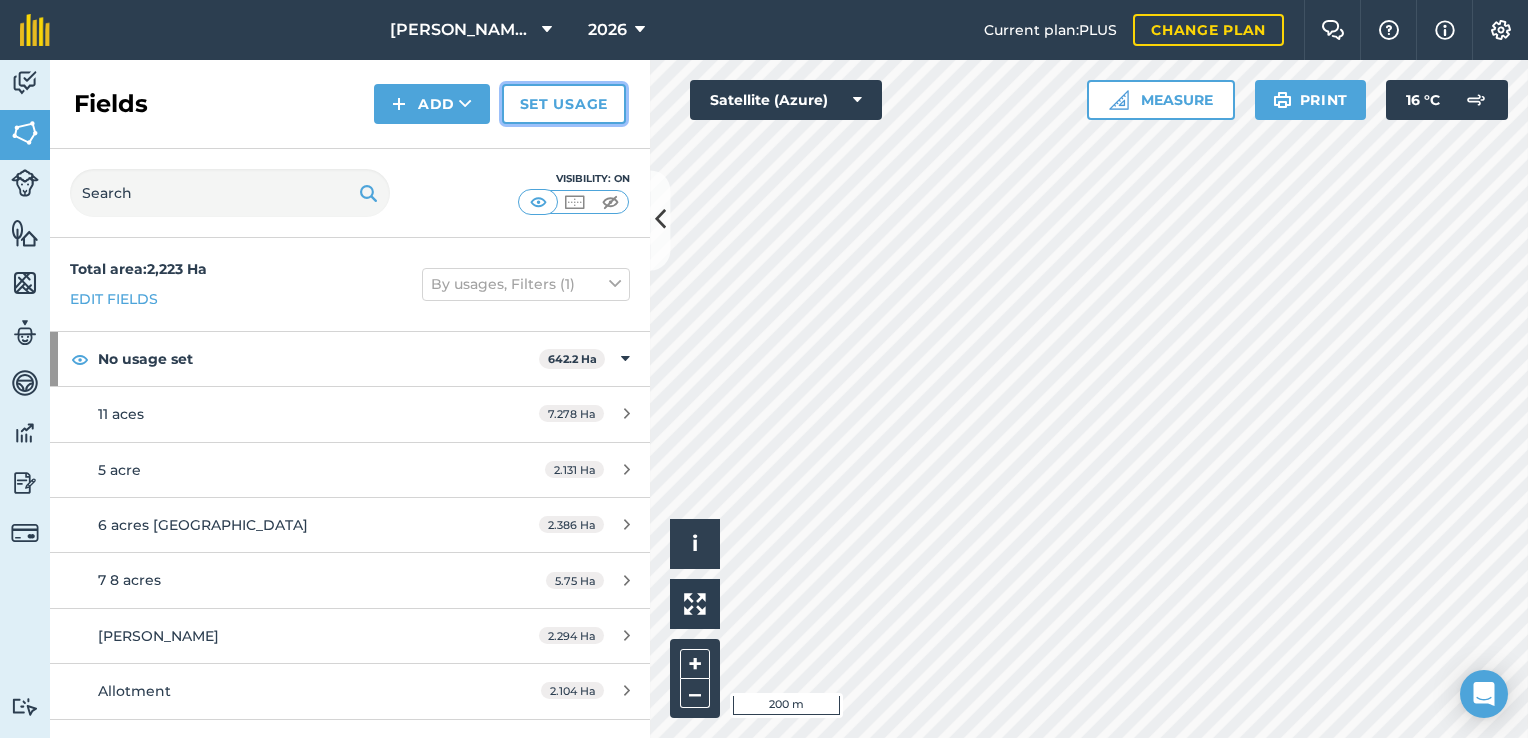 click on "Set usage" at bounding box center [564, 104] 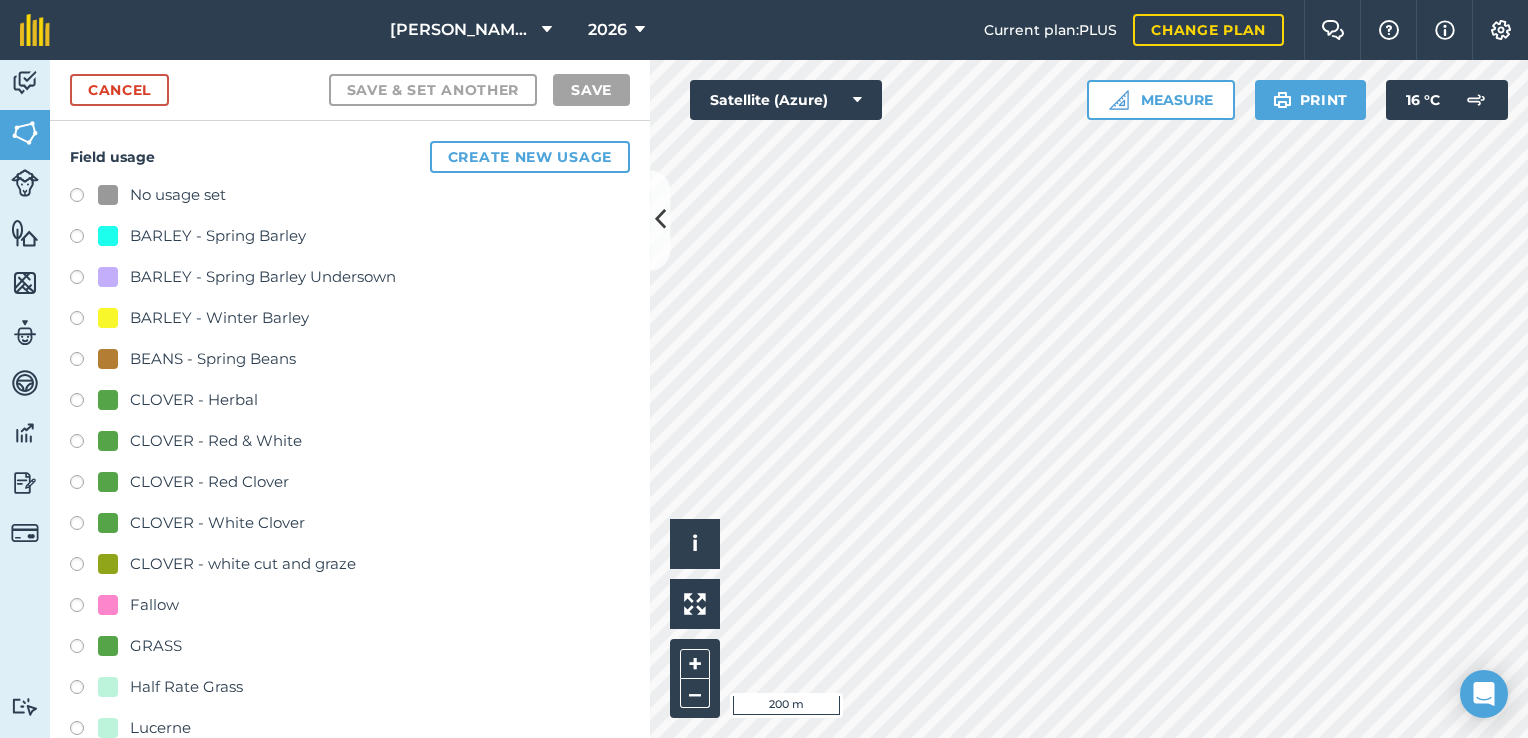 click on "CLOVER - White Clover" at bounding box center [217, 523] 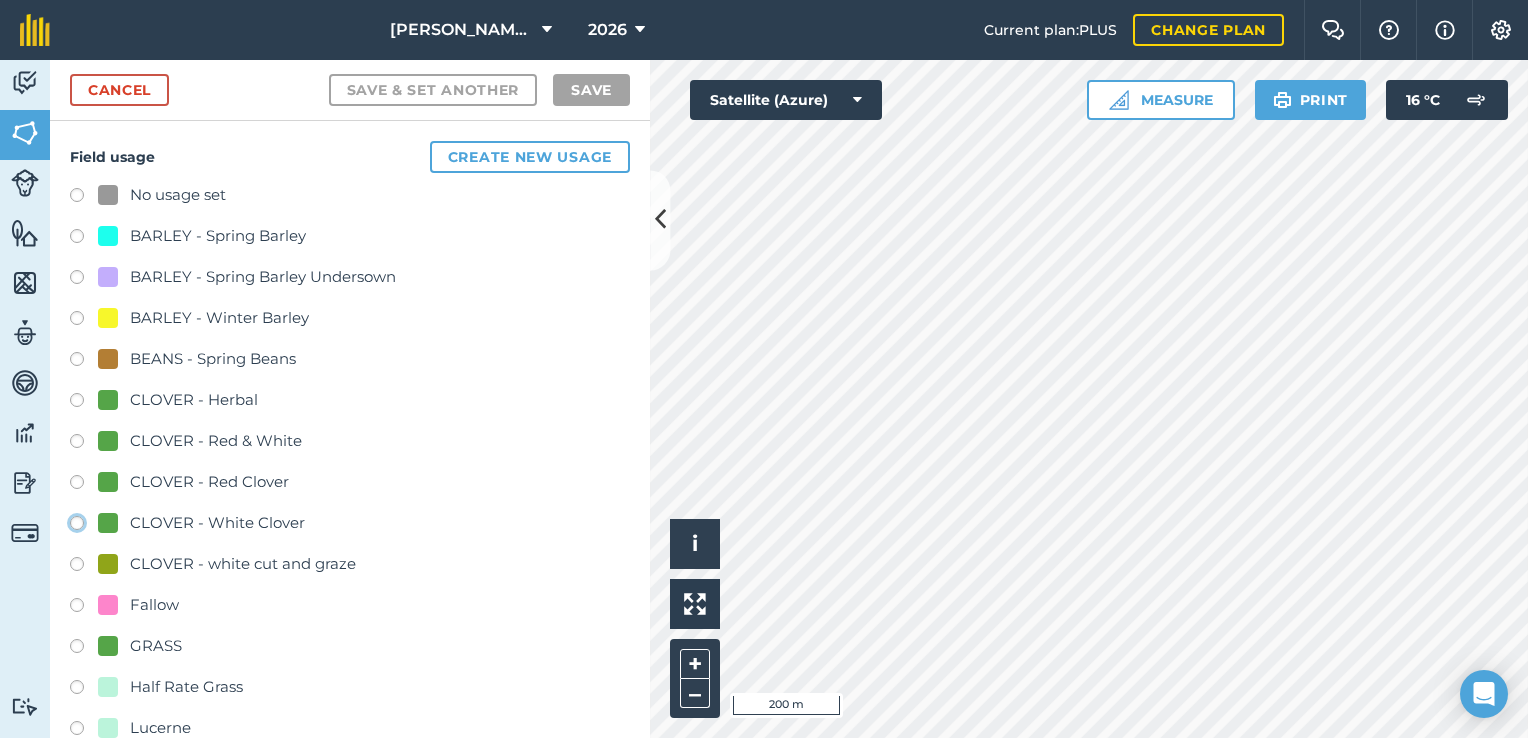 click on "CLOVER - White Clover" at bounding box center [-9923, 522] 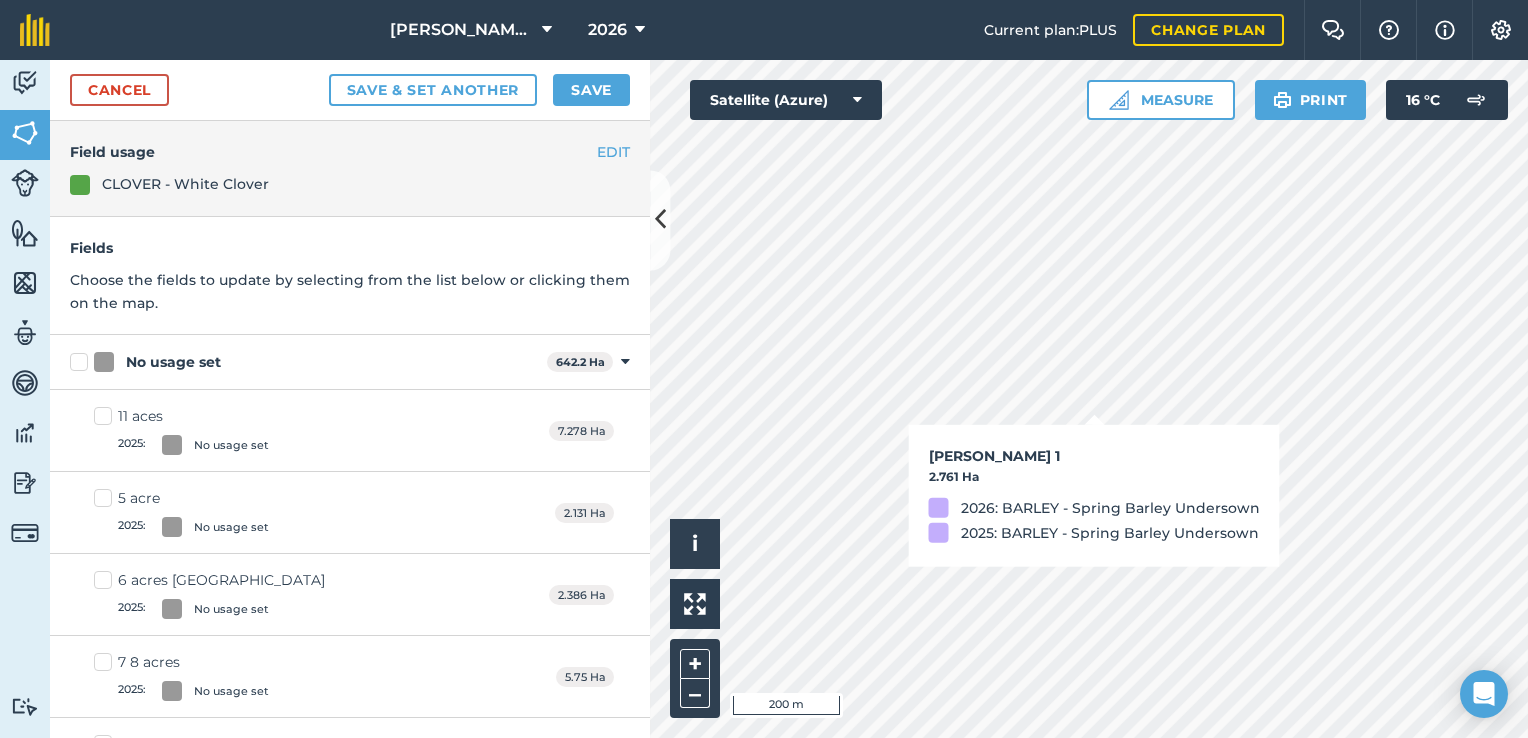 checkbox on "true" 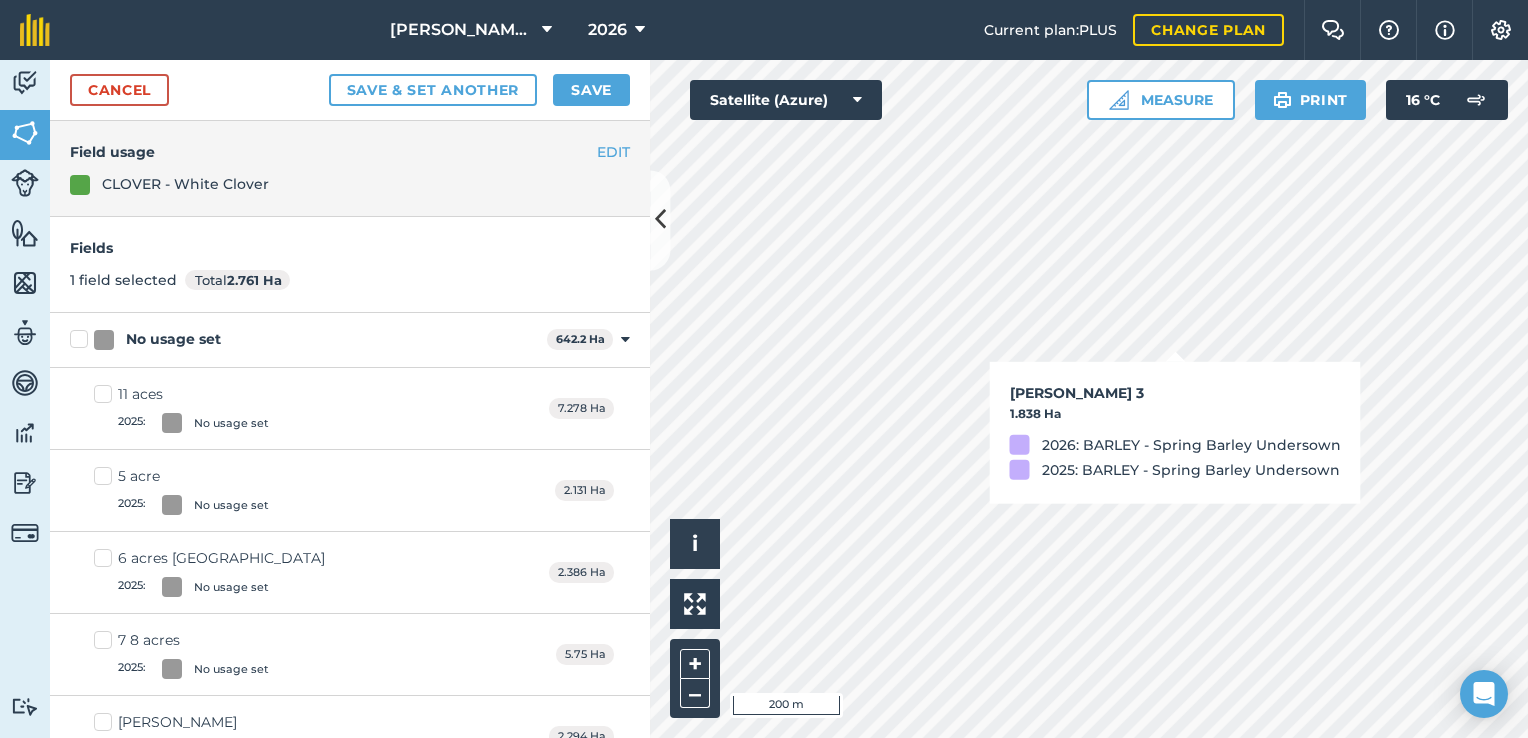 checkbox on "true" 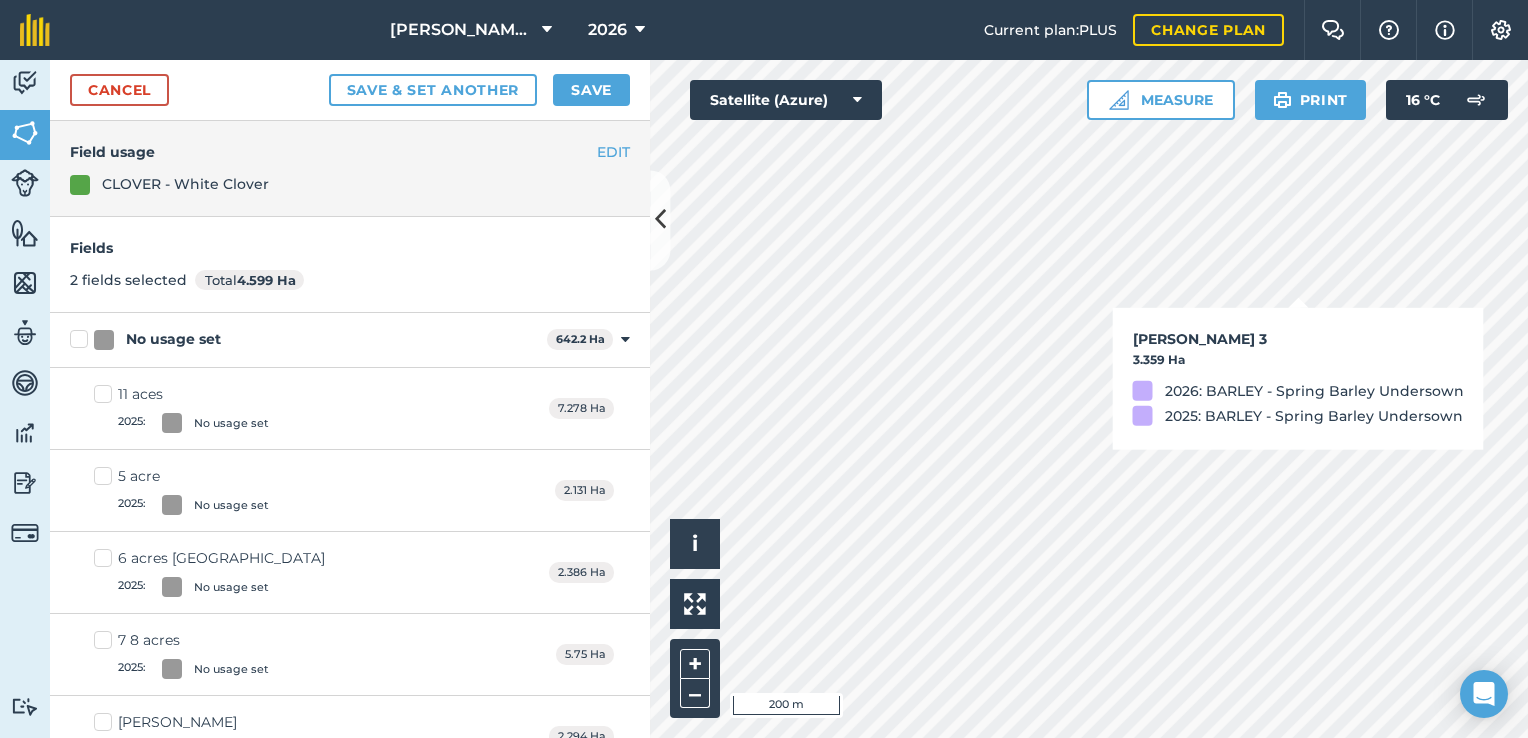 checkbox on "true" 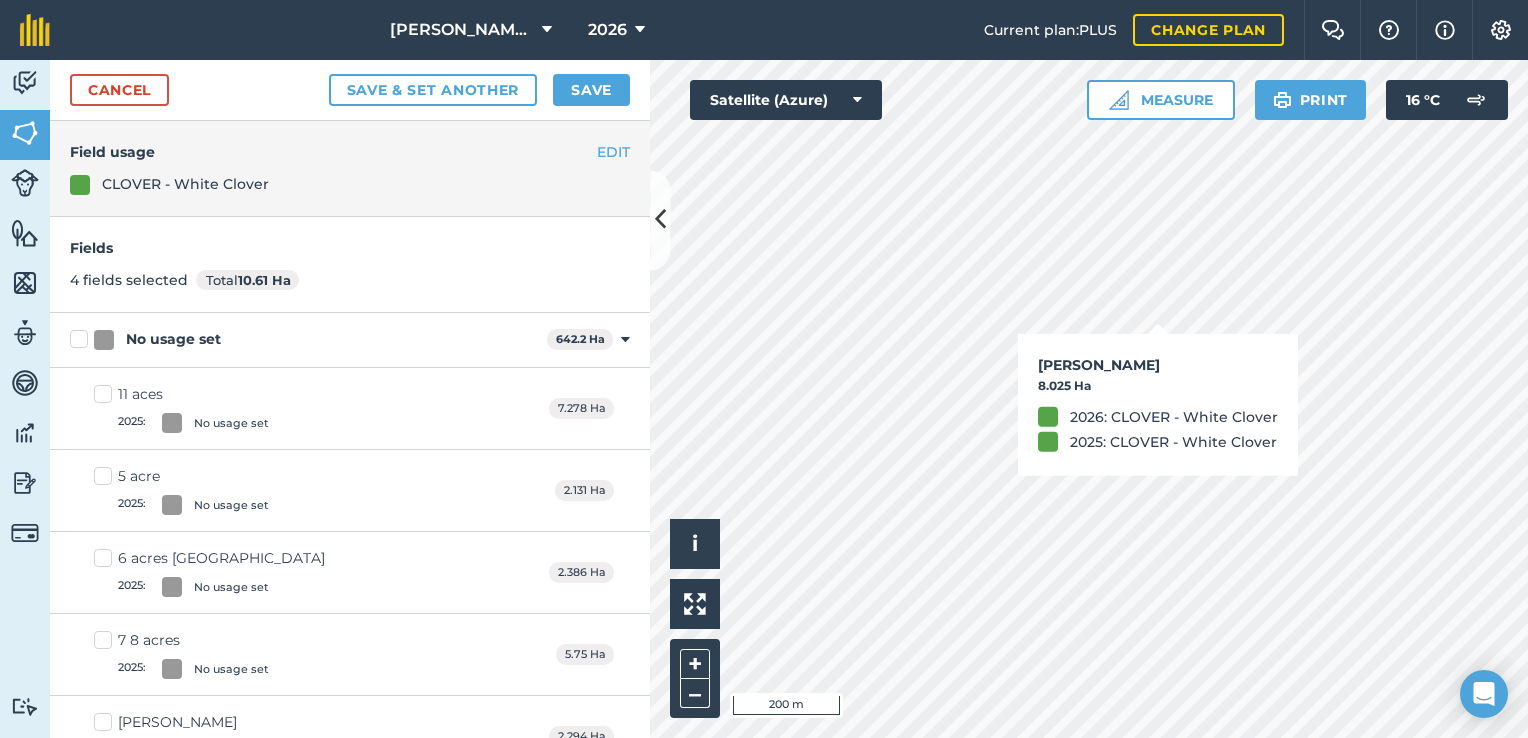 checkbox on "true" 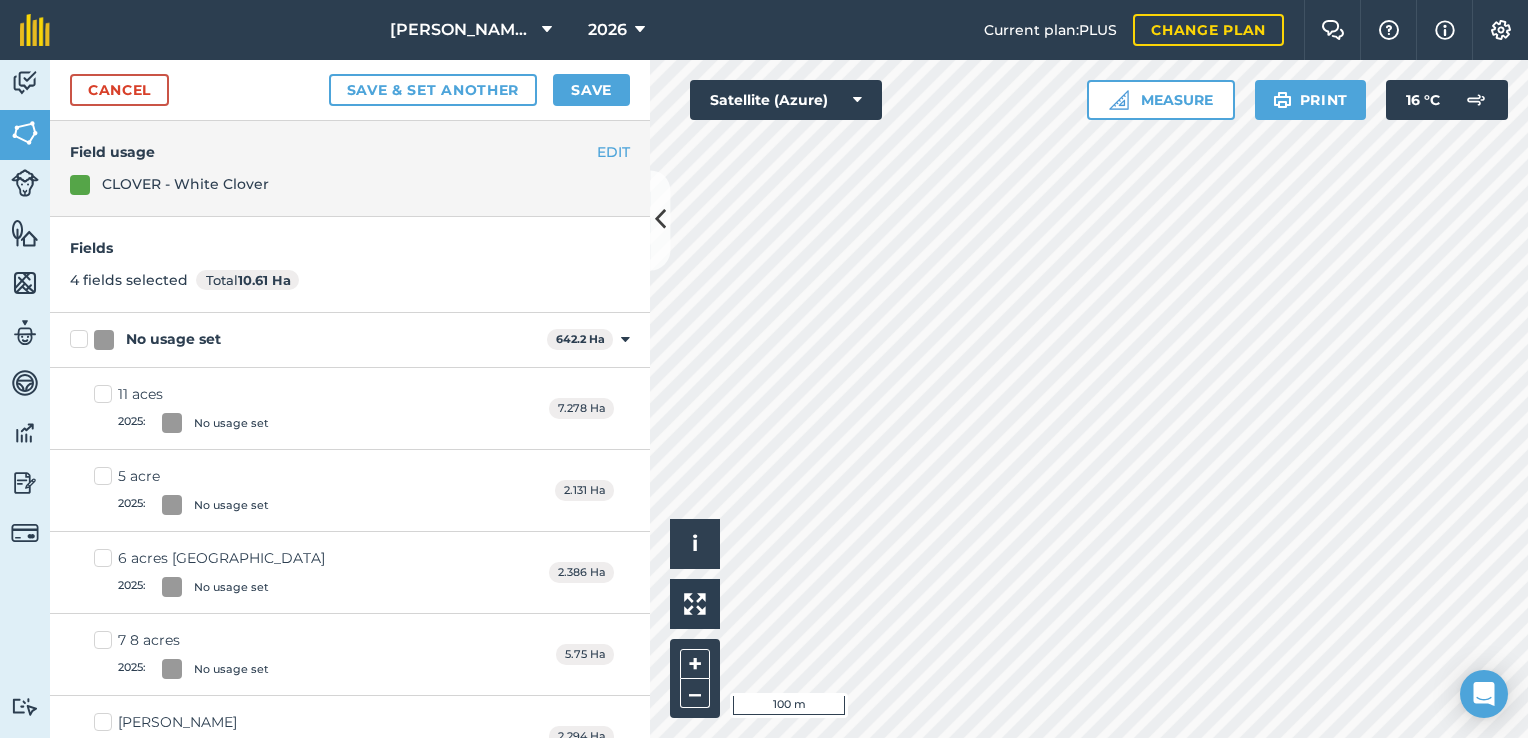 checkbox on "true" 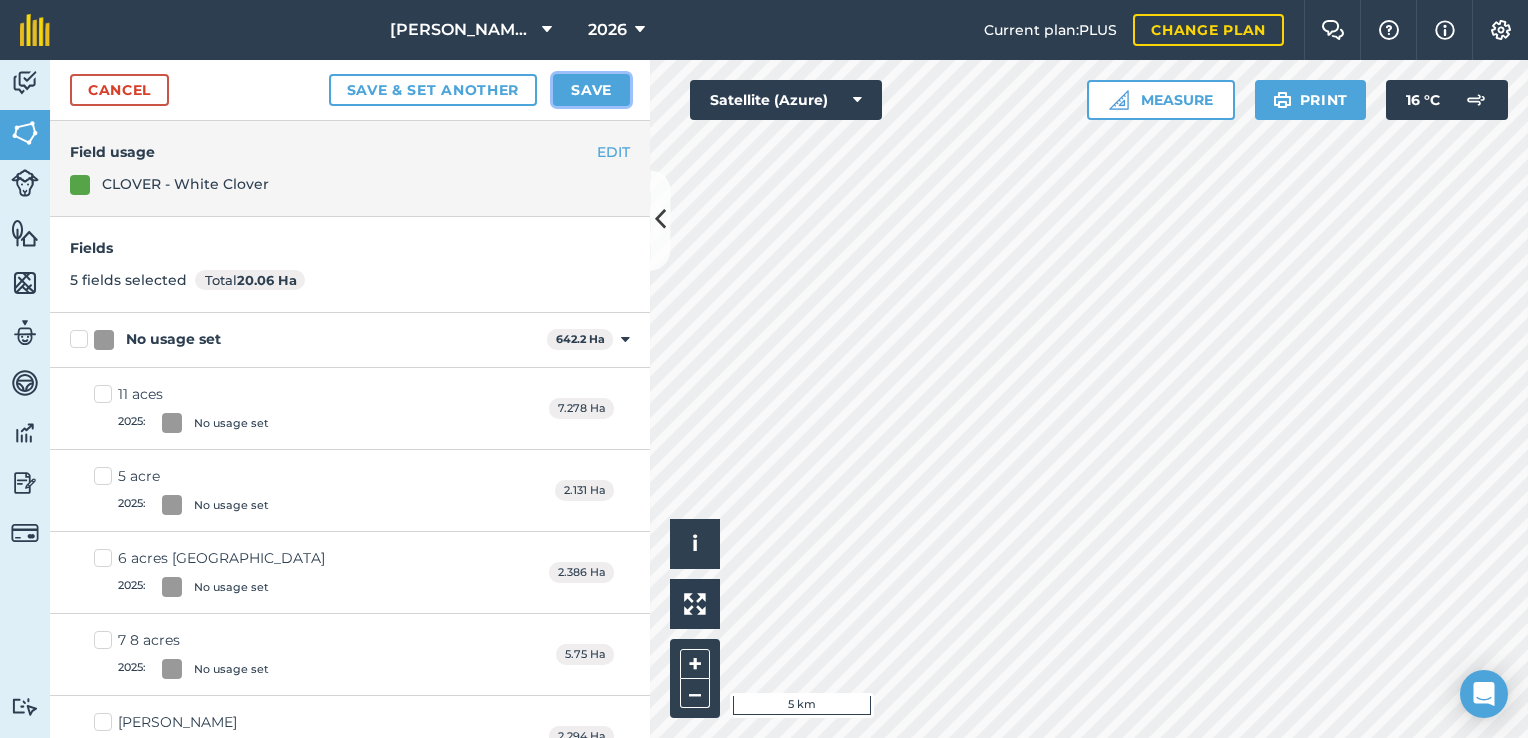 click on "Save" at bounding box center (591, 90) 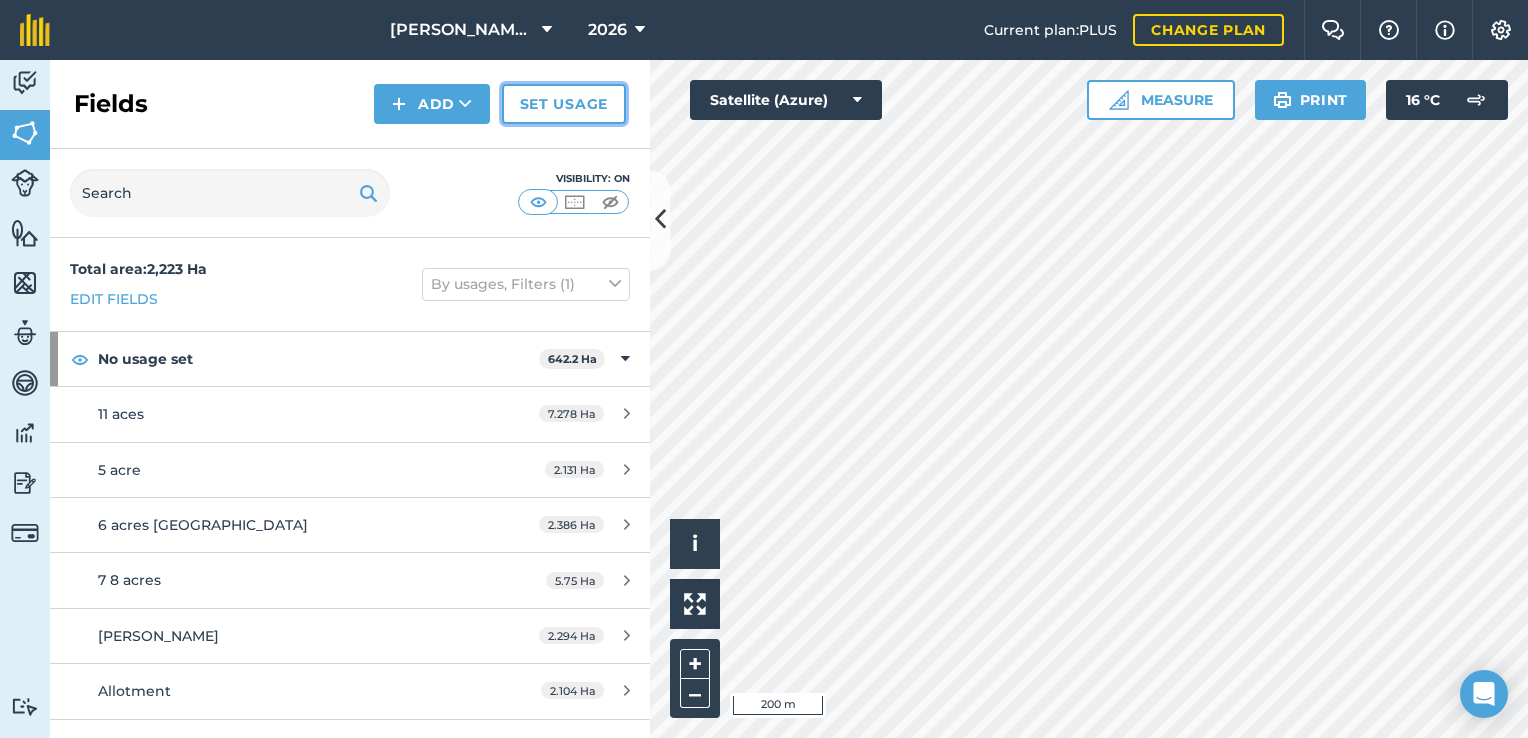 click on "Set usage" at bounding box center [564, 104] 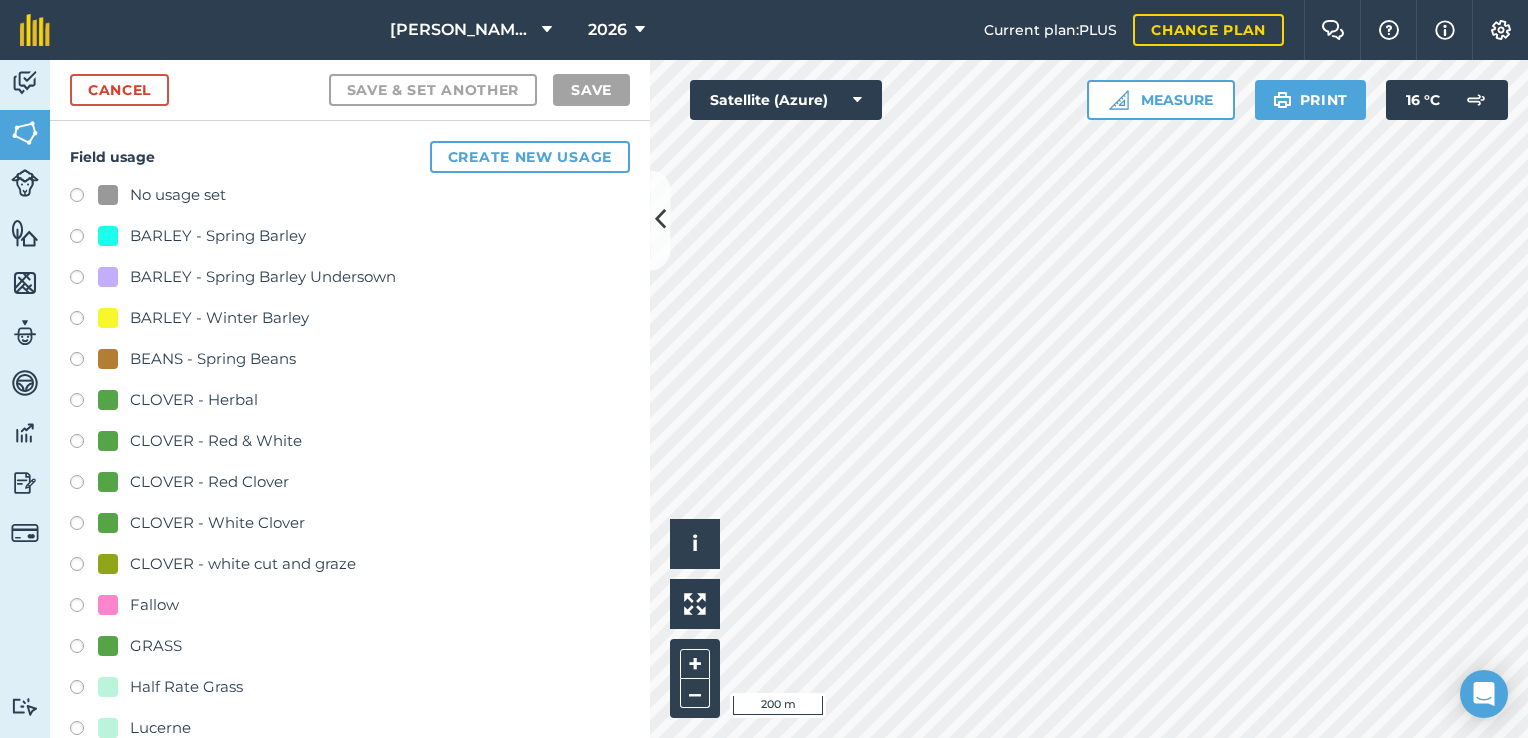 click at bounding box center [84, 526] 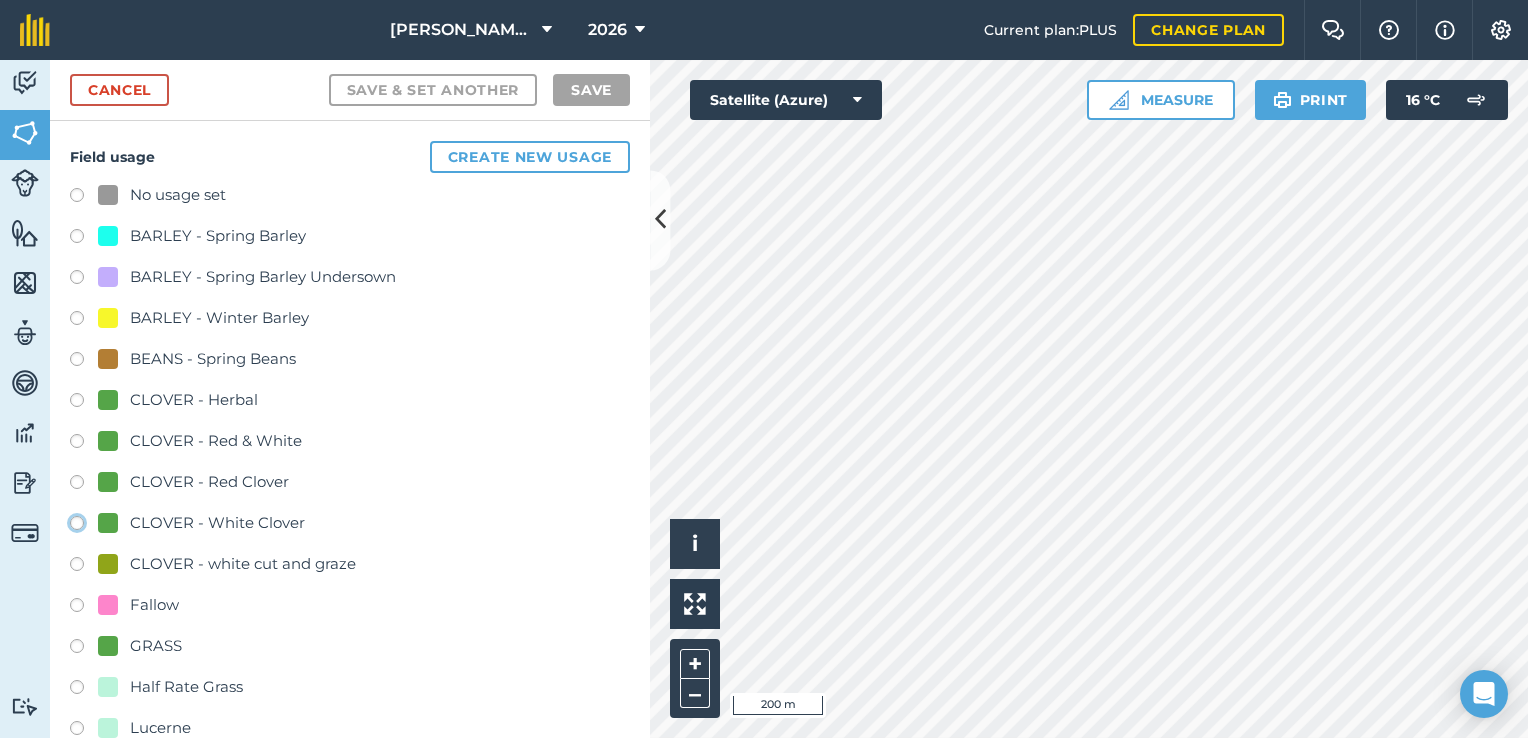 click on "CLOVER - White Clover" at bounding box center [-9923, 522] 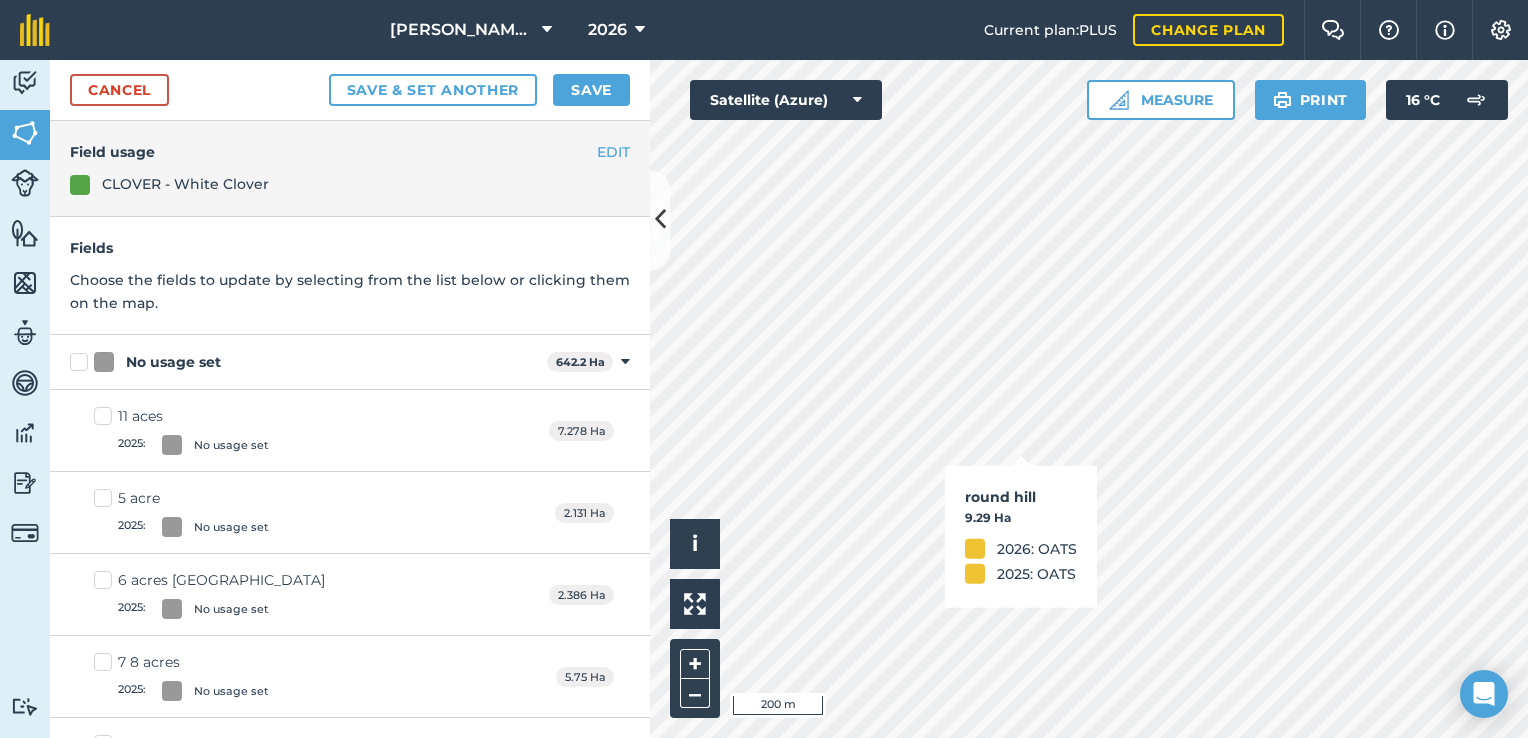 checkbox on "true" 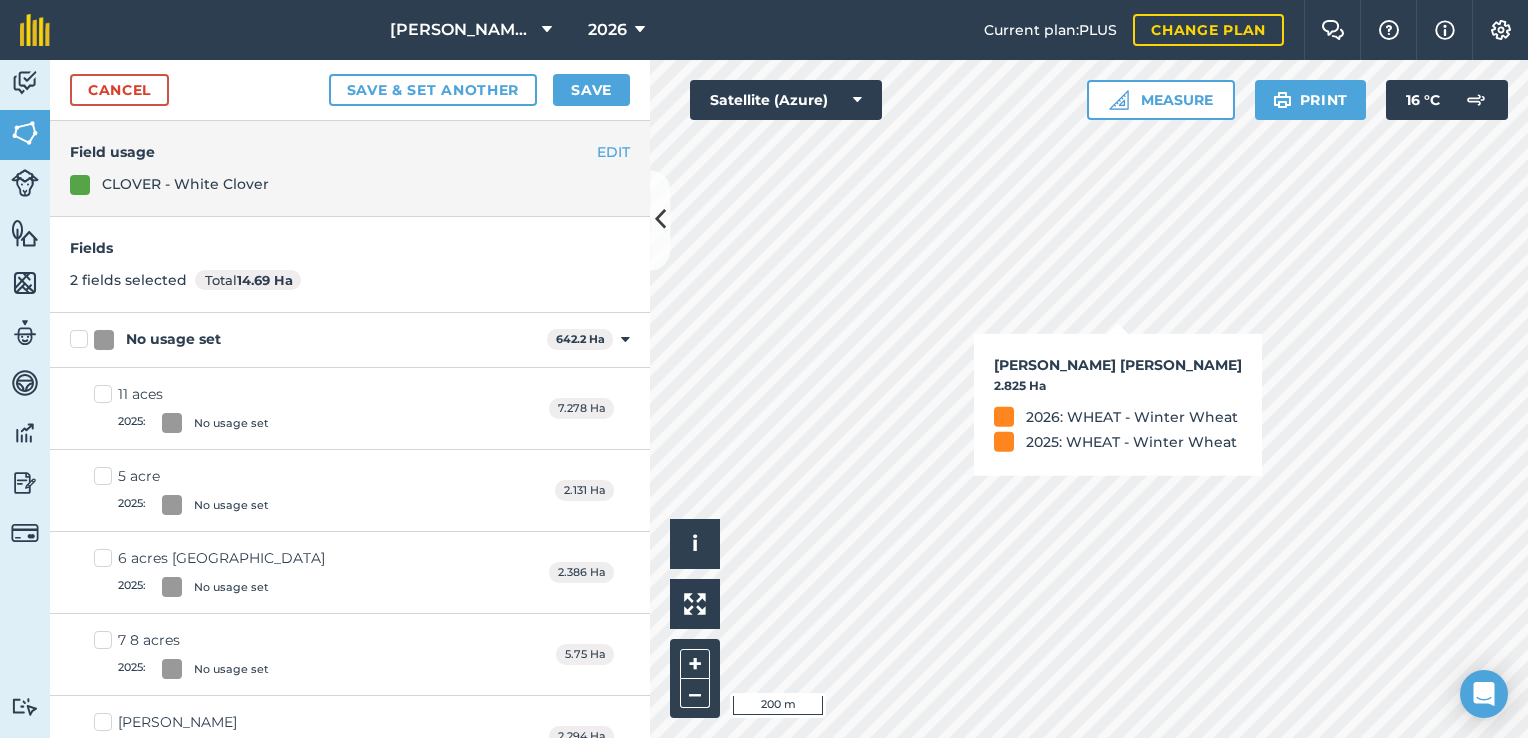 checkbox on "true" 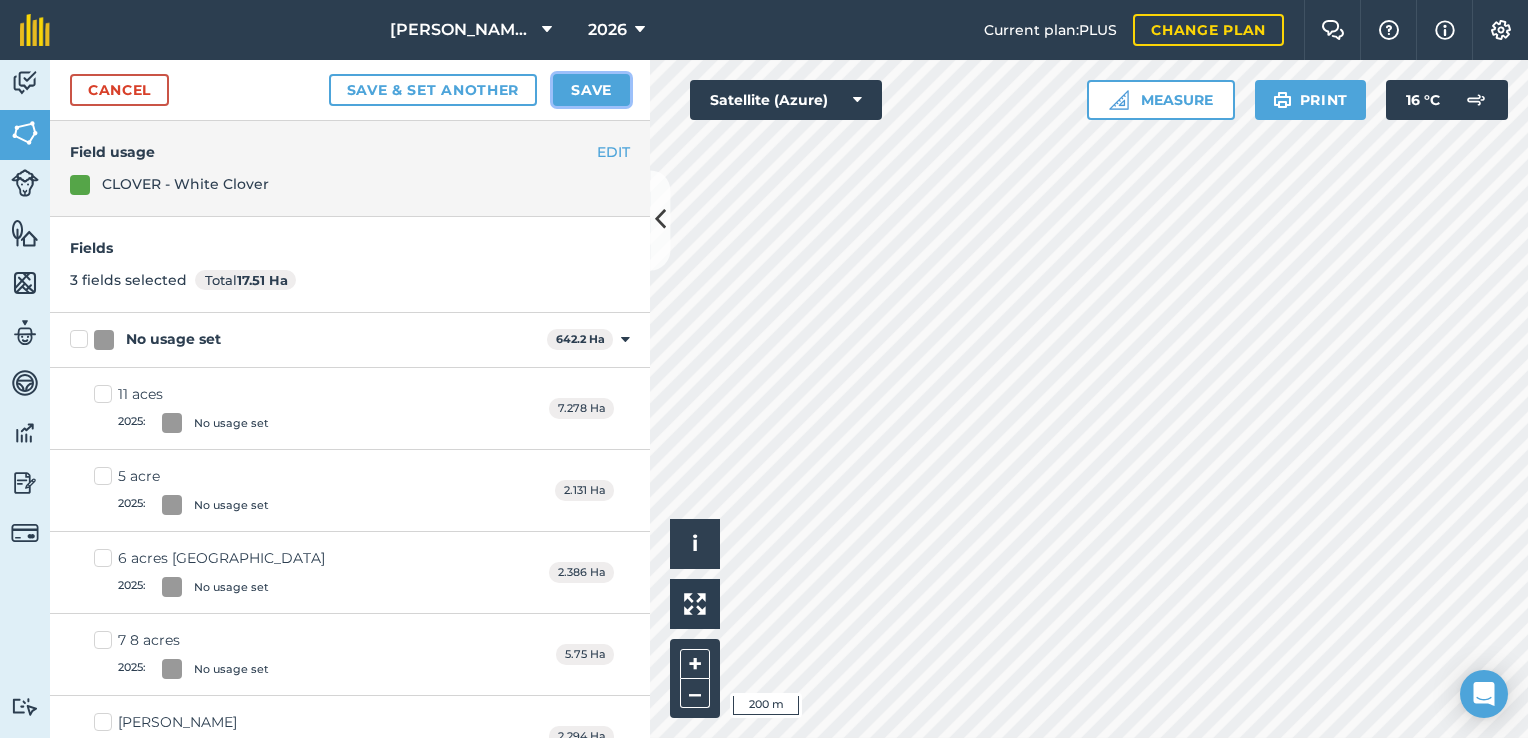 click on "Save" at bounding box center (591, 90) 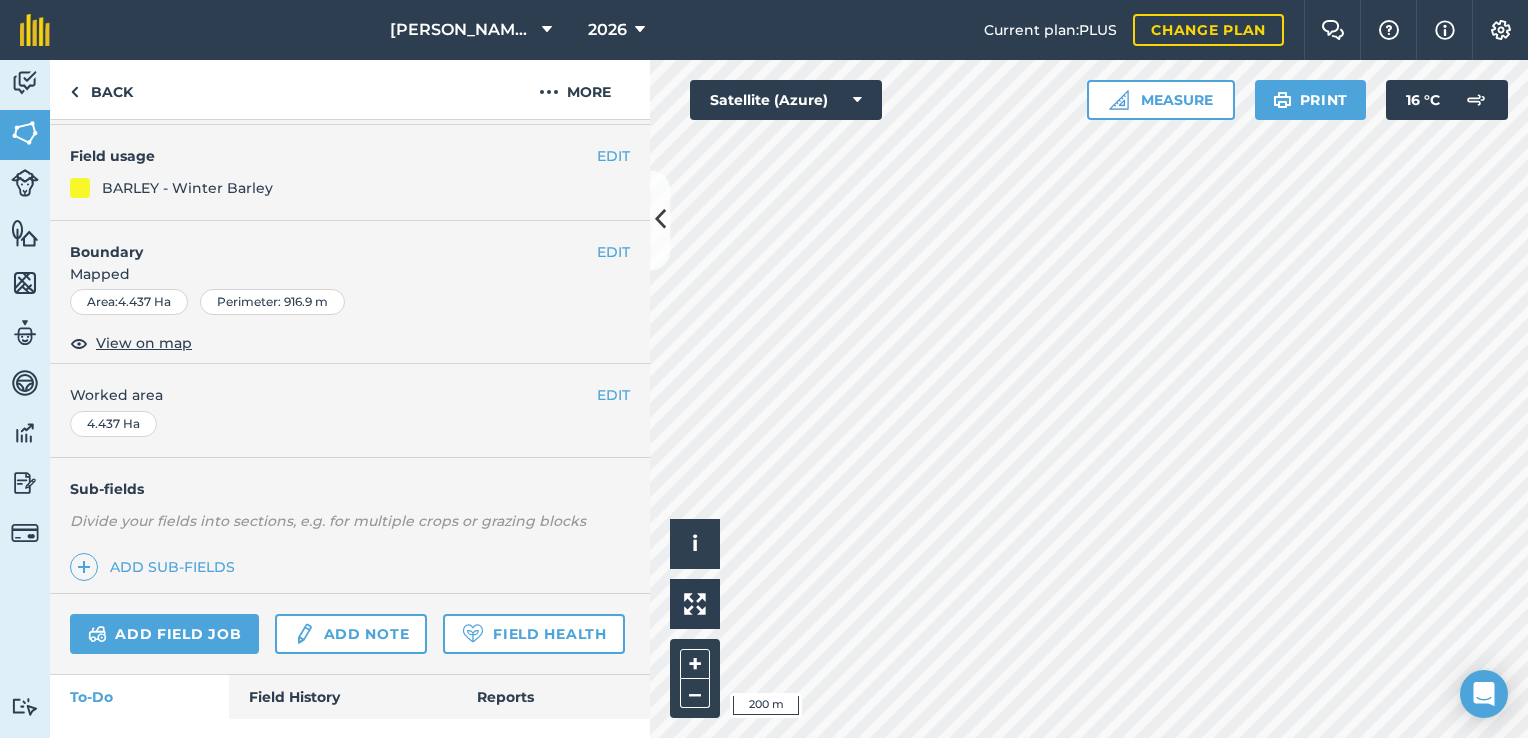 scroll, scrollTop: 256, scrollLeft: 0, axis: vertical 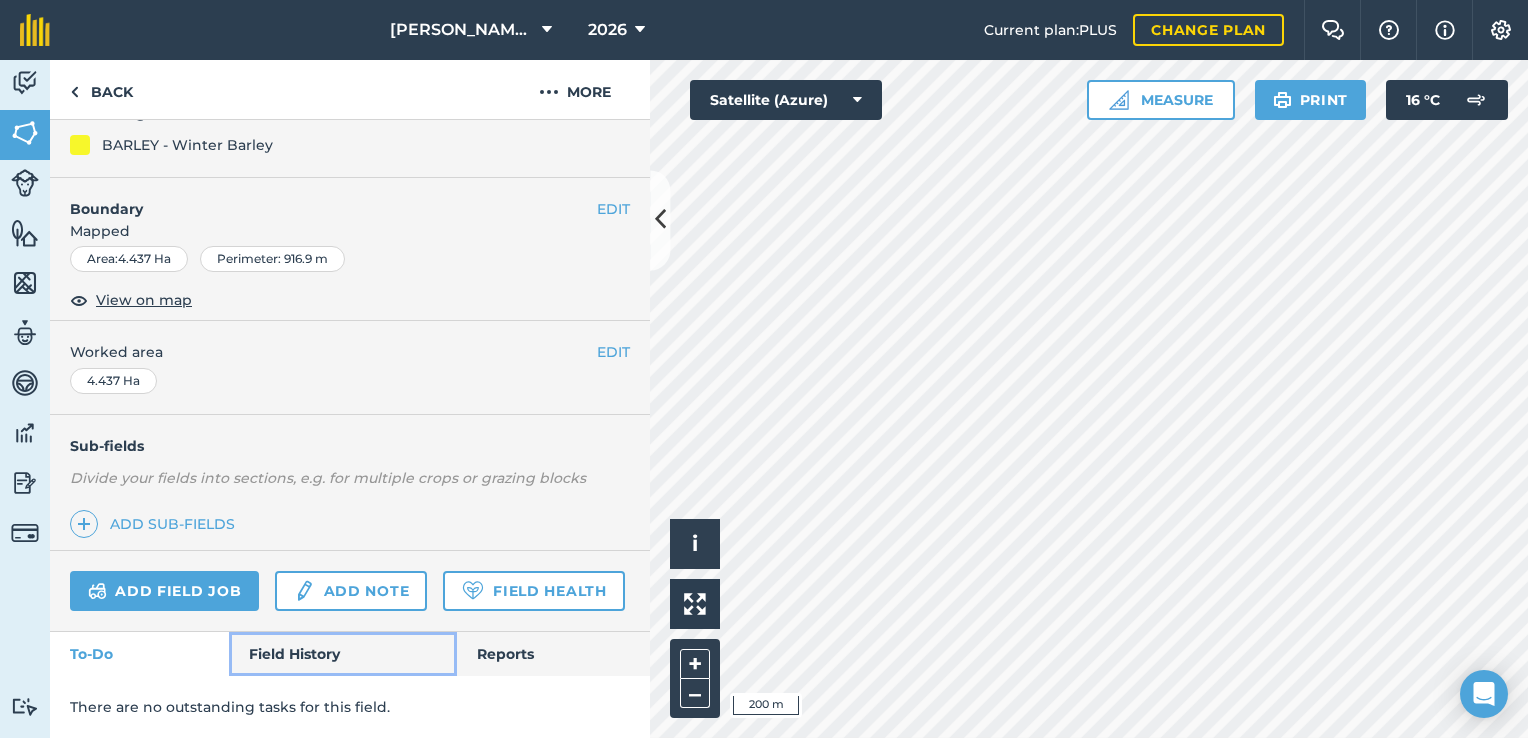 click on "Field History" at bounding box center (342, 654) 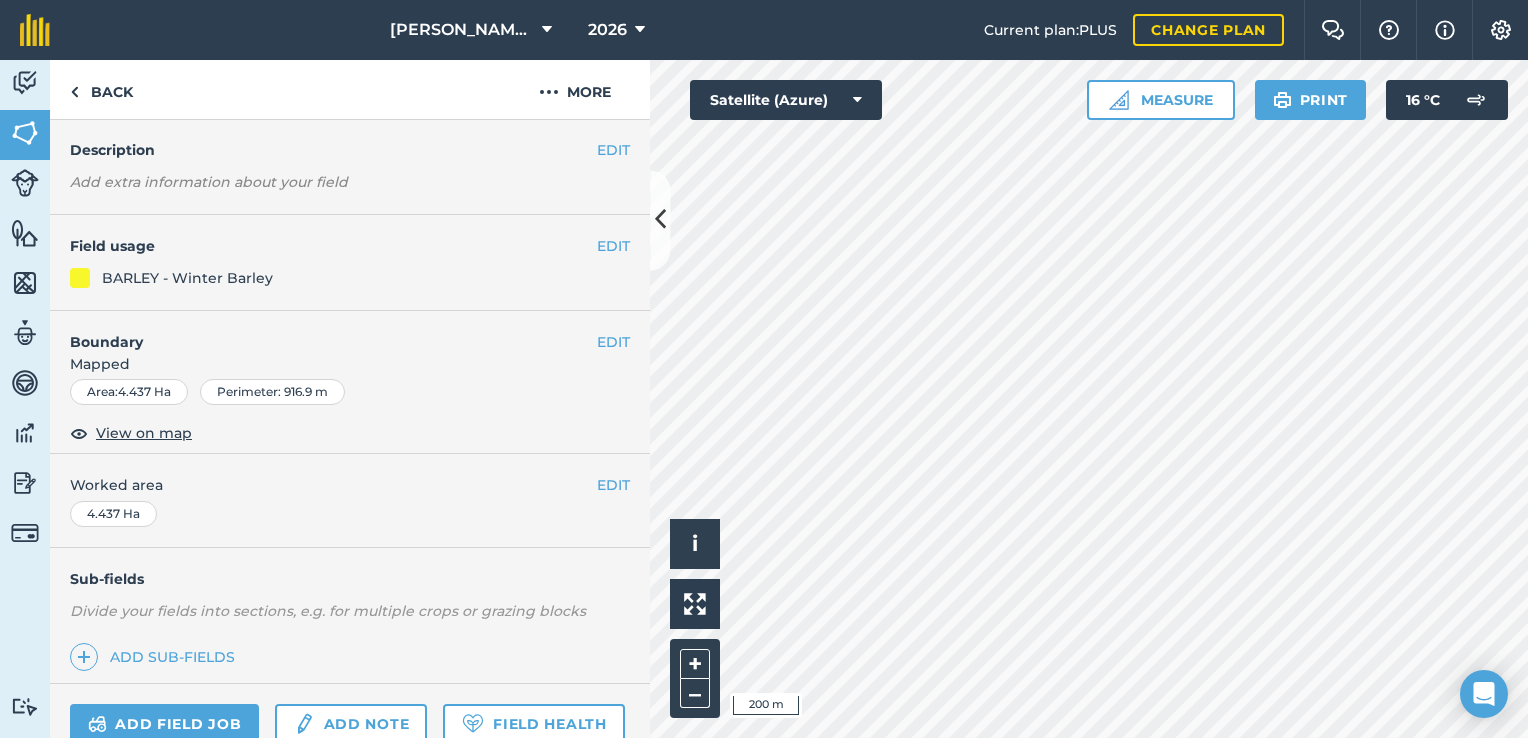 scroll, scrollTop: 16, scrollLeft: 0, axis: vertical 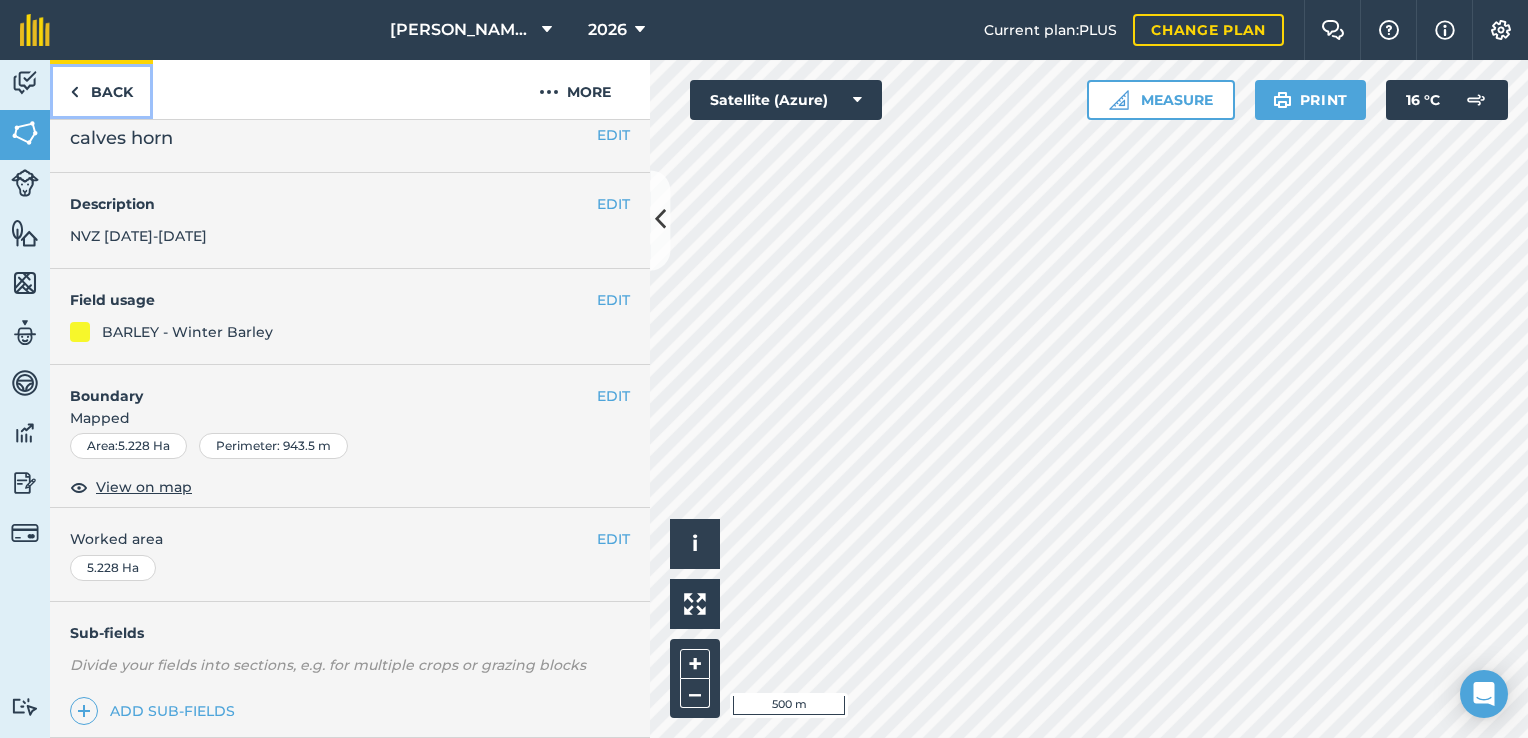click on "Back" at bounding box center [101, 89] 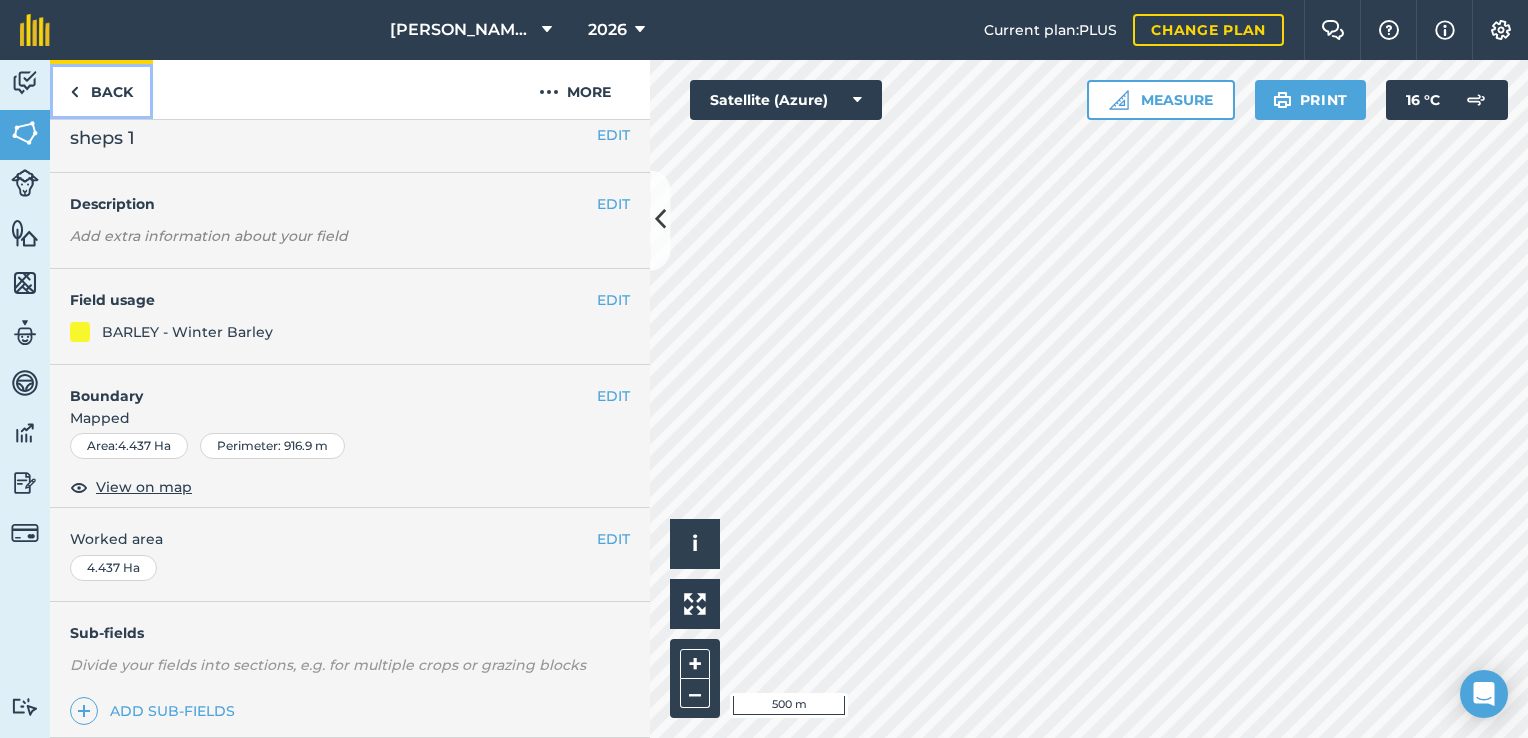 click on "Back" at bounding box center [101, 89] 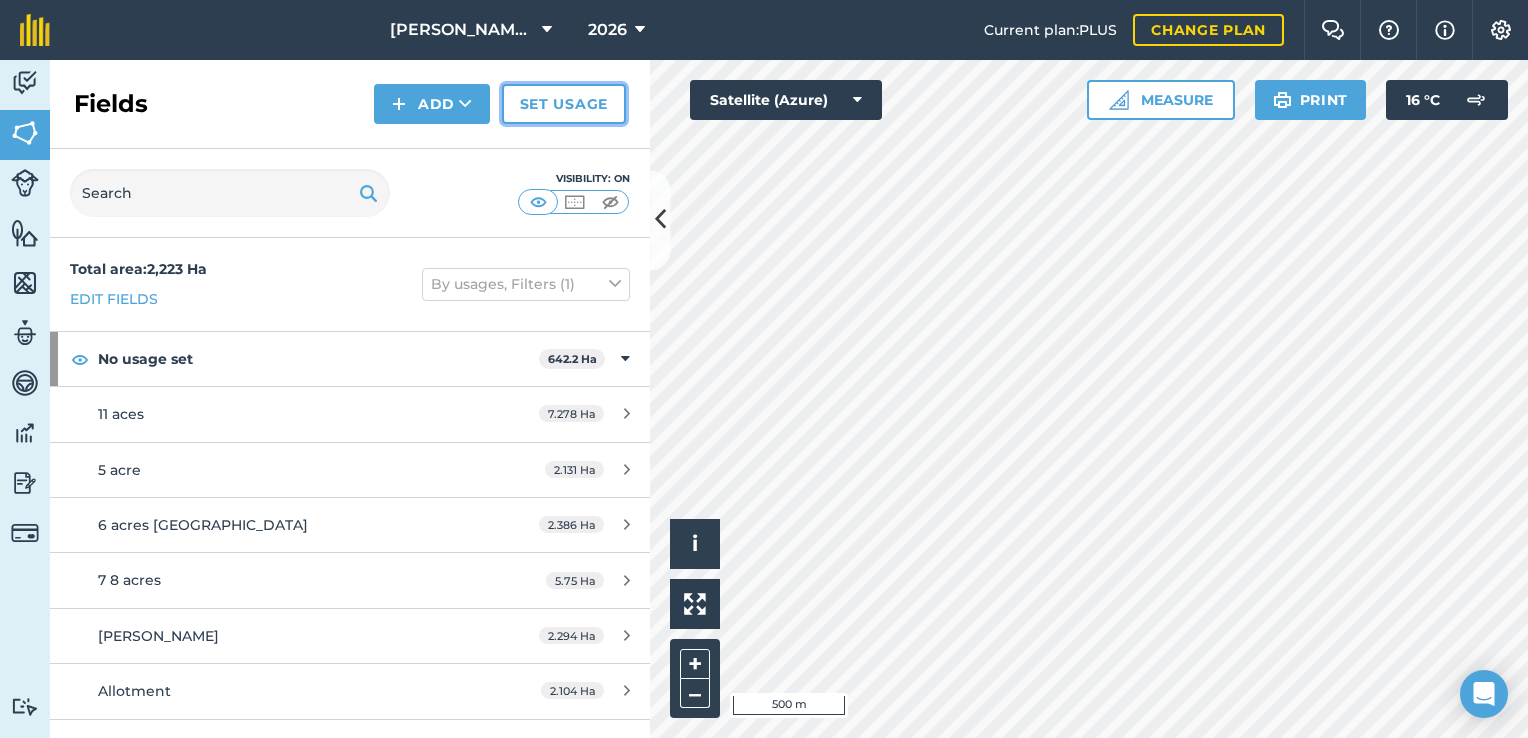 click on "Set usage" at bounding box center (564, 104) 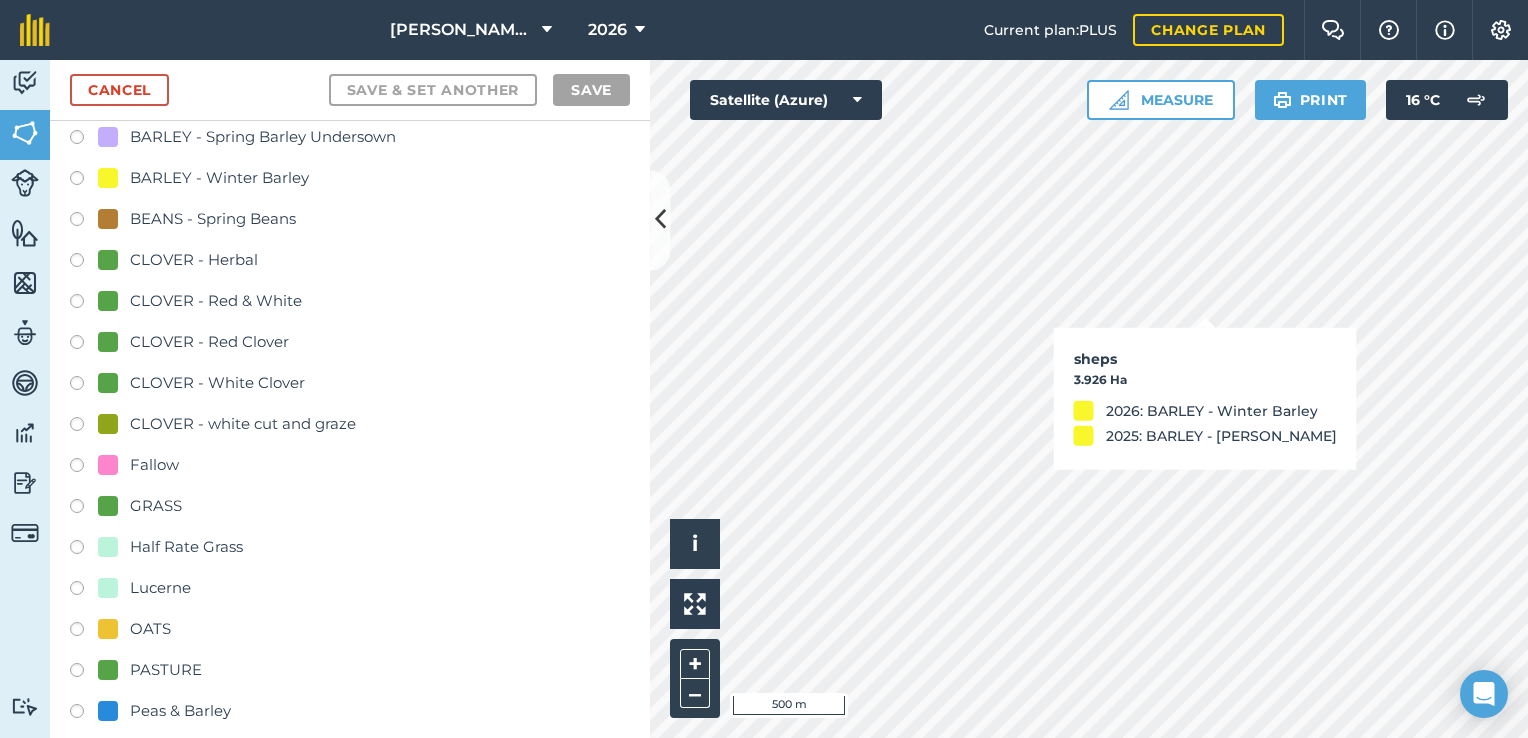 scroll, scrollTop: 166, scrollLeft: 0, axis: vertical 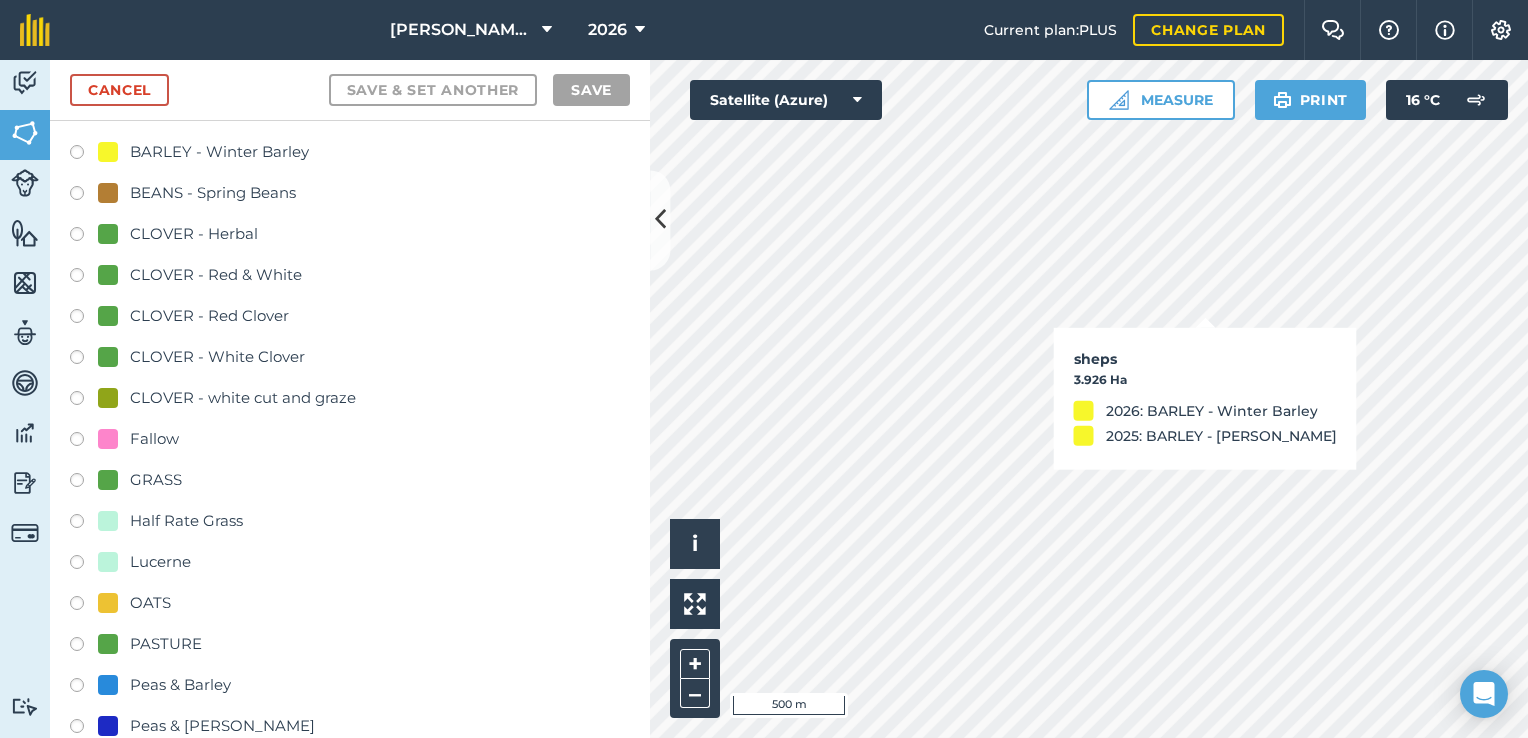 click on "CLOVER - Red Clover" at bounding box center (209, 316) 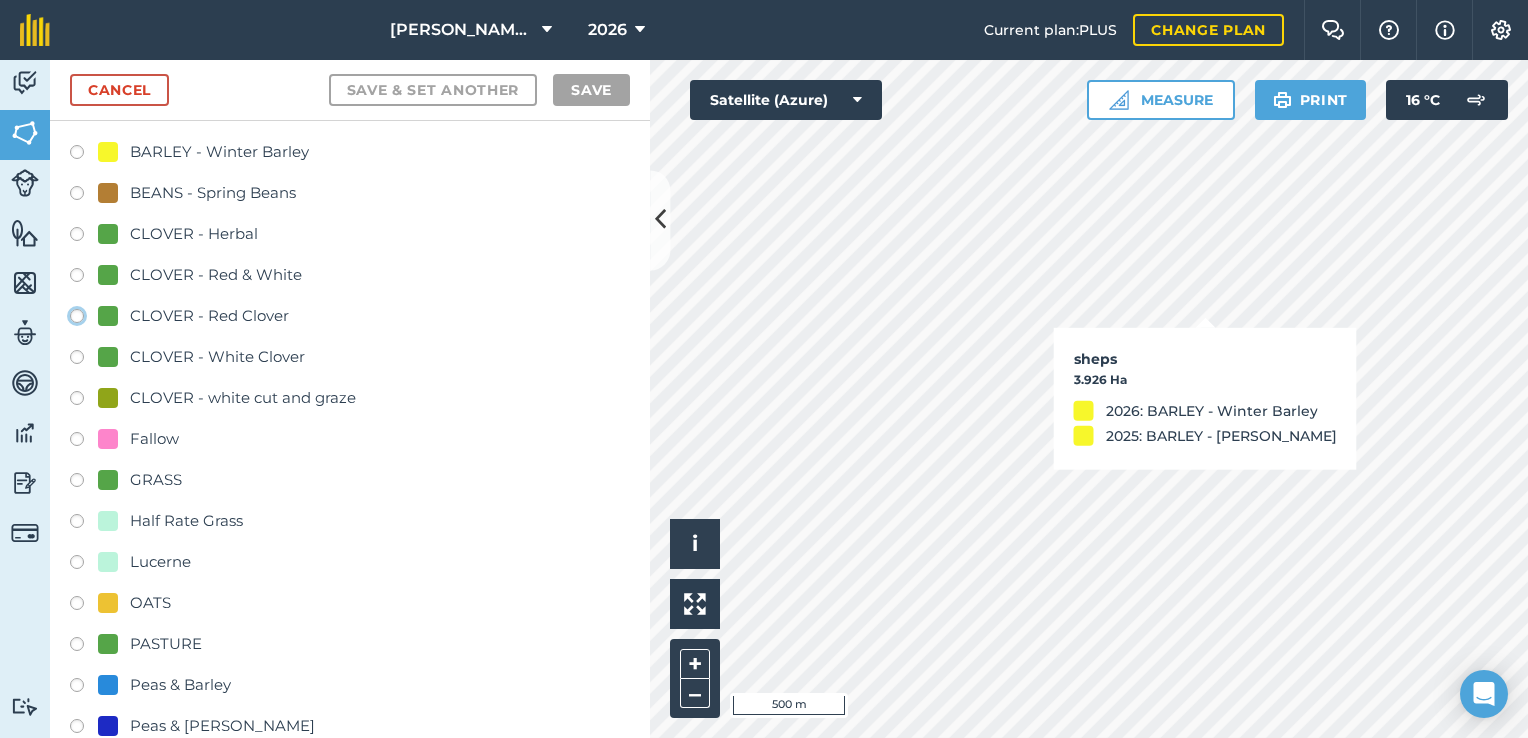 click on "CLOVER - Red Clover" at bounding box center (-9923, 315) 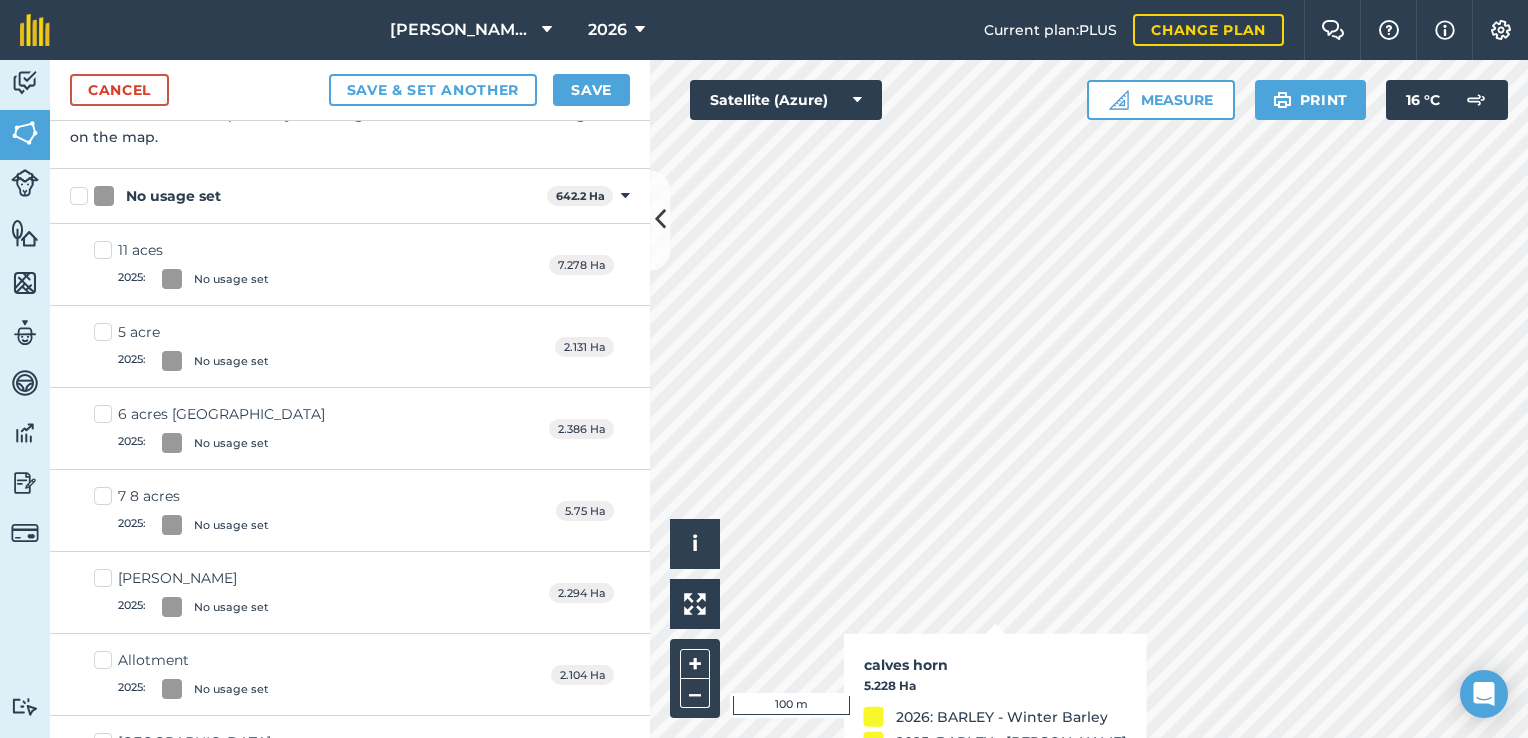 checkbox on "true" 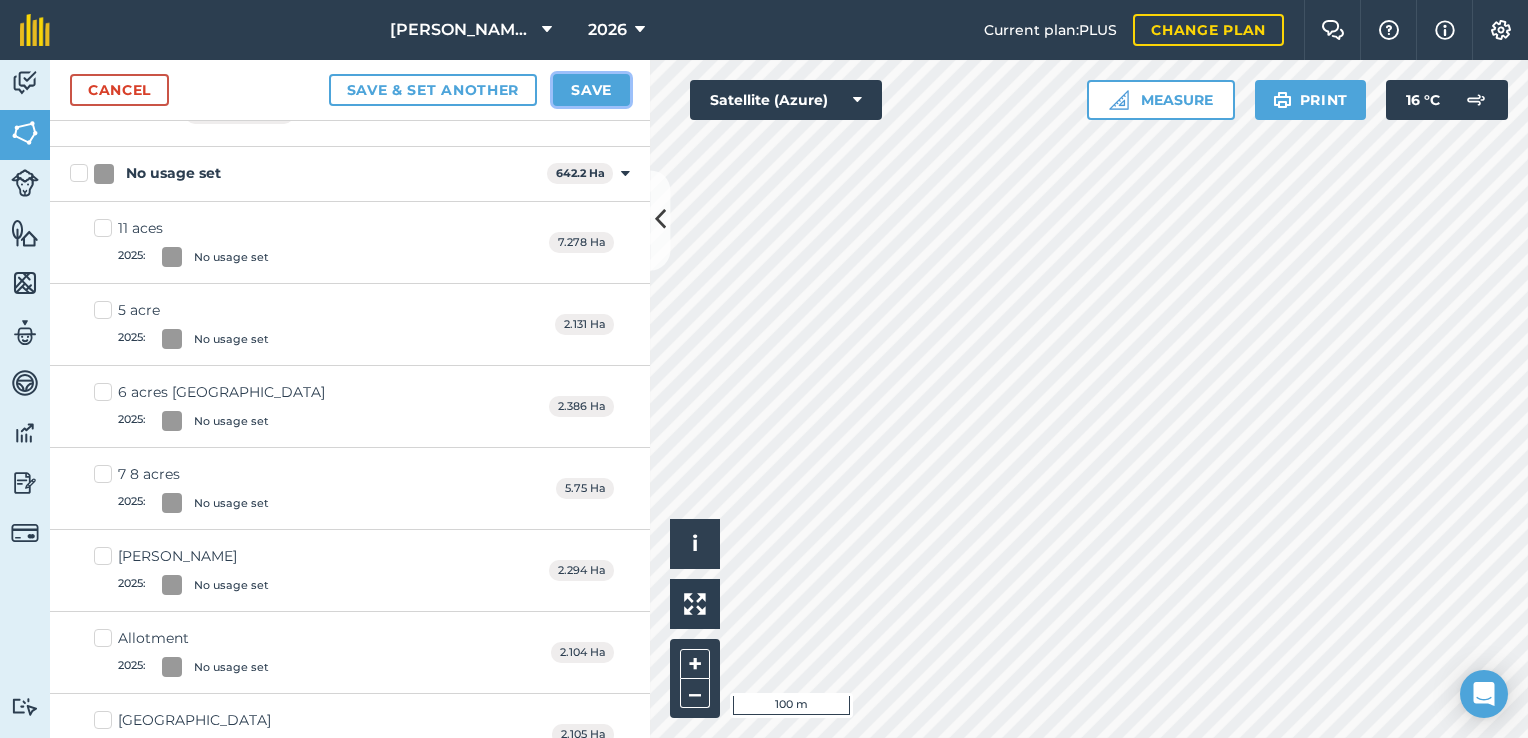 click on "Save" at bounding box center [591, 90] 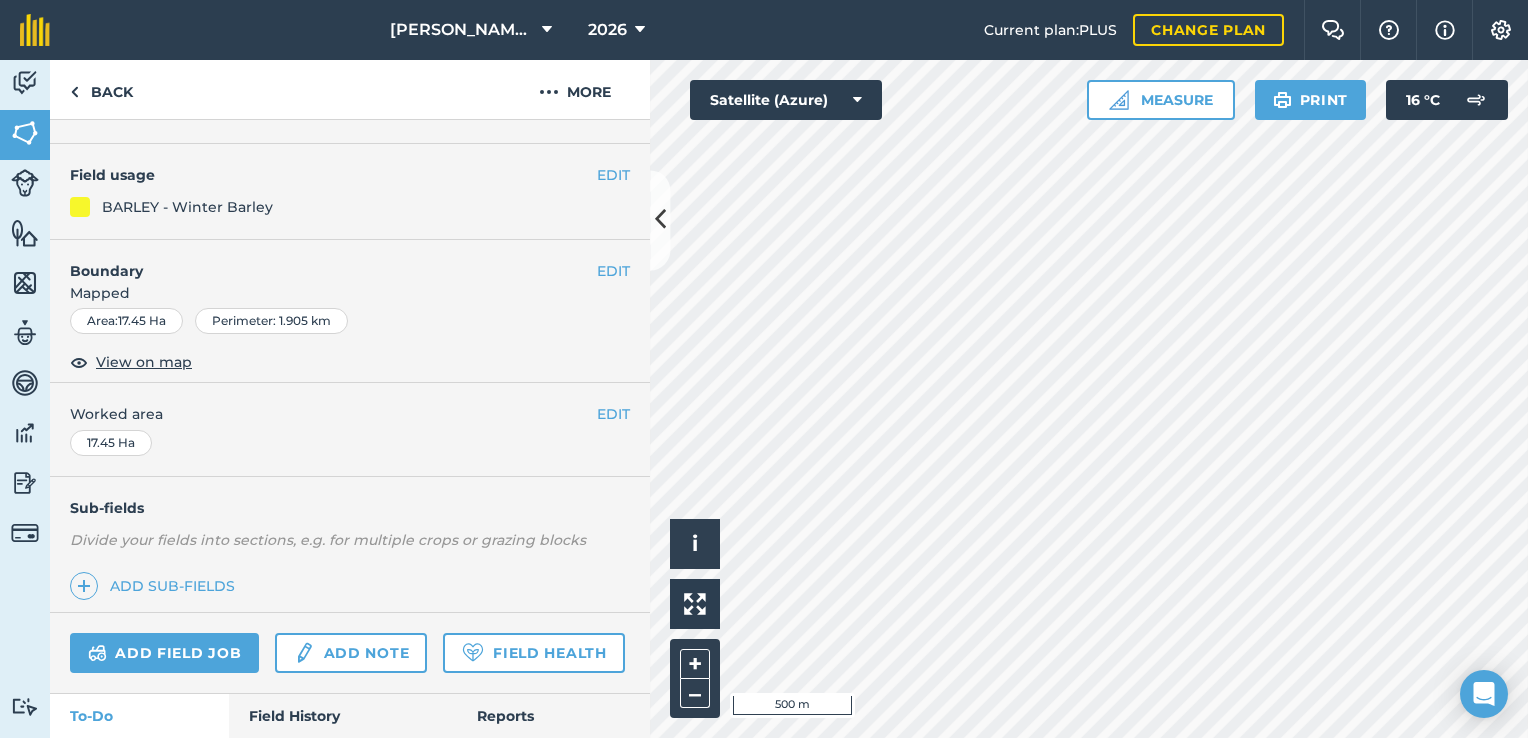 scroll, scrollTop: 256, scrollLeft: 0, axis: vertical 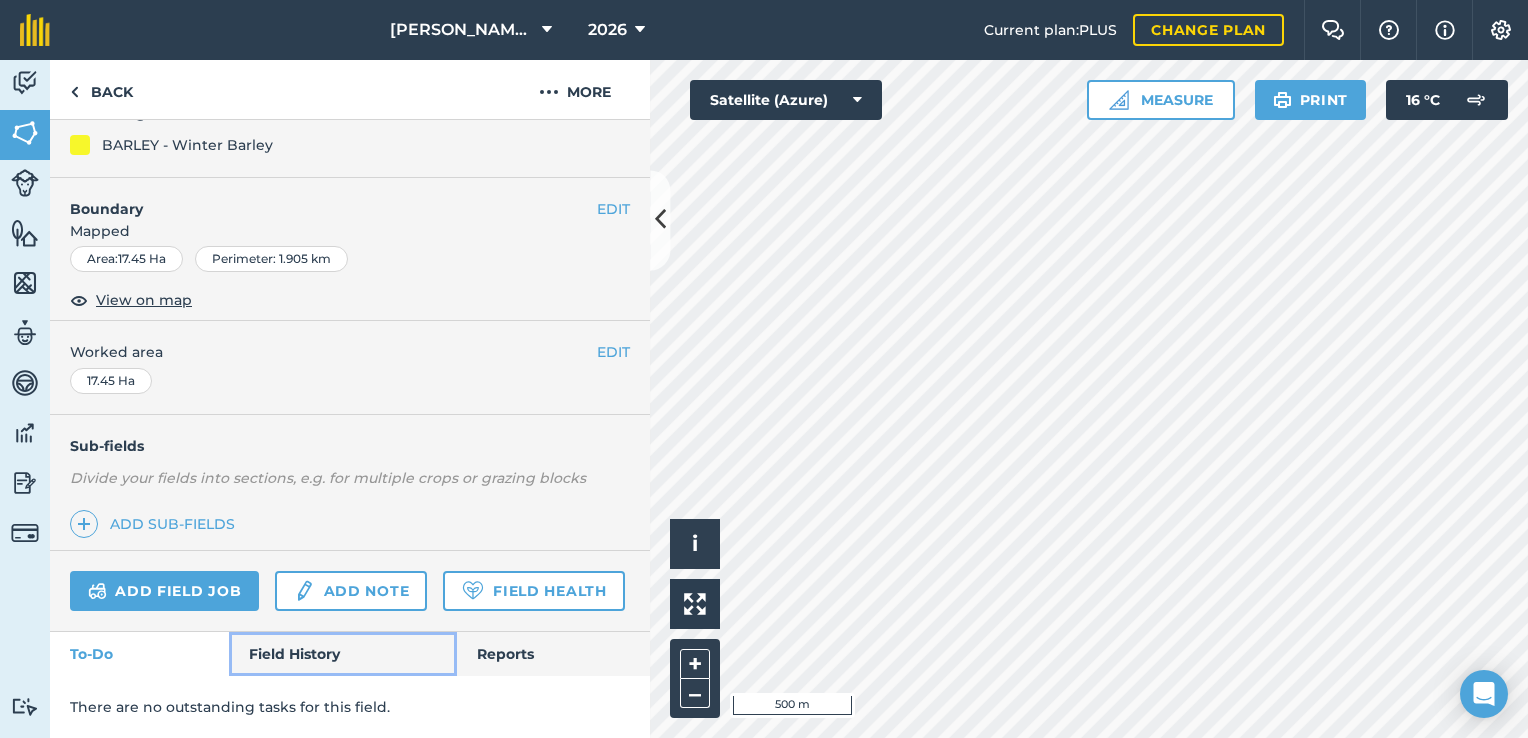 click on "Field History" at bounding box center (342, 654) 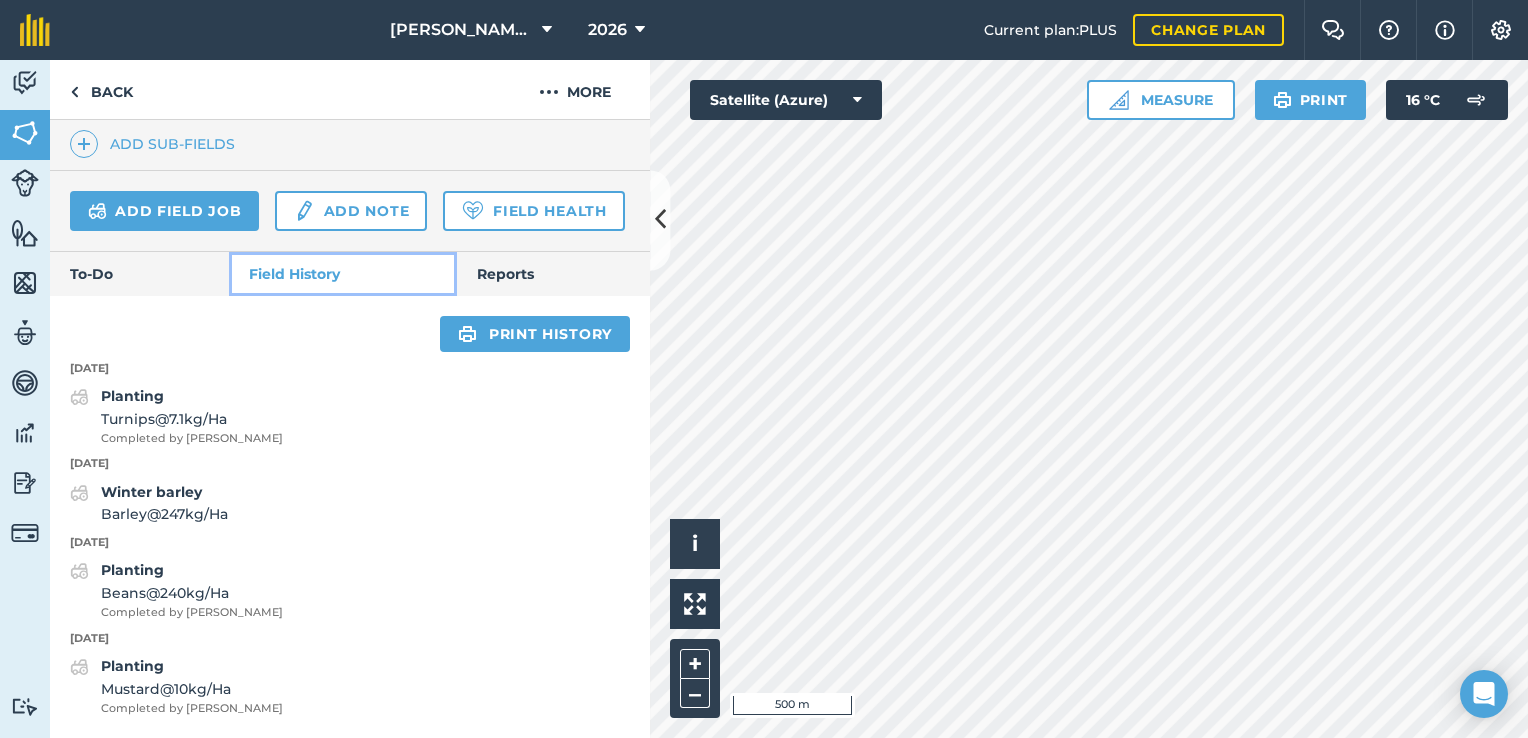 scroll, scrollTop: 635, scrollLeft: 0, axis: vertical 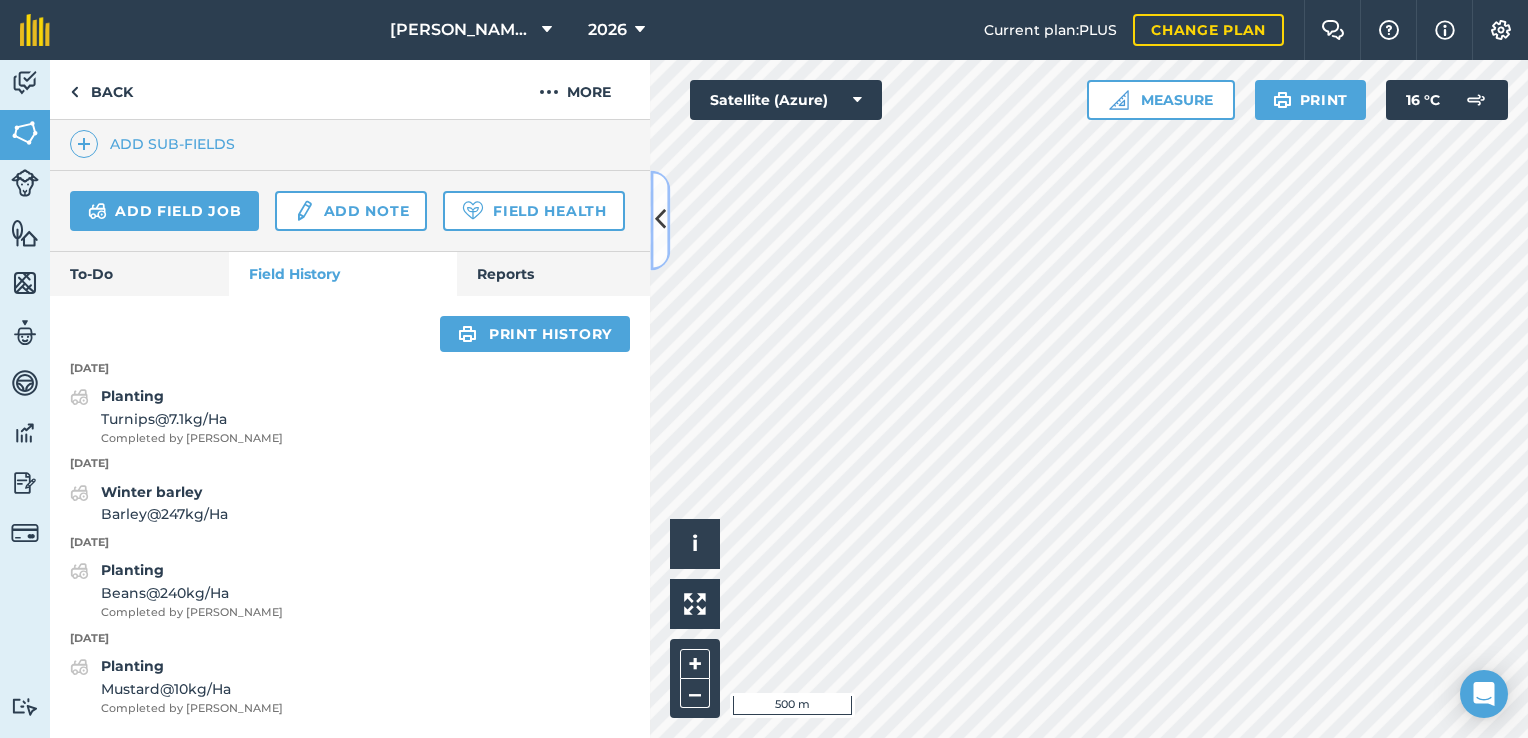 click at bounding box center (660, 220) 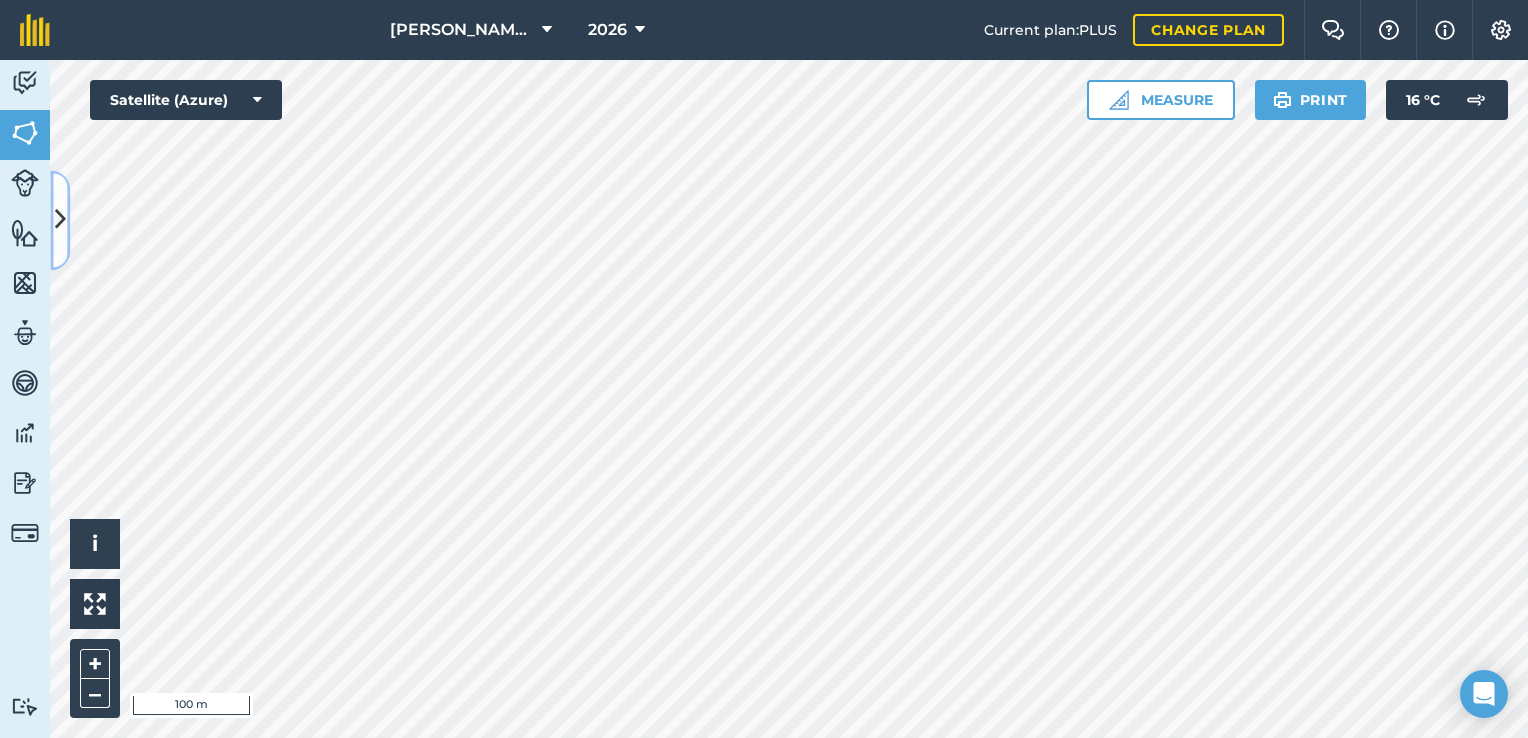 click at bounding box center [60, 220] 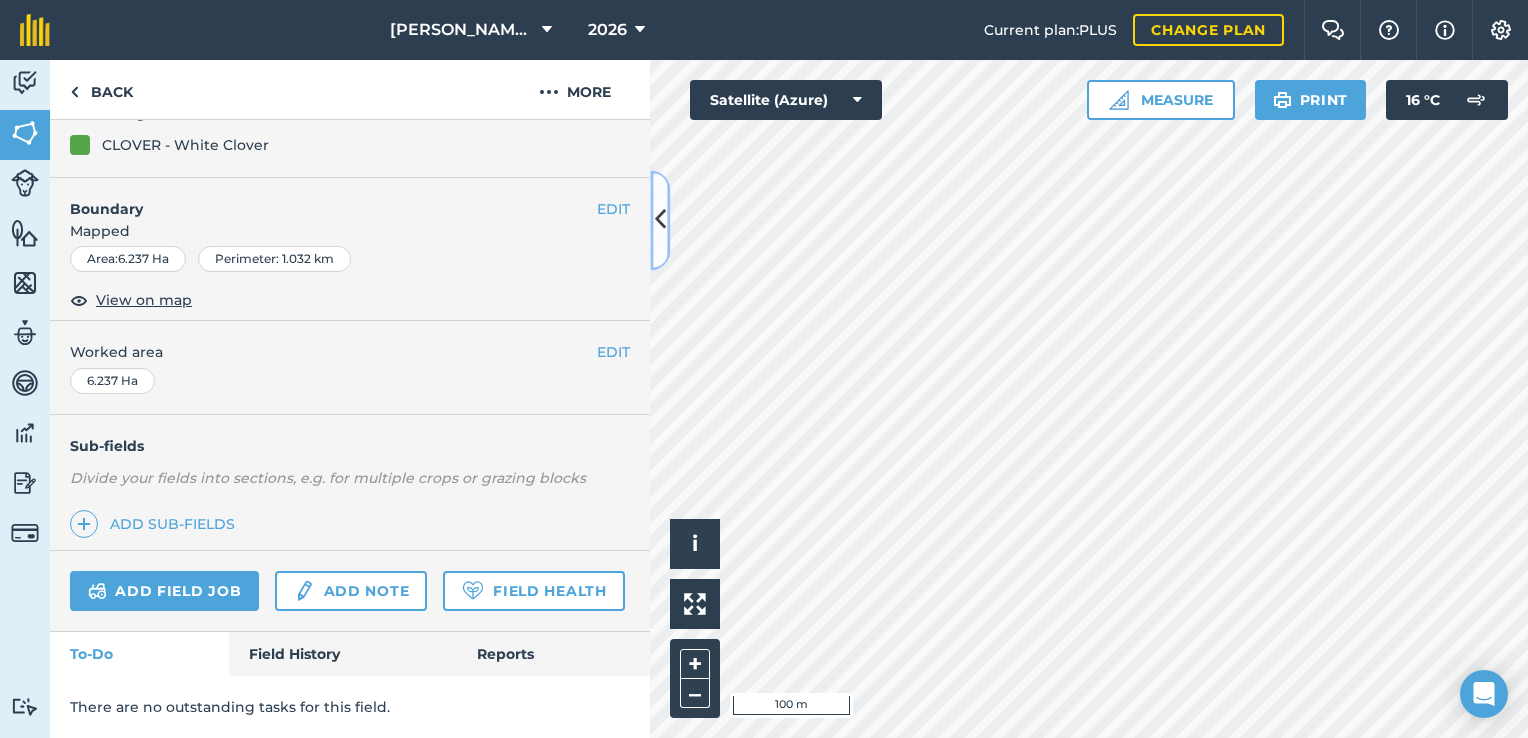 scroll, scrollTop: 256, scrollLeft: 0, axis: vertical 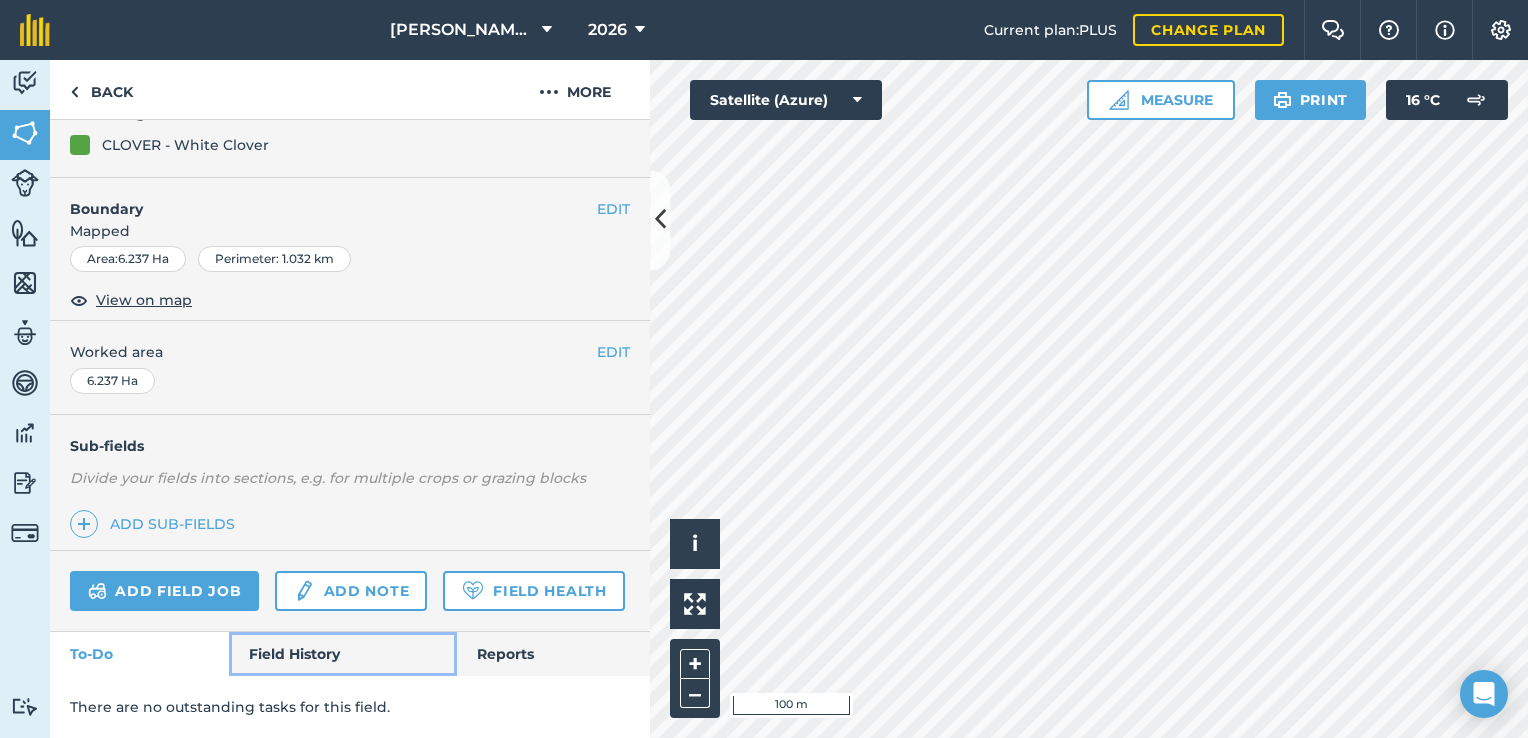 click on "Field History" at bounding box center (342, 654) 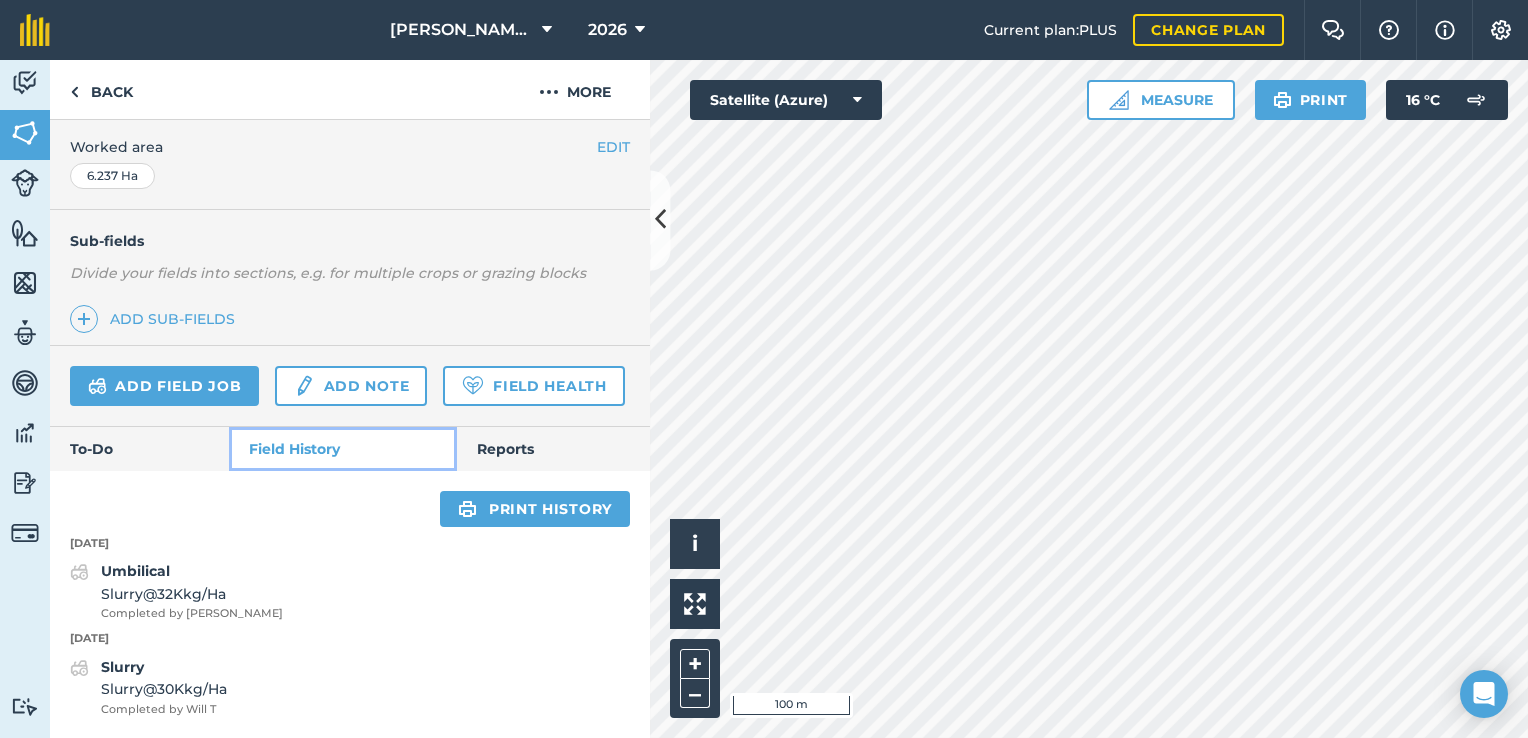 scroll, scrollTop: 460, scrollLeft: 0, axis: vertical 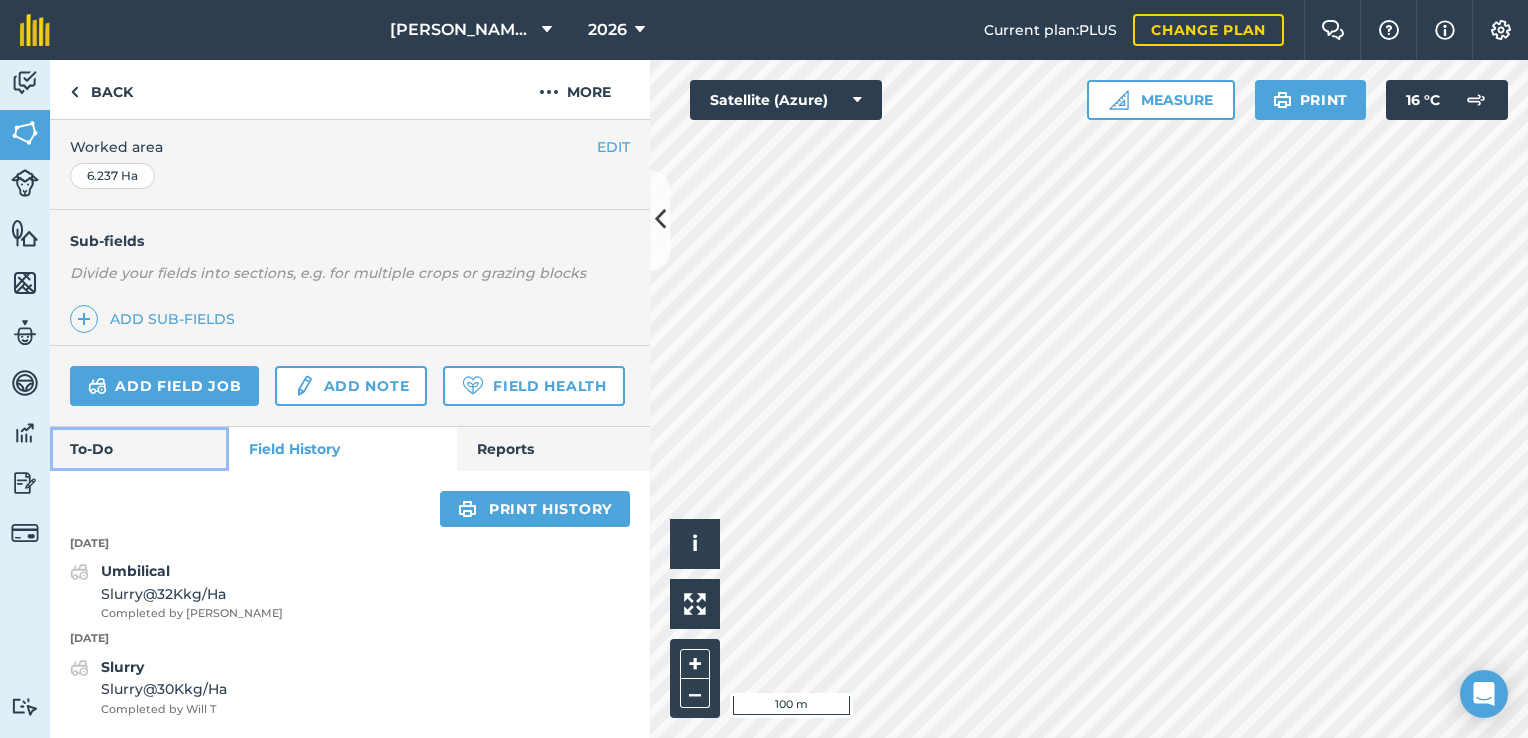 click on "To-Do" at bounding box center (139, 449) 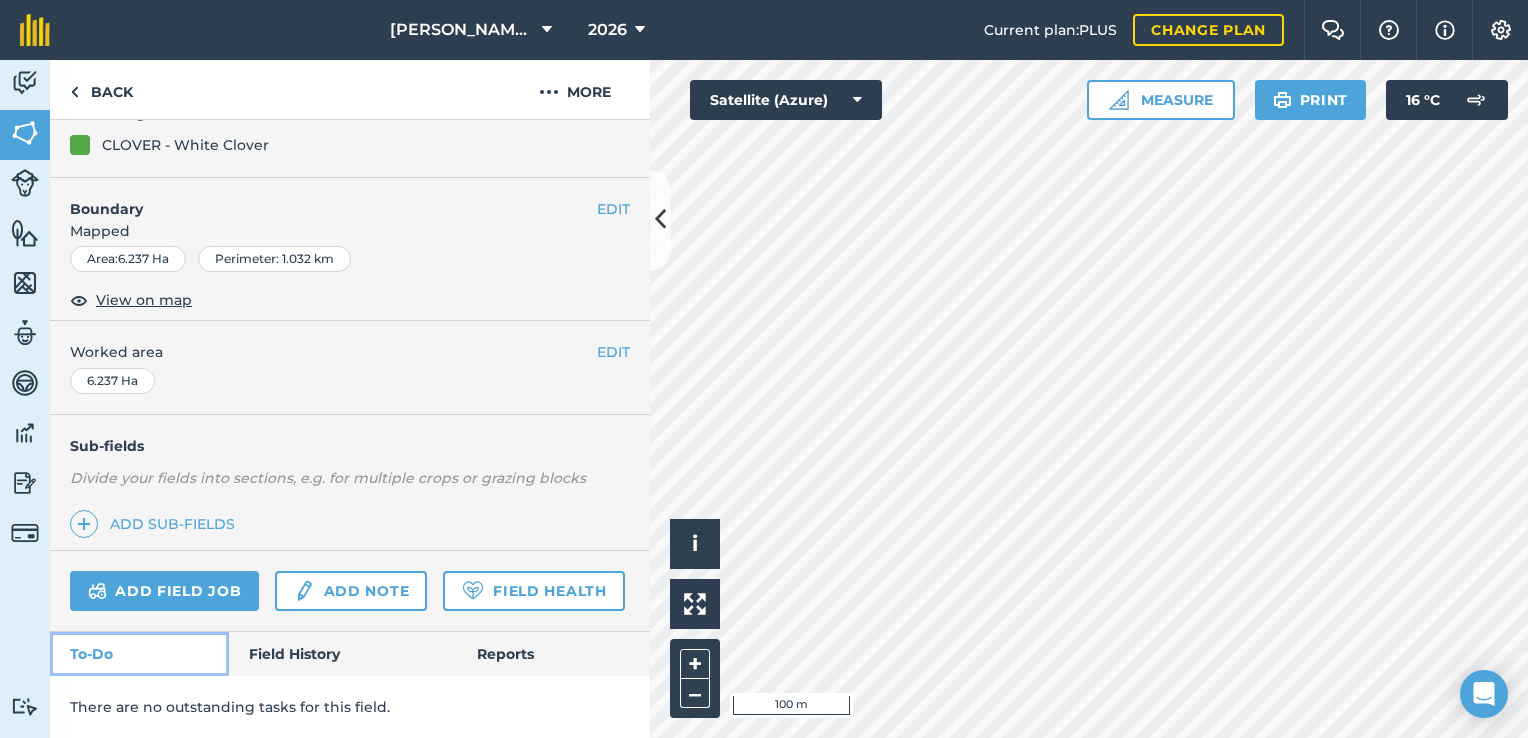scroll, scrollTop: 256, scrollLeft: 0, axis: vertical 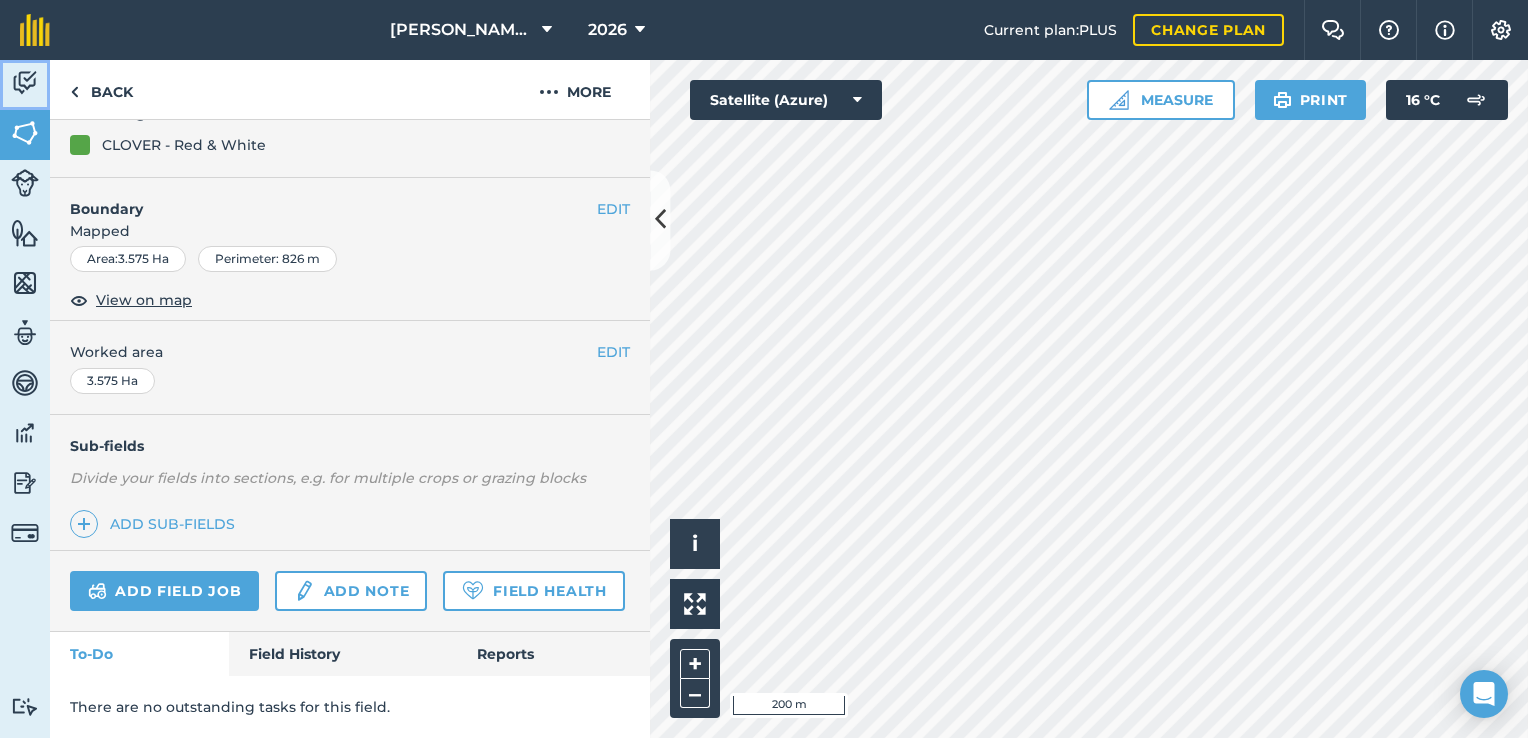 click at bounding box center (25, 83) 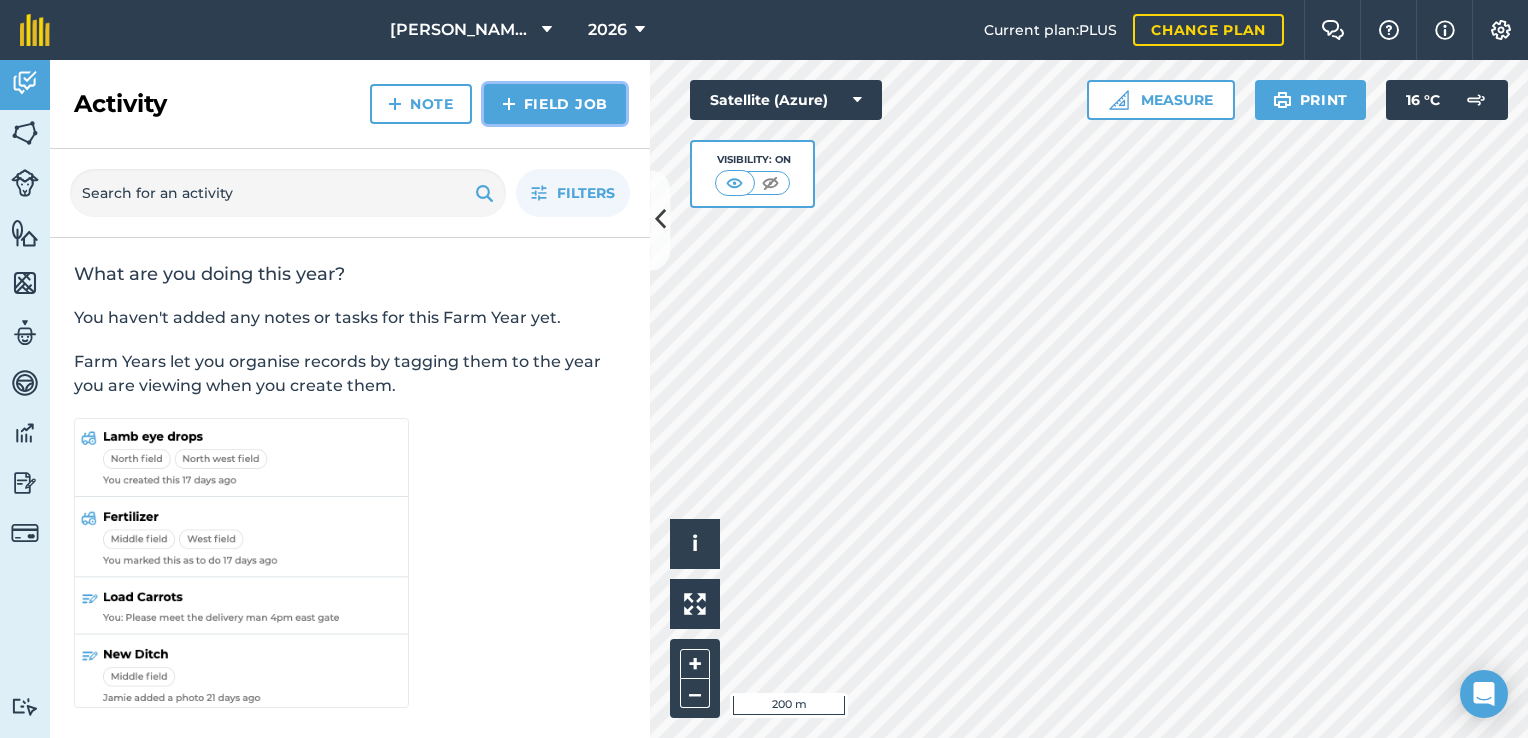 click on "Field Job" at bounding box center (555, 104) 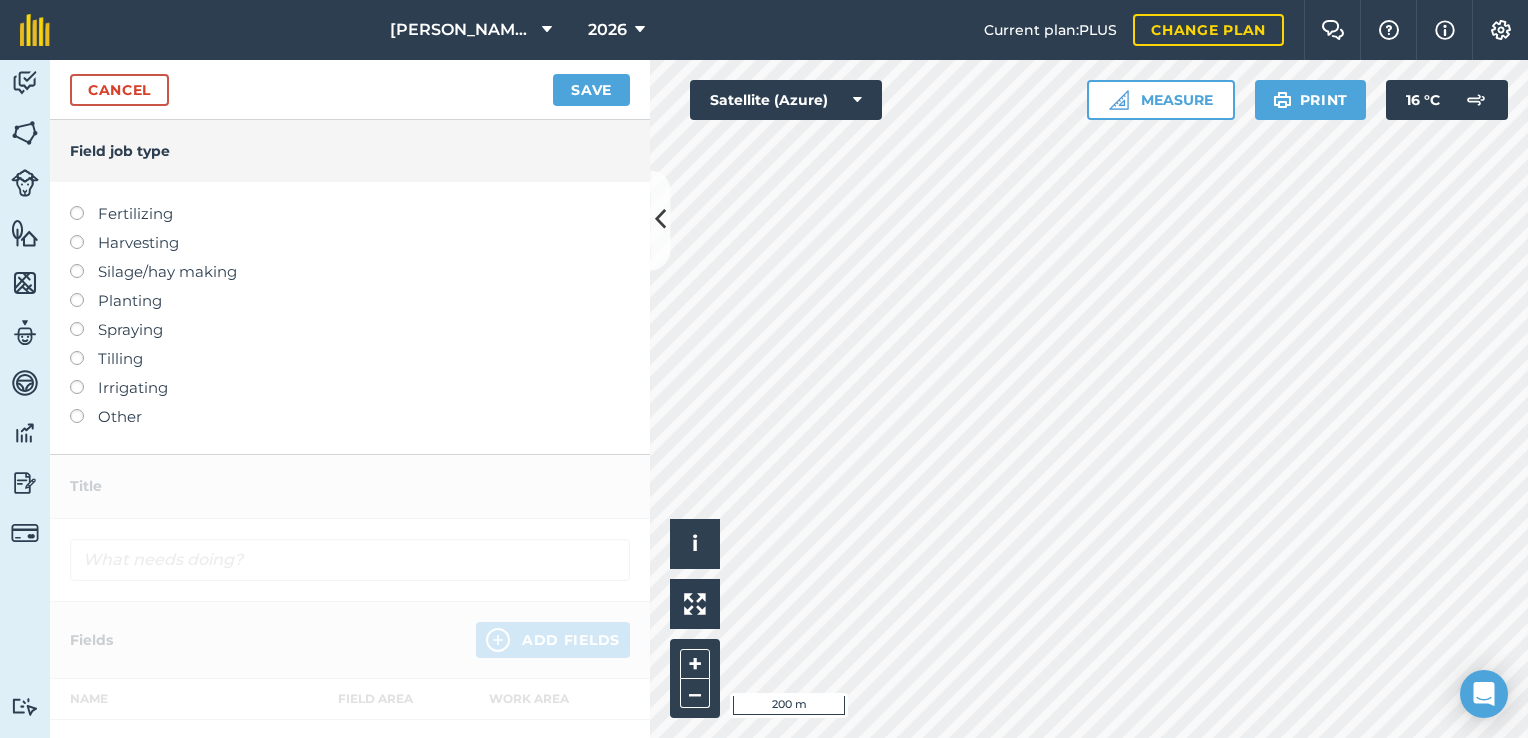 click on "Fertilizing" at bounding box center [350, 214] 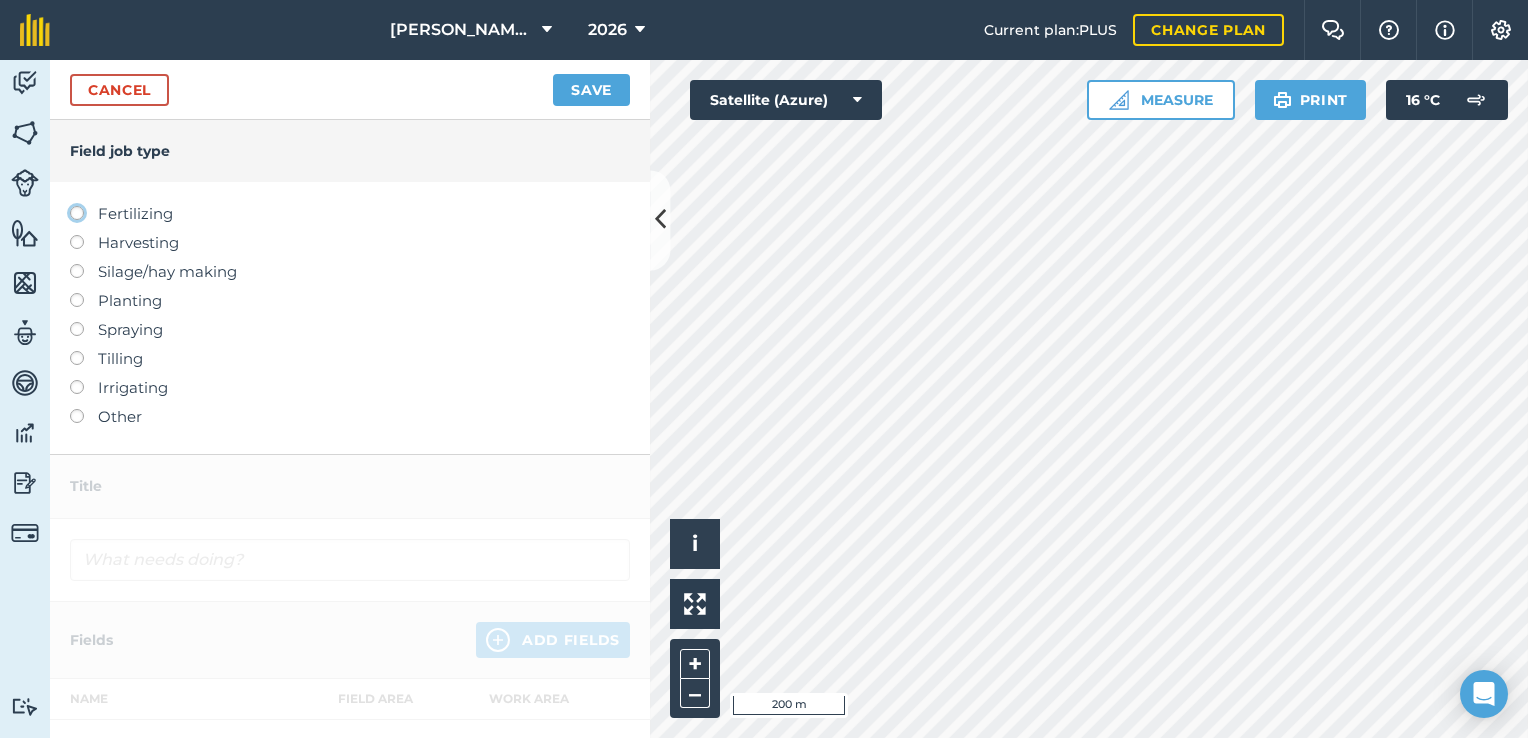 click on "Fertilizing" at bounding box center (-9943, 212) 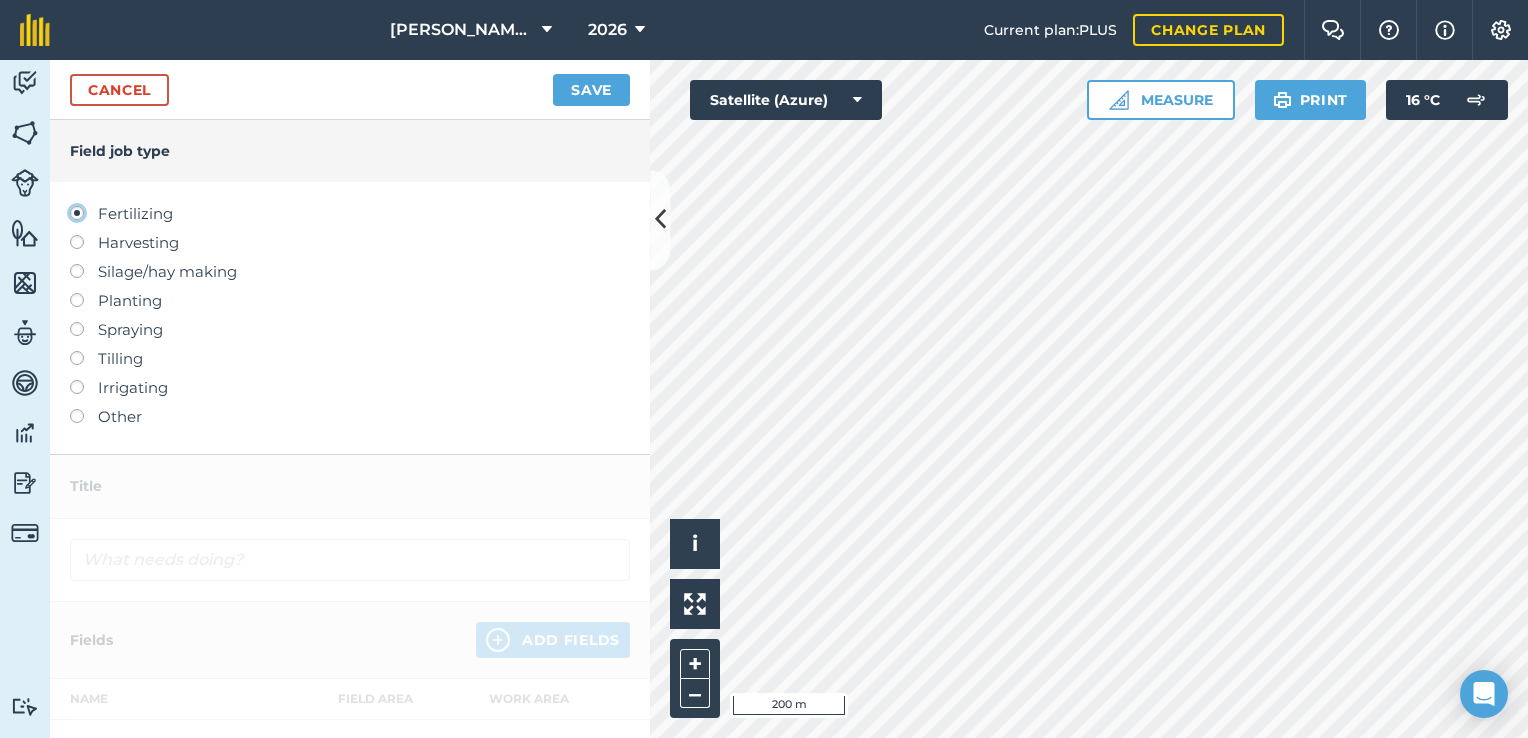 type on "Fertilizing" 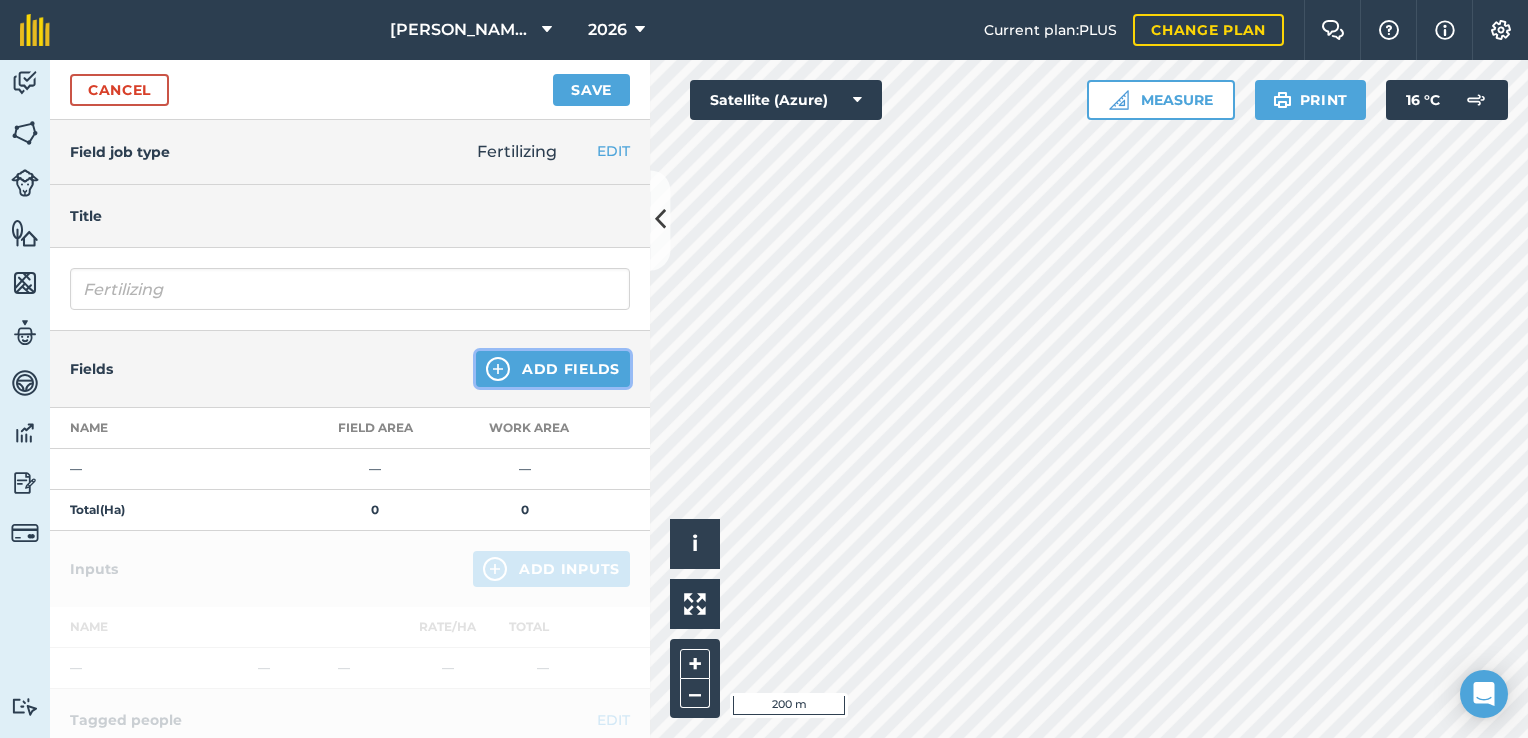 click on "Add Fields" at bounding box center [553, 369] 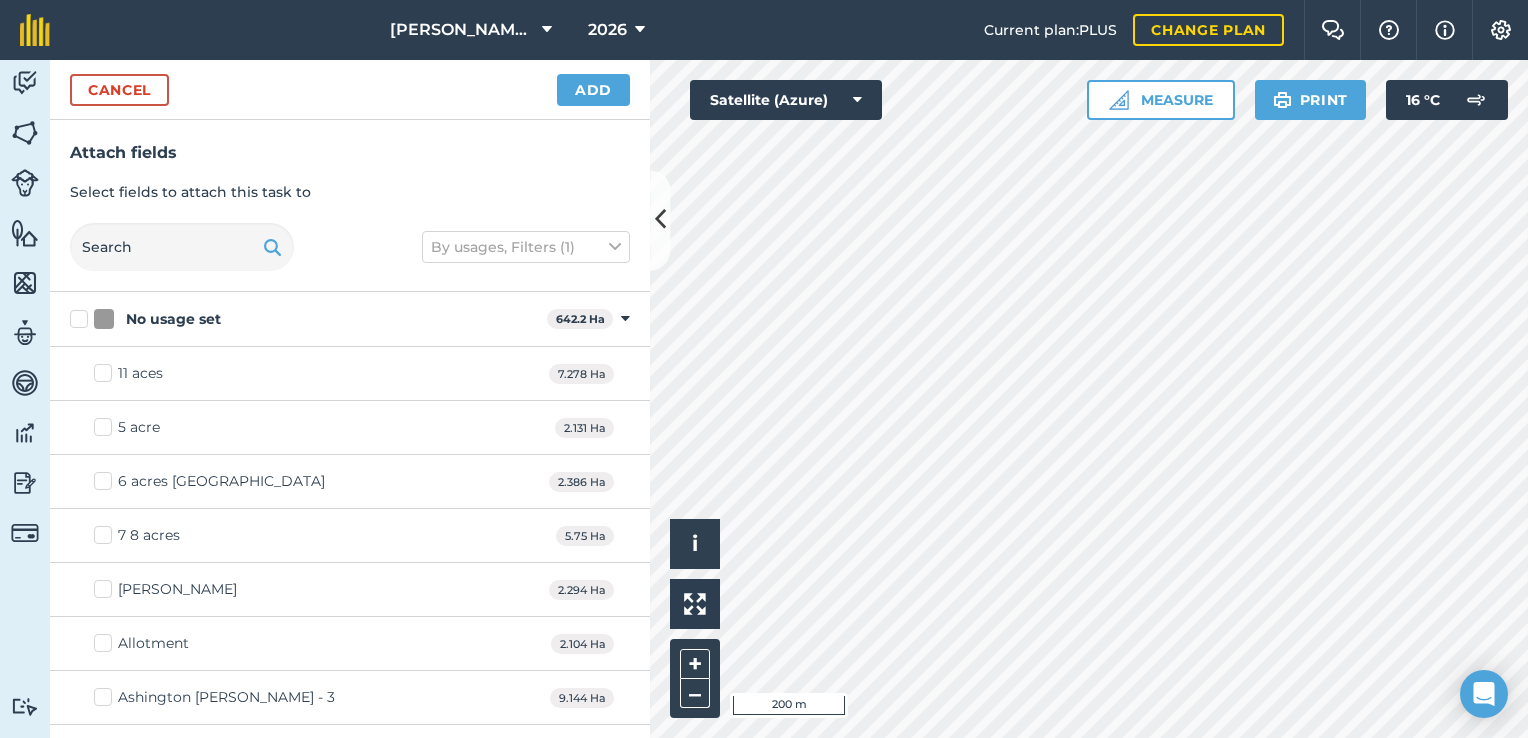 checkbox on "true" 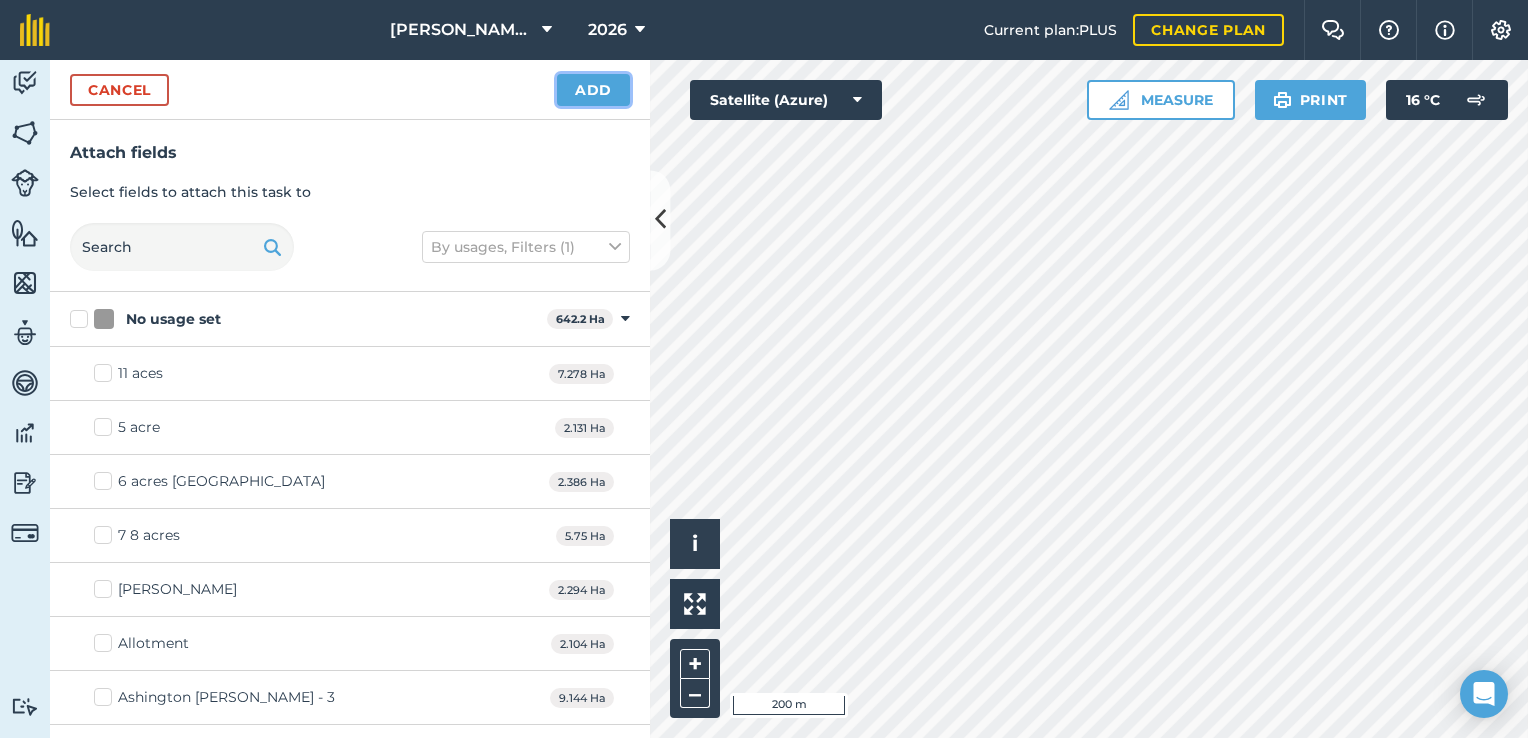 click on "Add" at bounding box center (593, 90) 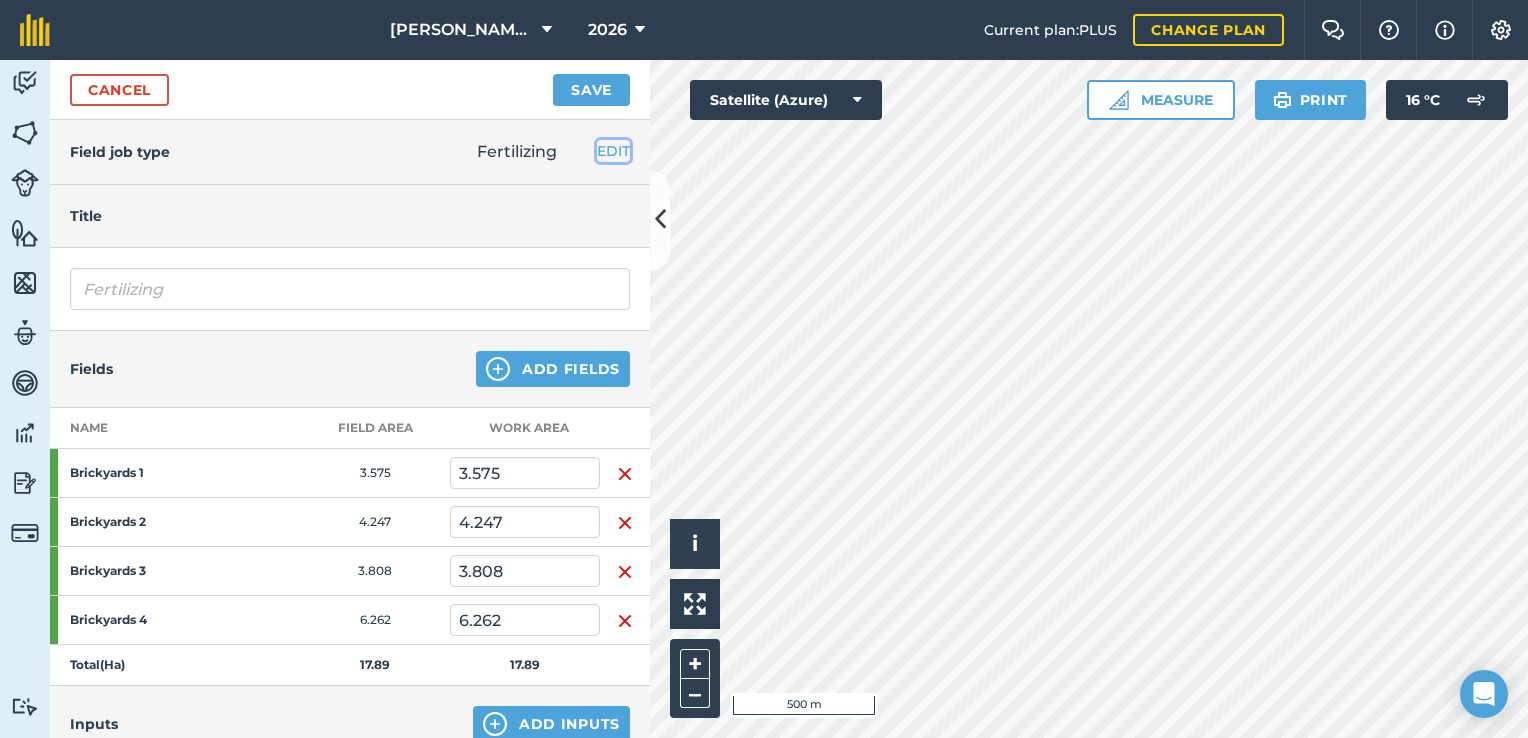 click on "EDIT" at bounding box center [613, 151] 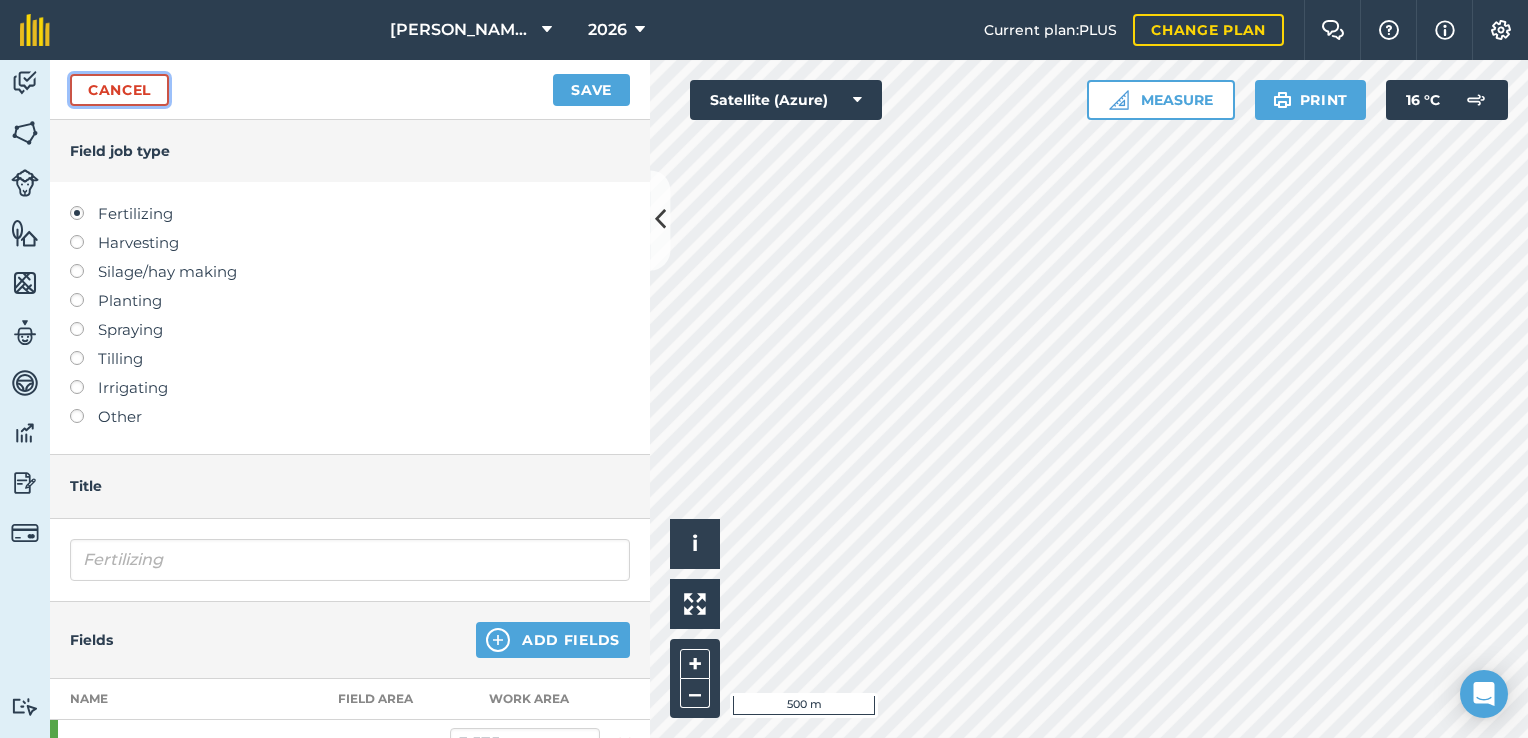 click on "Cancel" at bounding box center (119, 90) 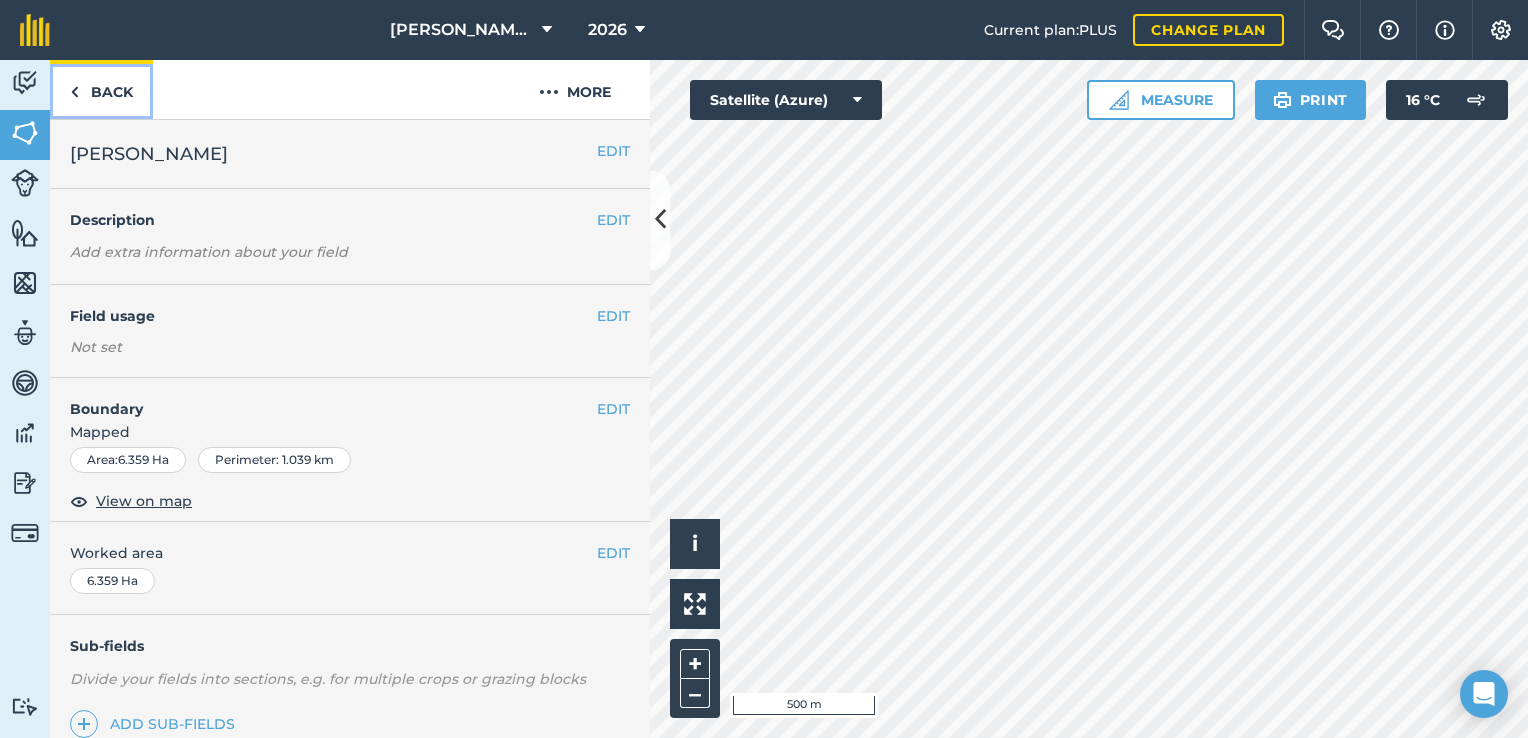 click on "Back" at bounding box center (101, 89) 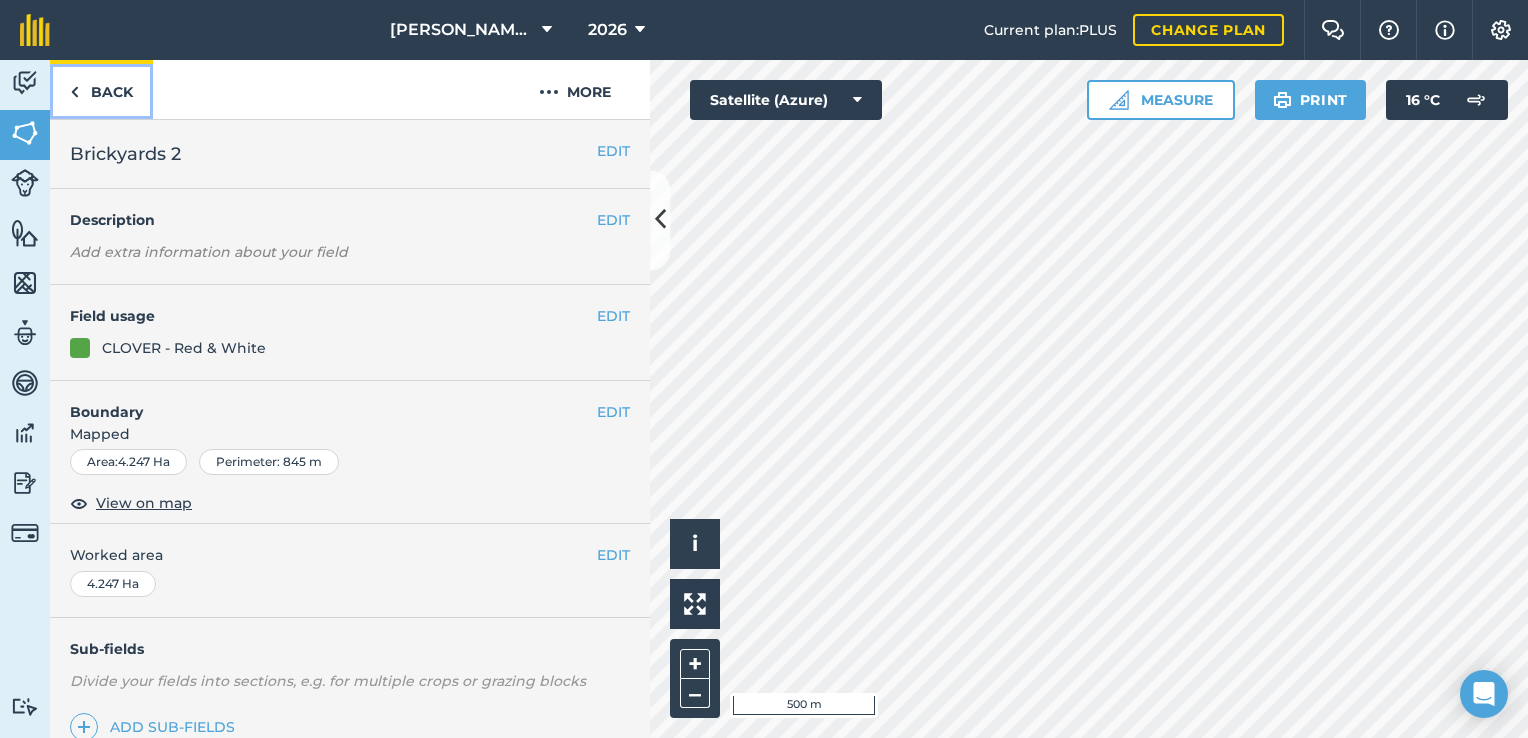 click on "Back" at bounding box center [101, 89] 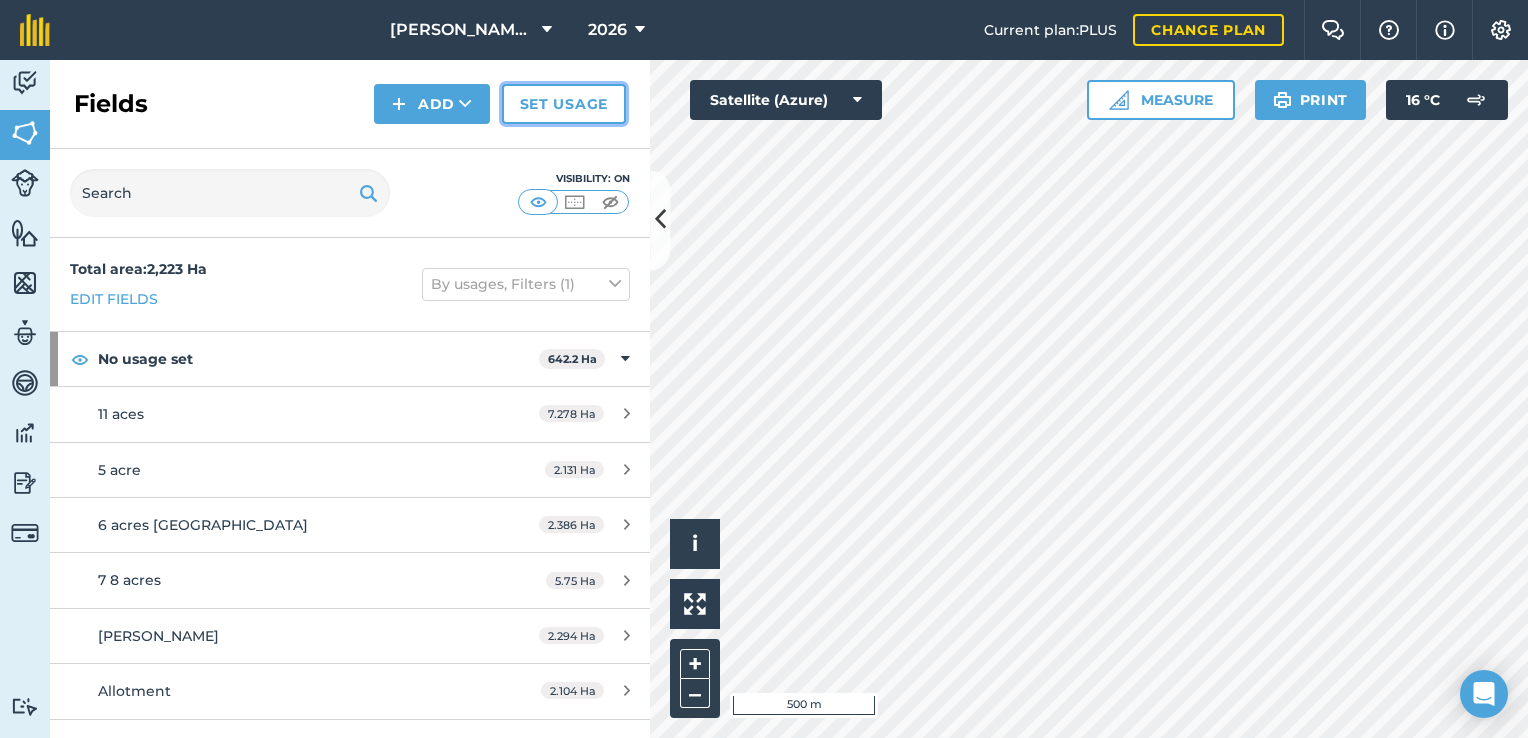 click on "Set usage" at bounding box center (564, 104) 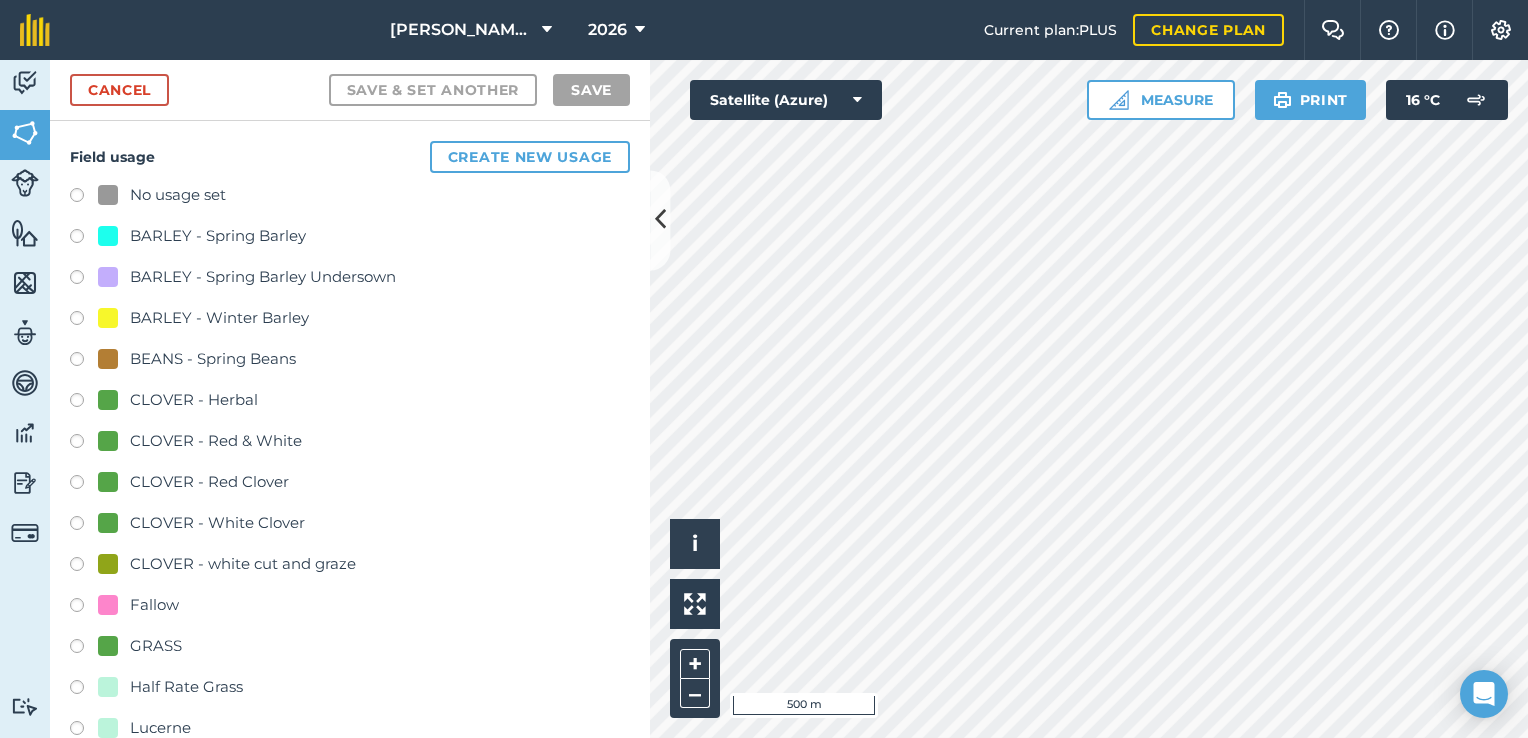 click on "CLOVER - White Clover" at bounding box center [217, 523] 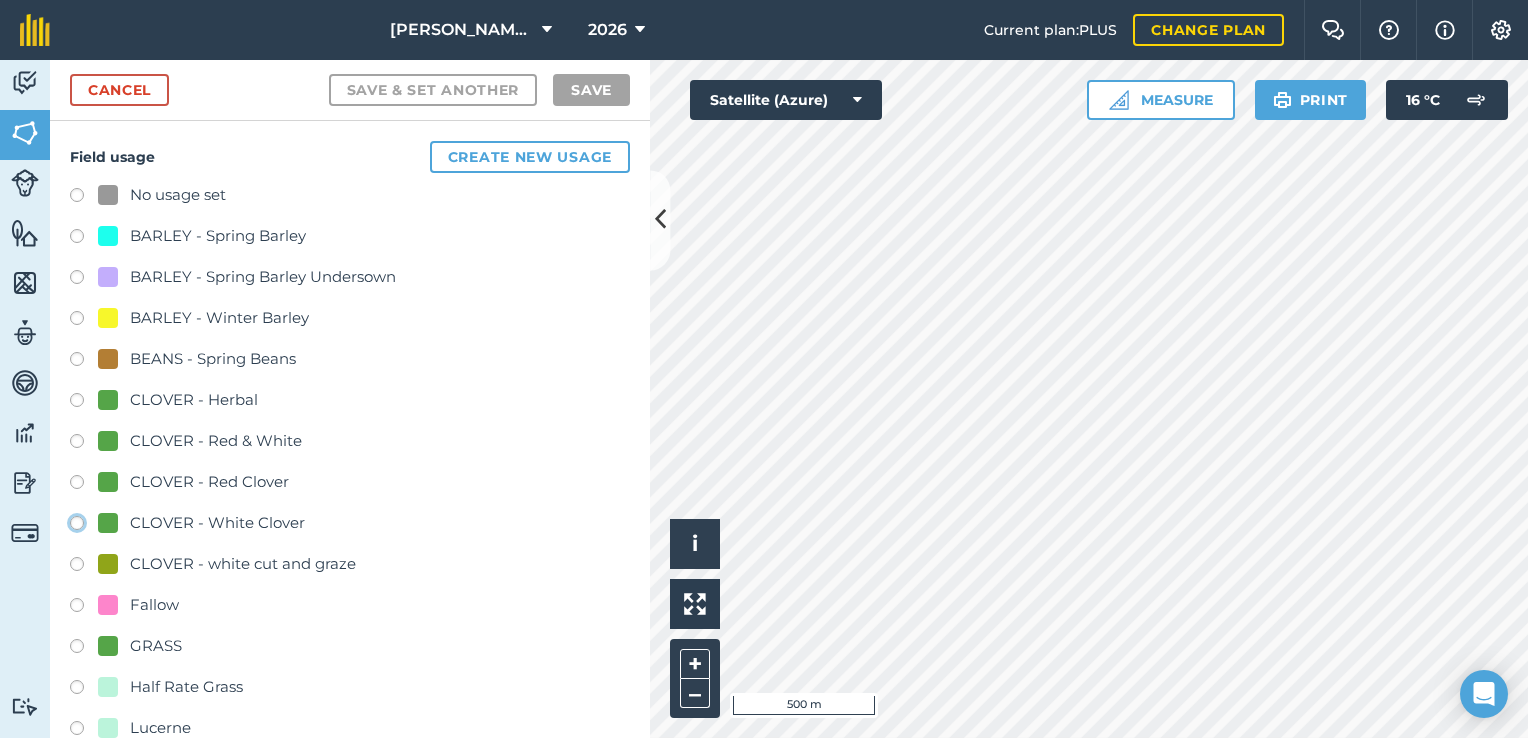 click on "CLOVER - White Clover" at bounding box center [-9923, 522] 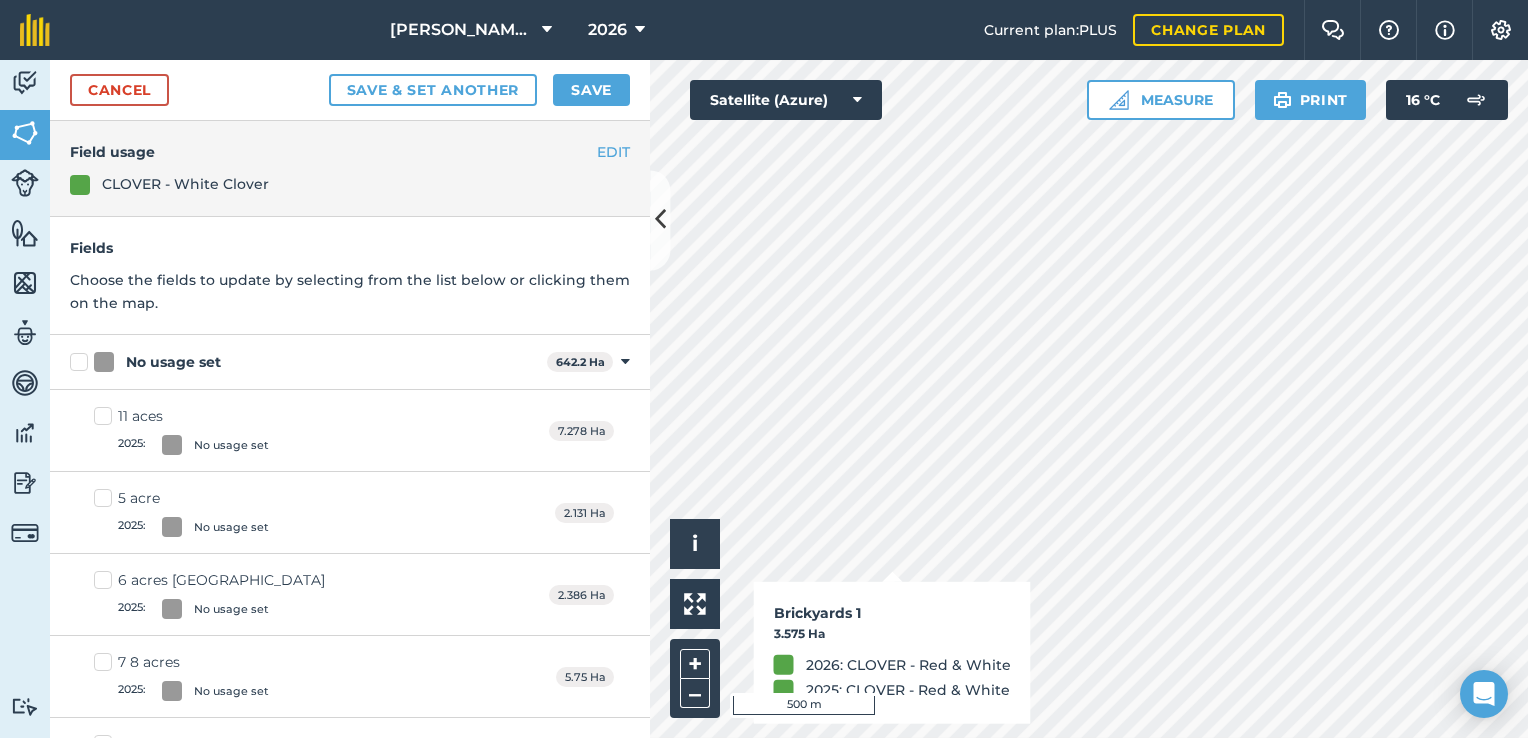 checkbox on "true" 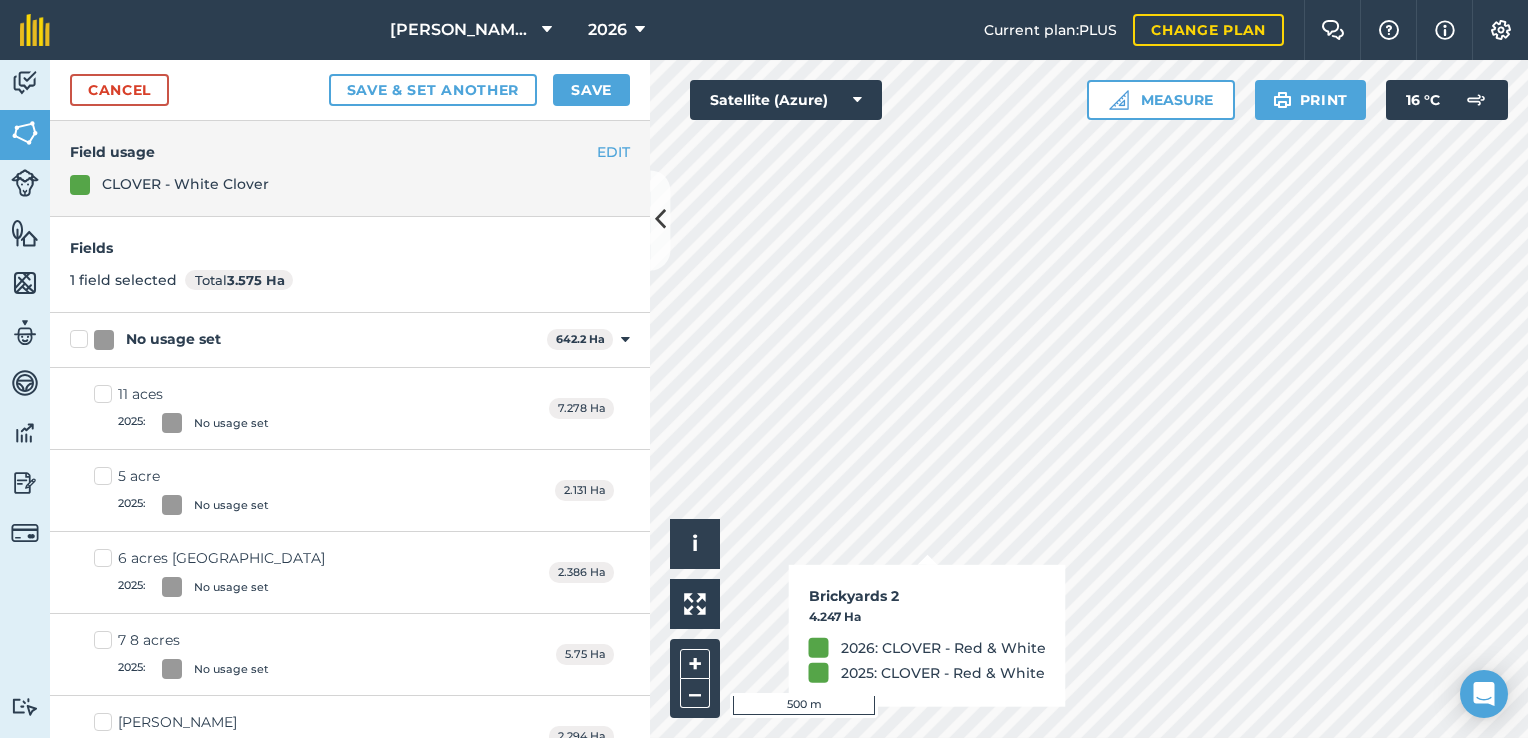checkbox on "true" 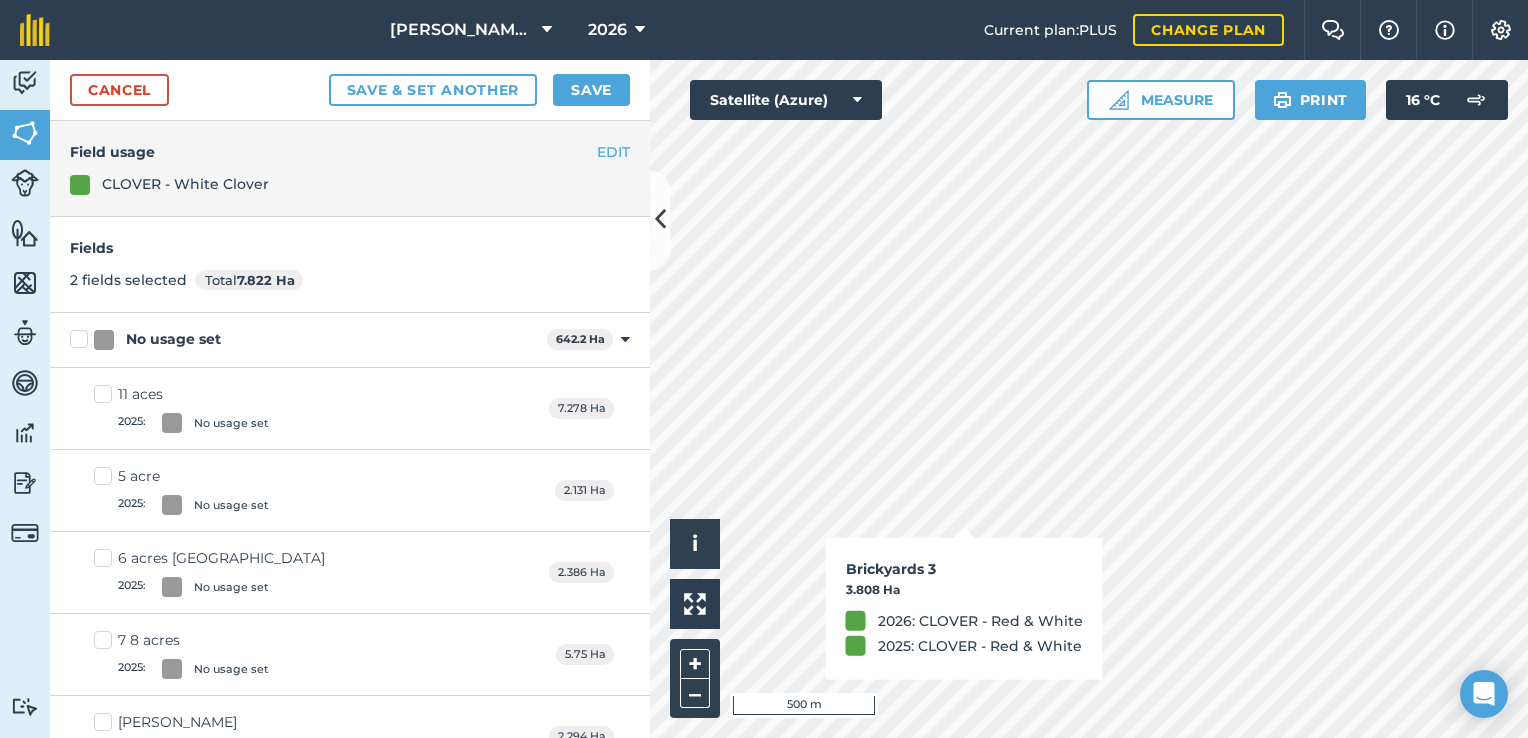 checkbox on "true" 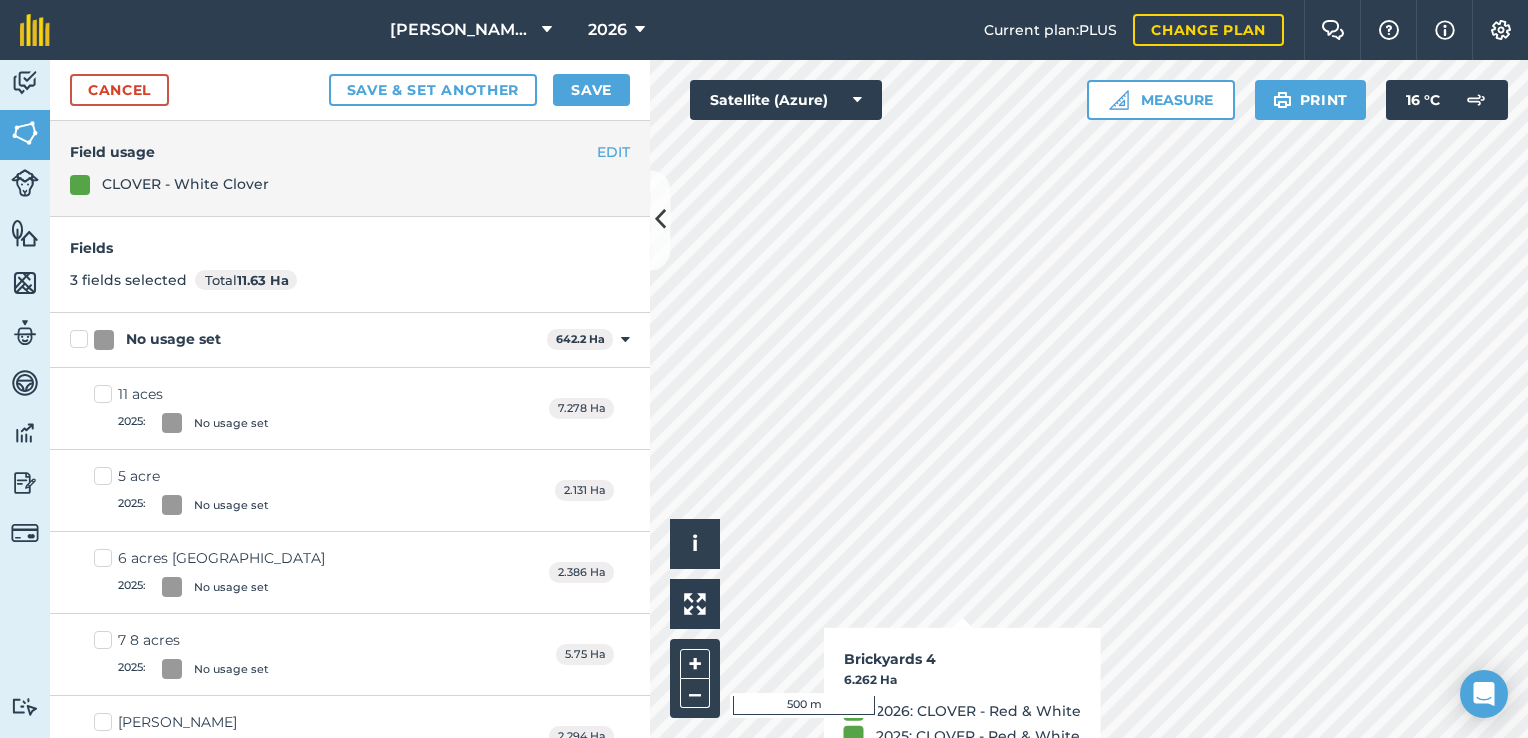 checkbox on "true" 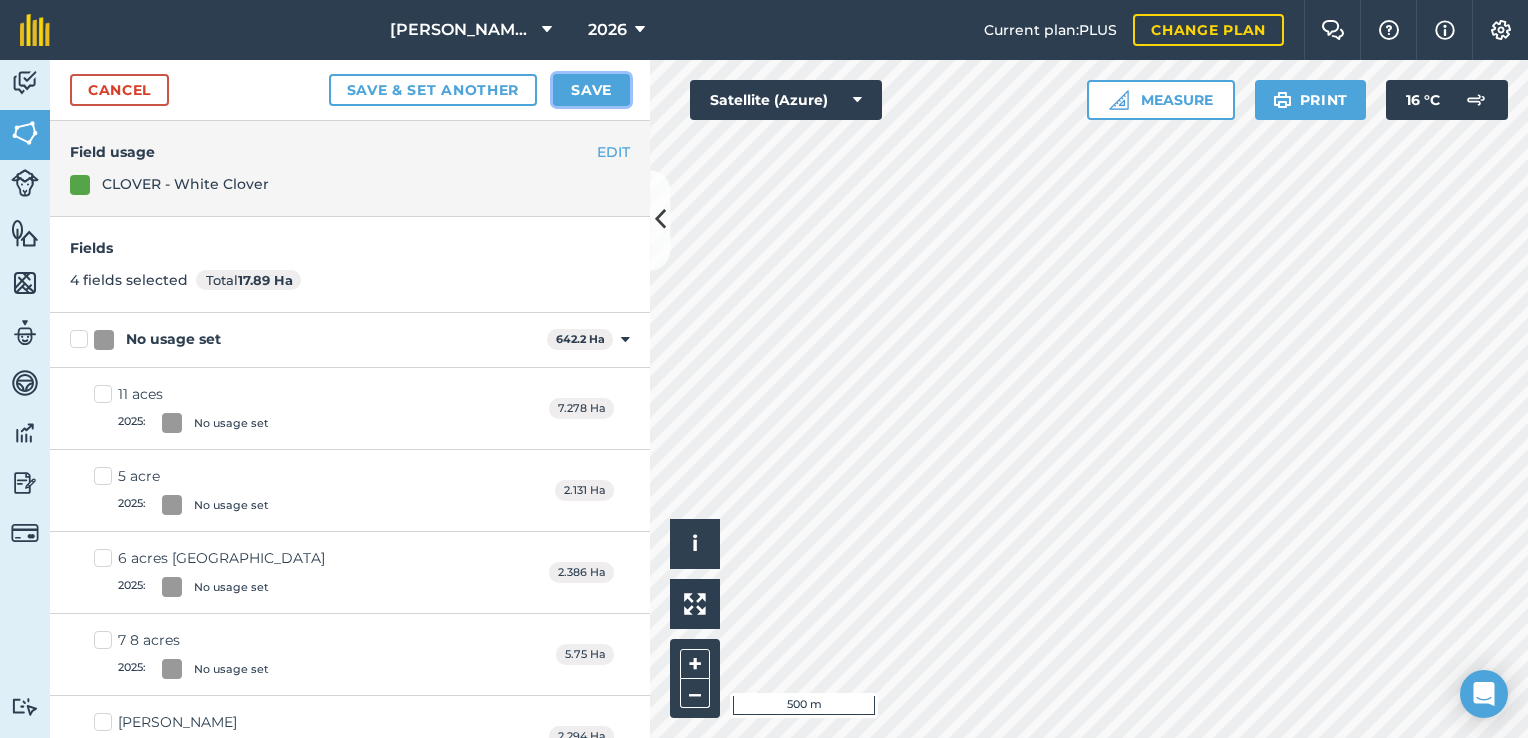 click on "Save" at bounding box center [591, 90] 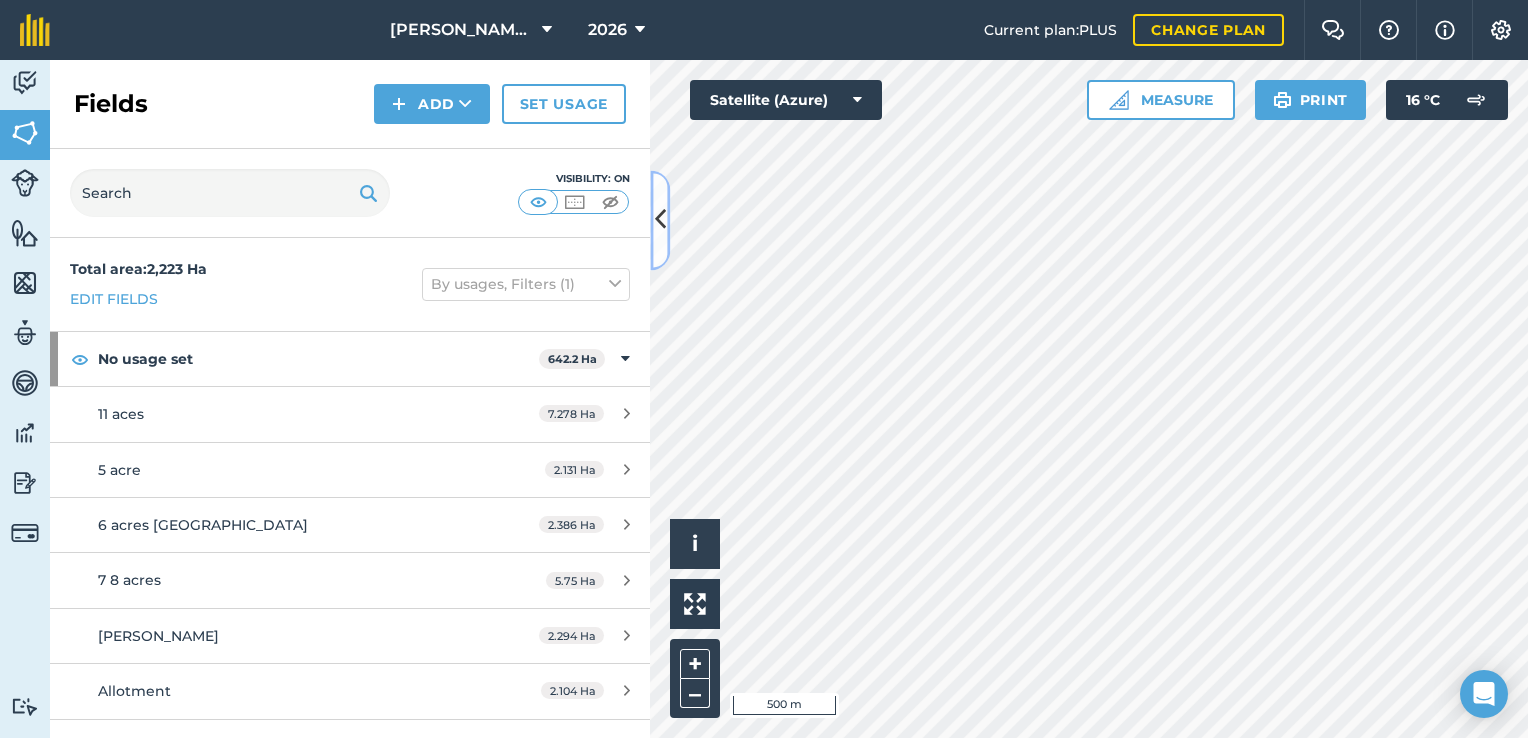 click at bounding box center (660, 220) 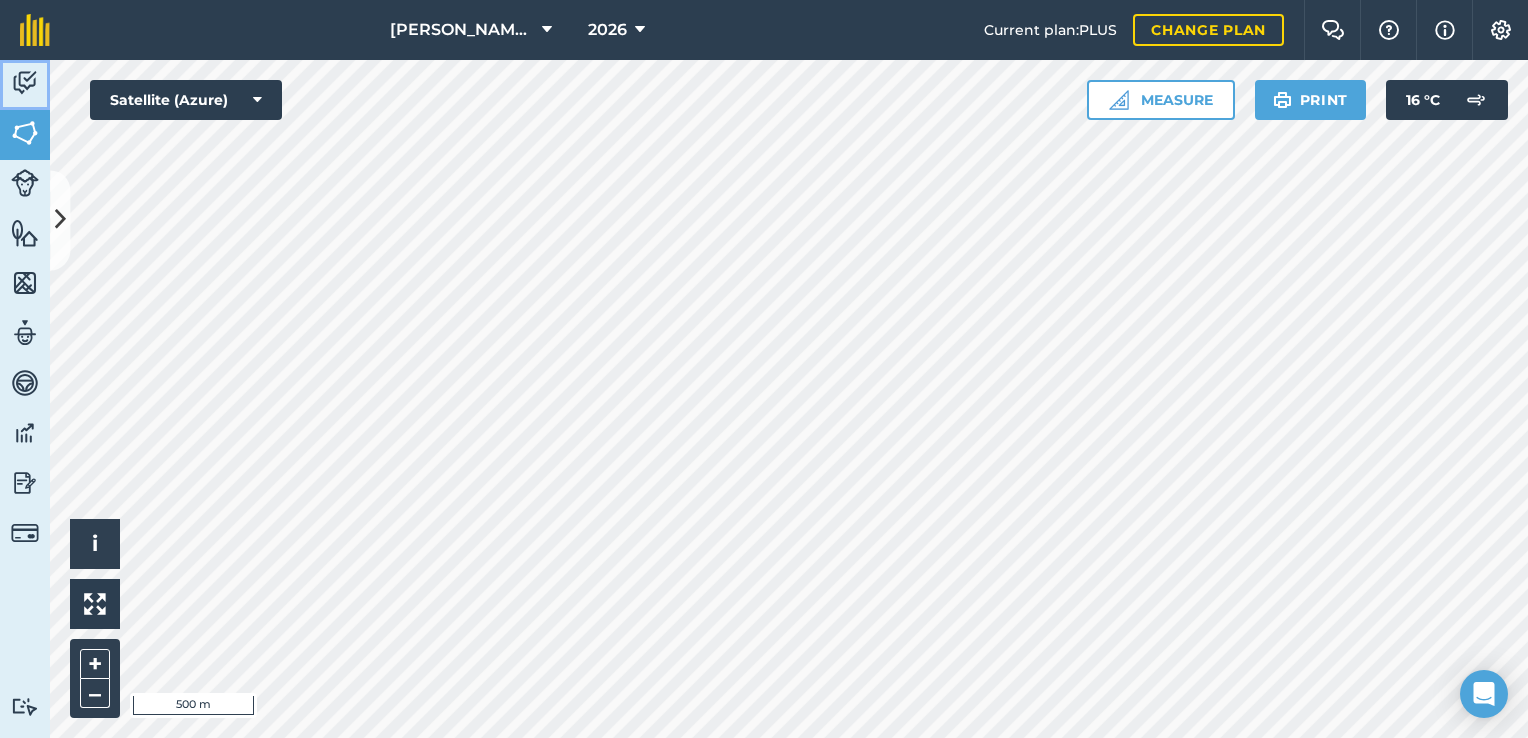 click at bounding box center (25, 83) 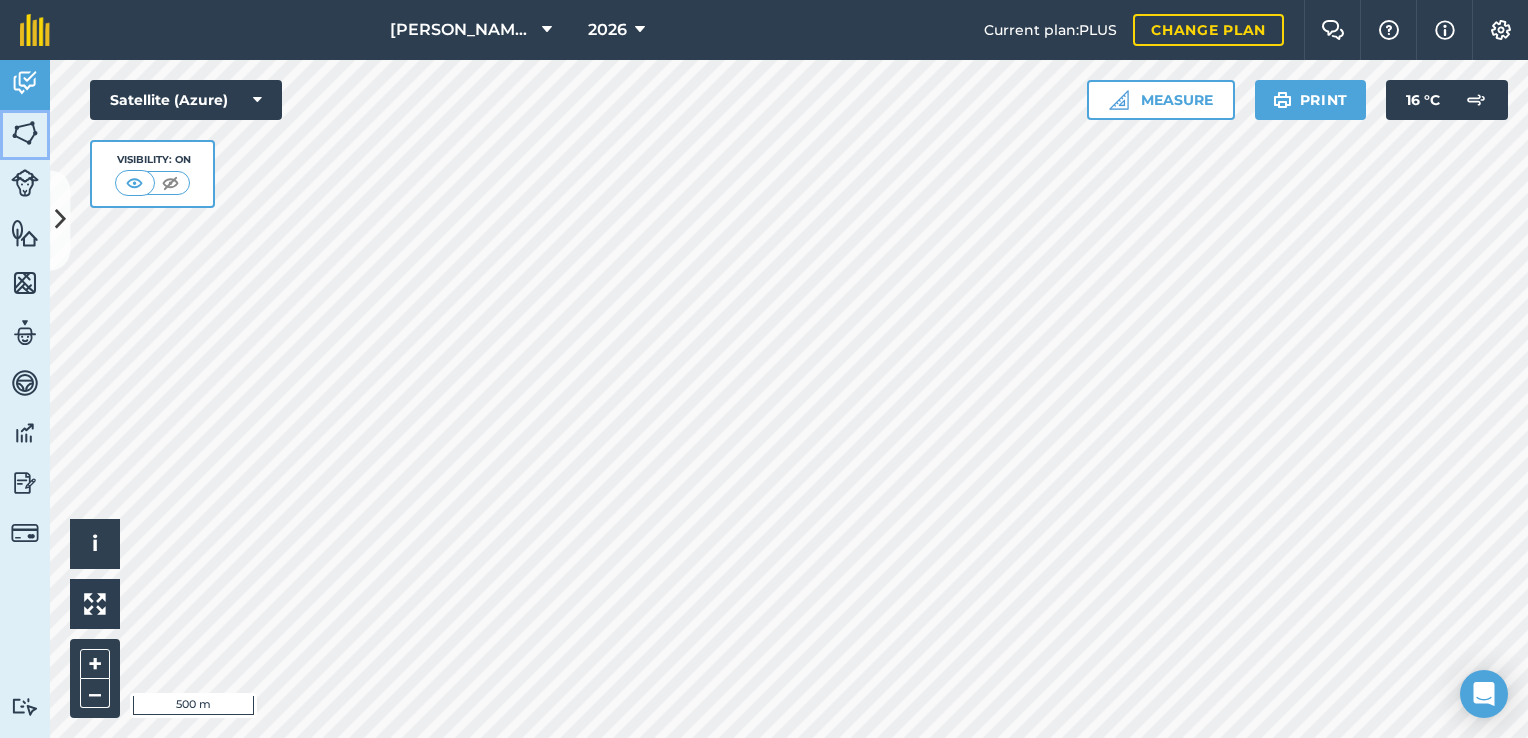 click at bounding box center [25, 133] 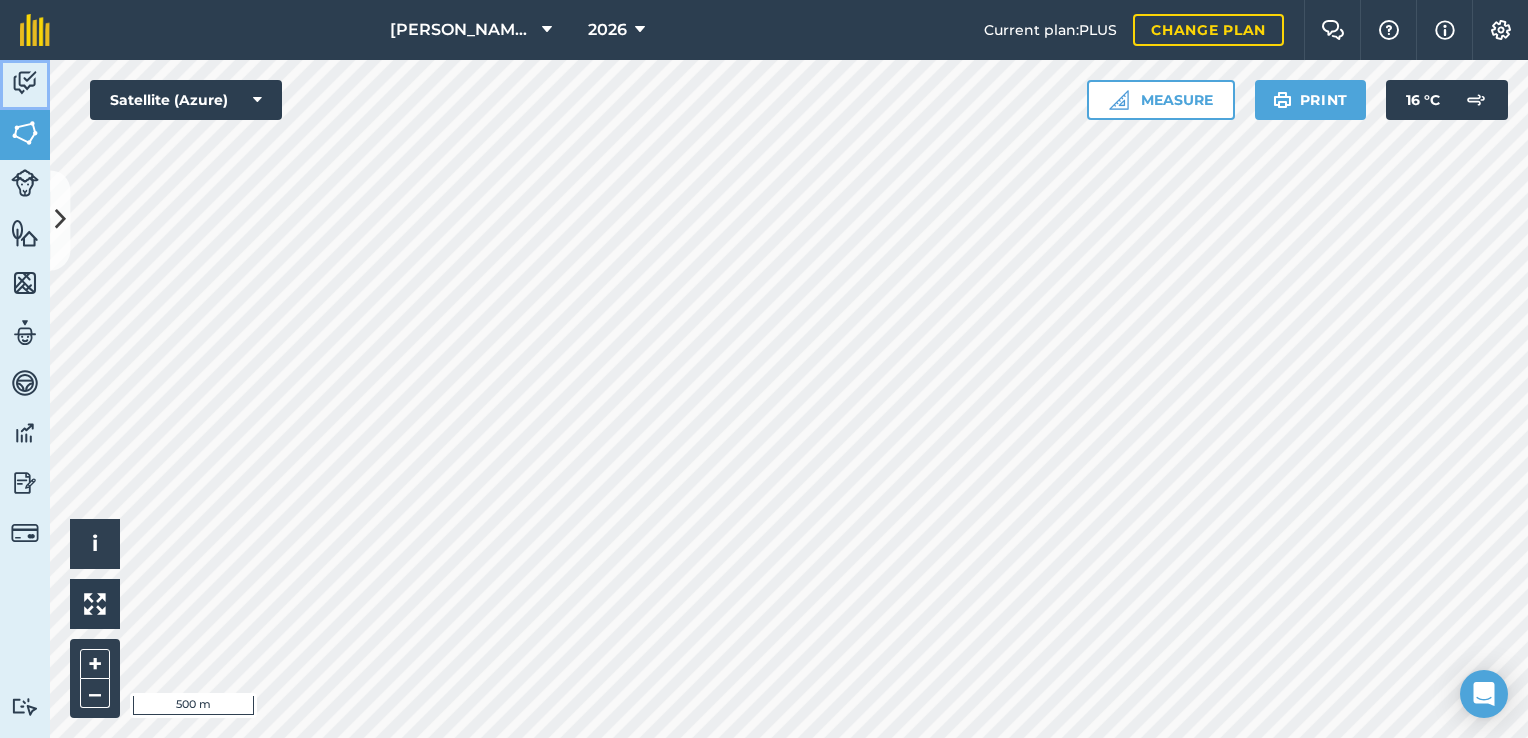 click at bounding box center [25, 83] 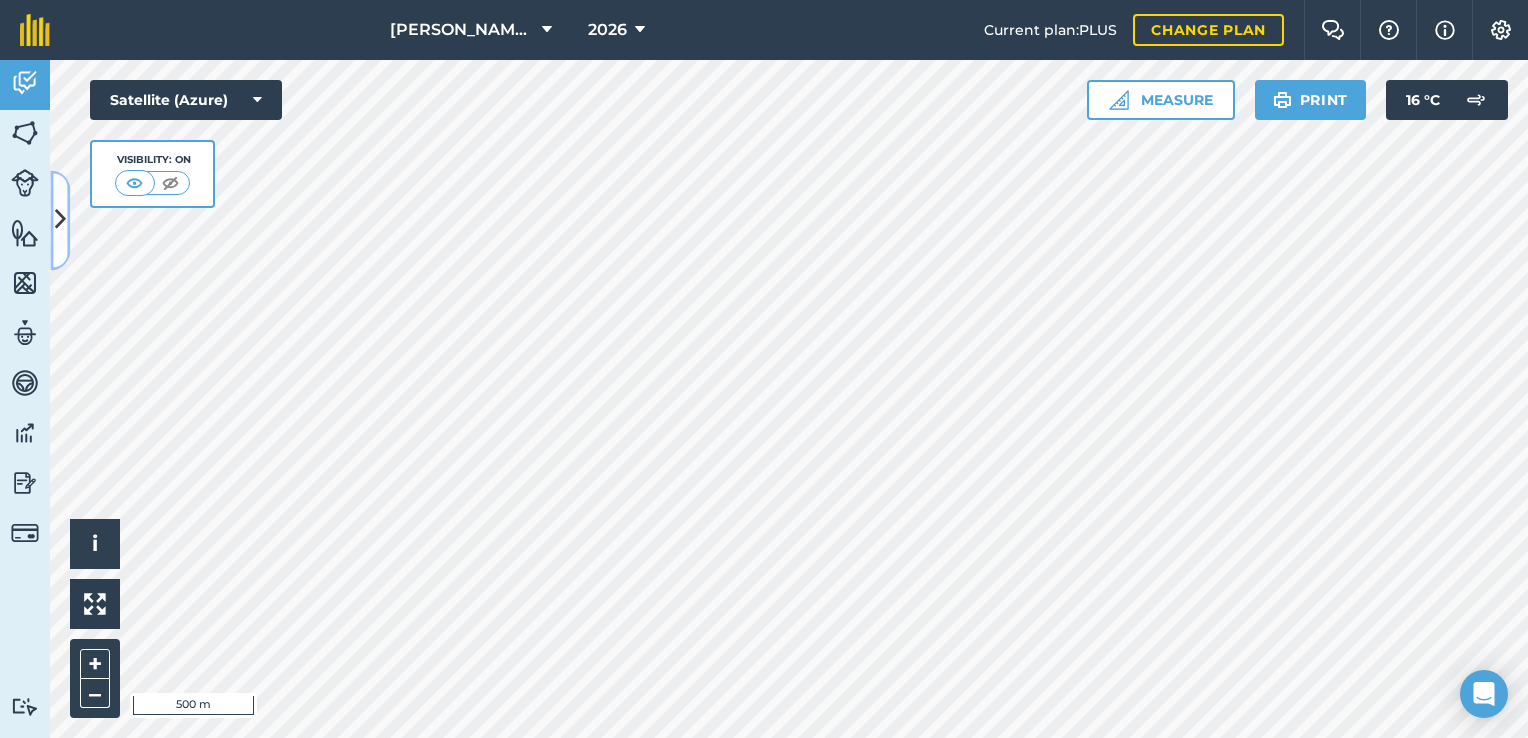 click at bounding box center [60, 220] 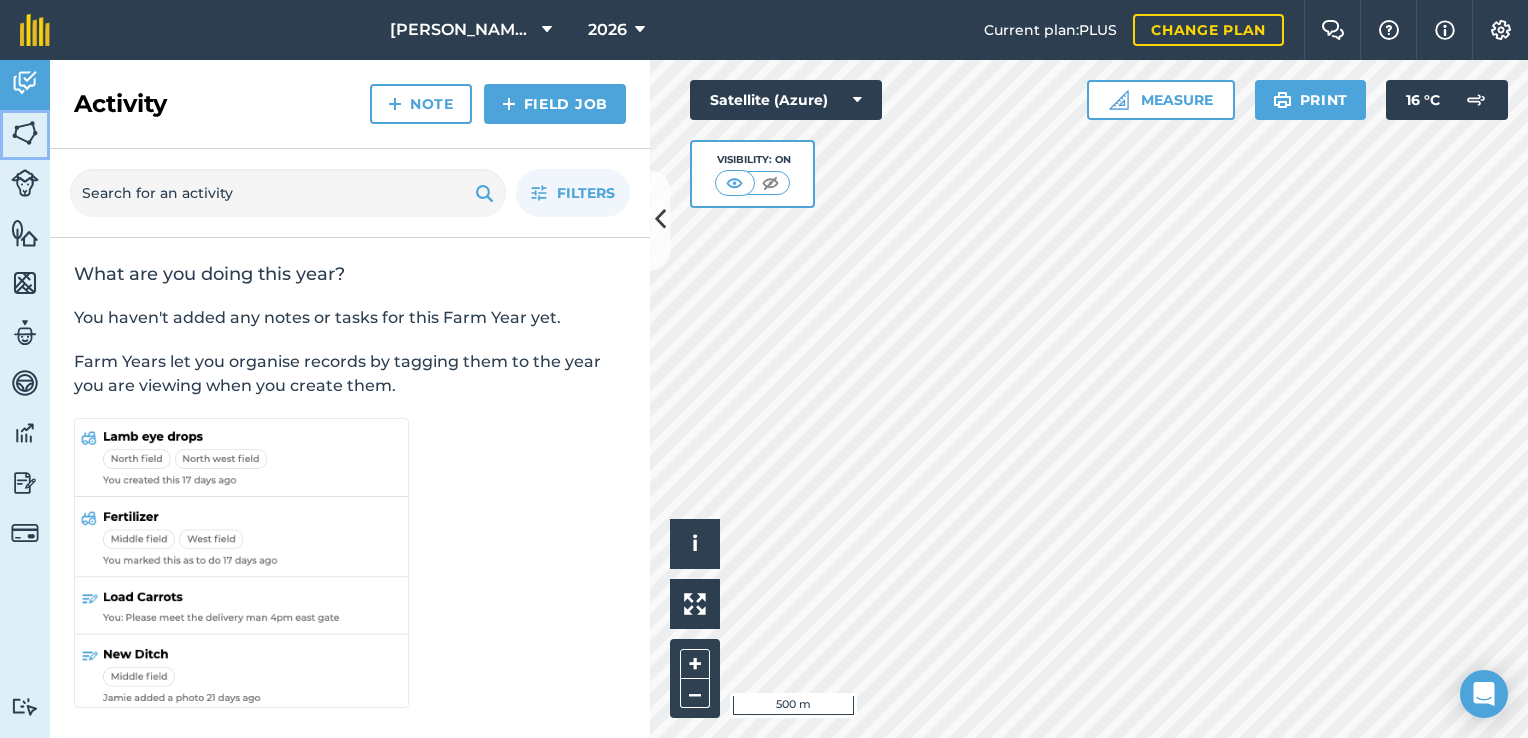 click on "Fields" at bounding box center [25, 135] 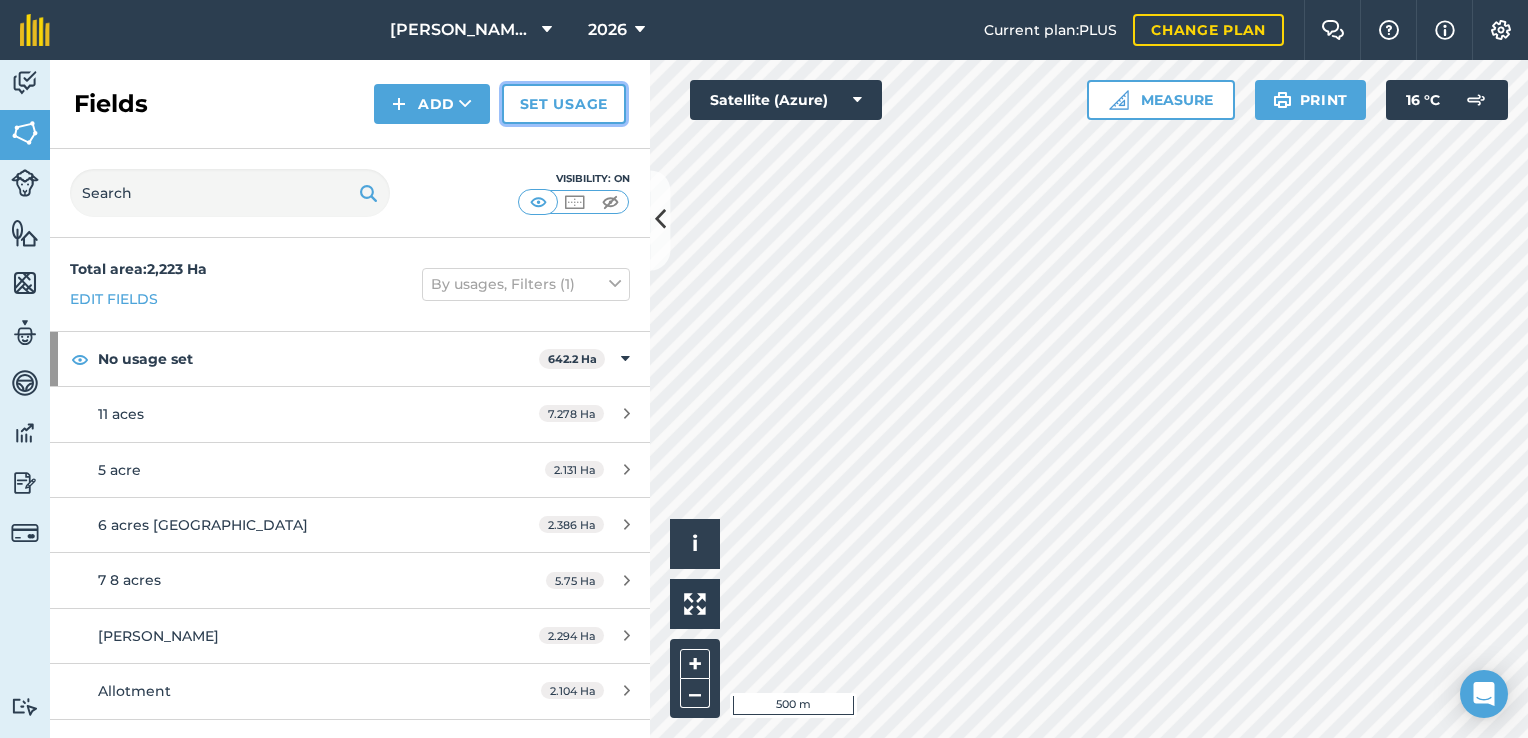 click on "Set usage" at bounding box center (564, 104) 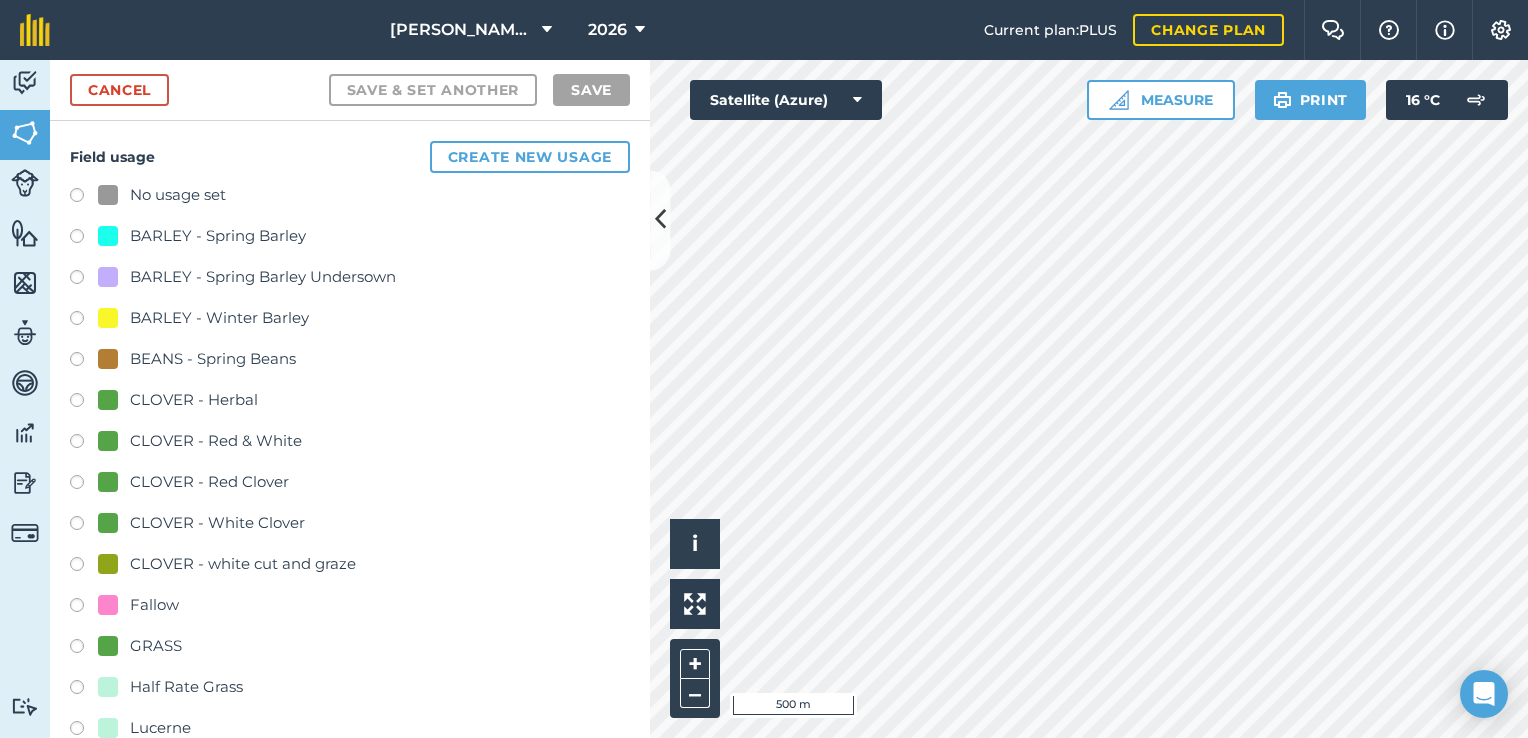 click at bounding box center [108, 523] 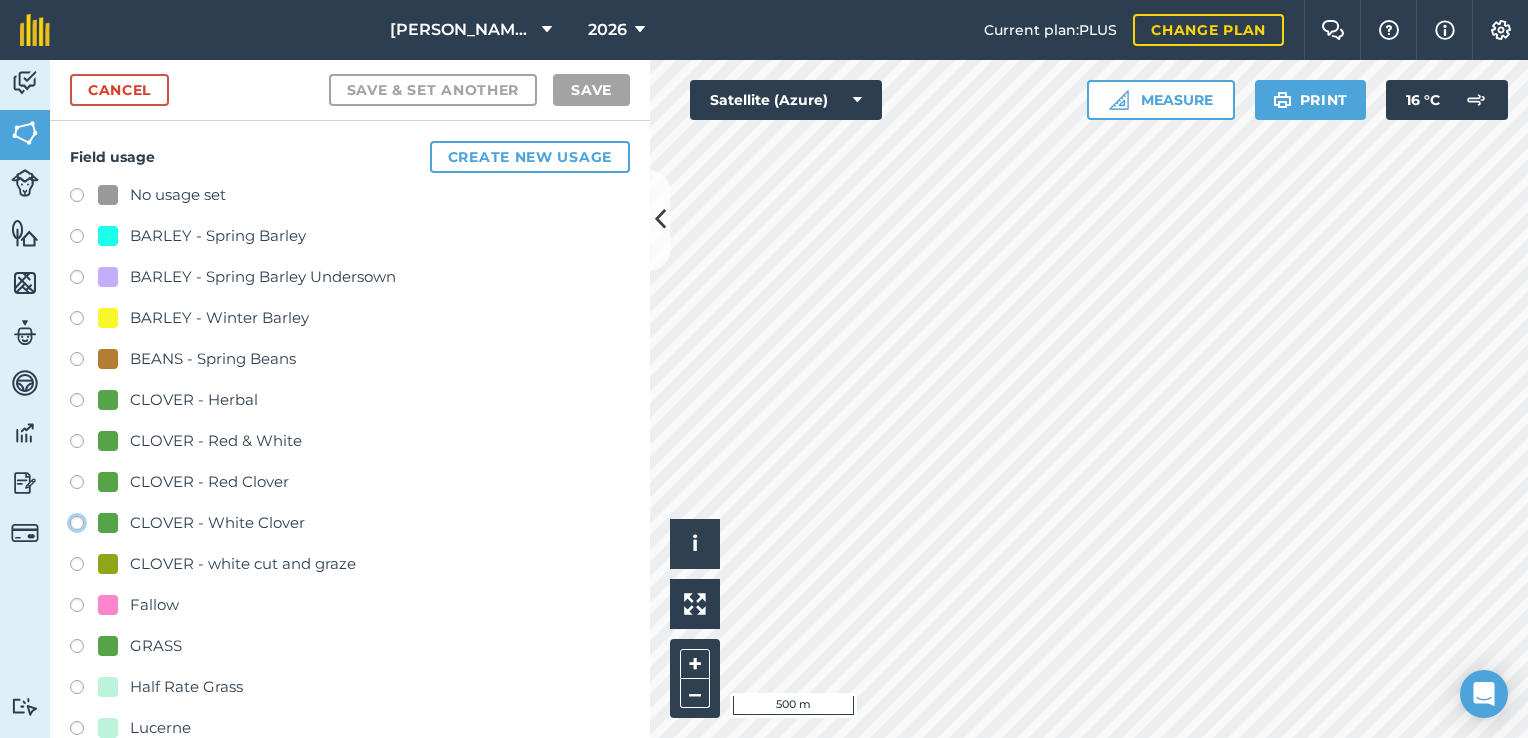 click on "CLOVER - White Clover" at bounding box center (-9923, 522) 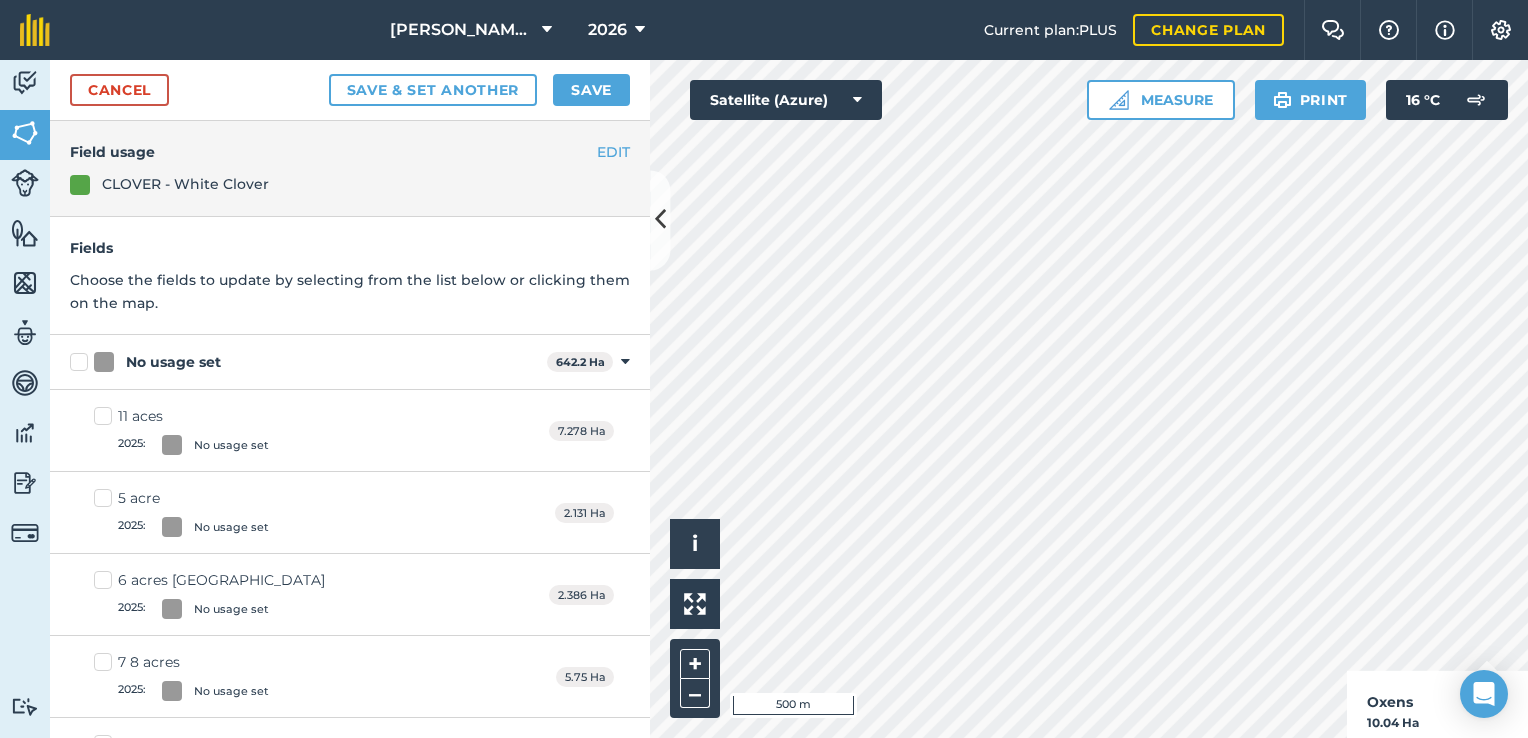 checkbox on "true" 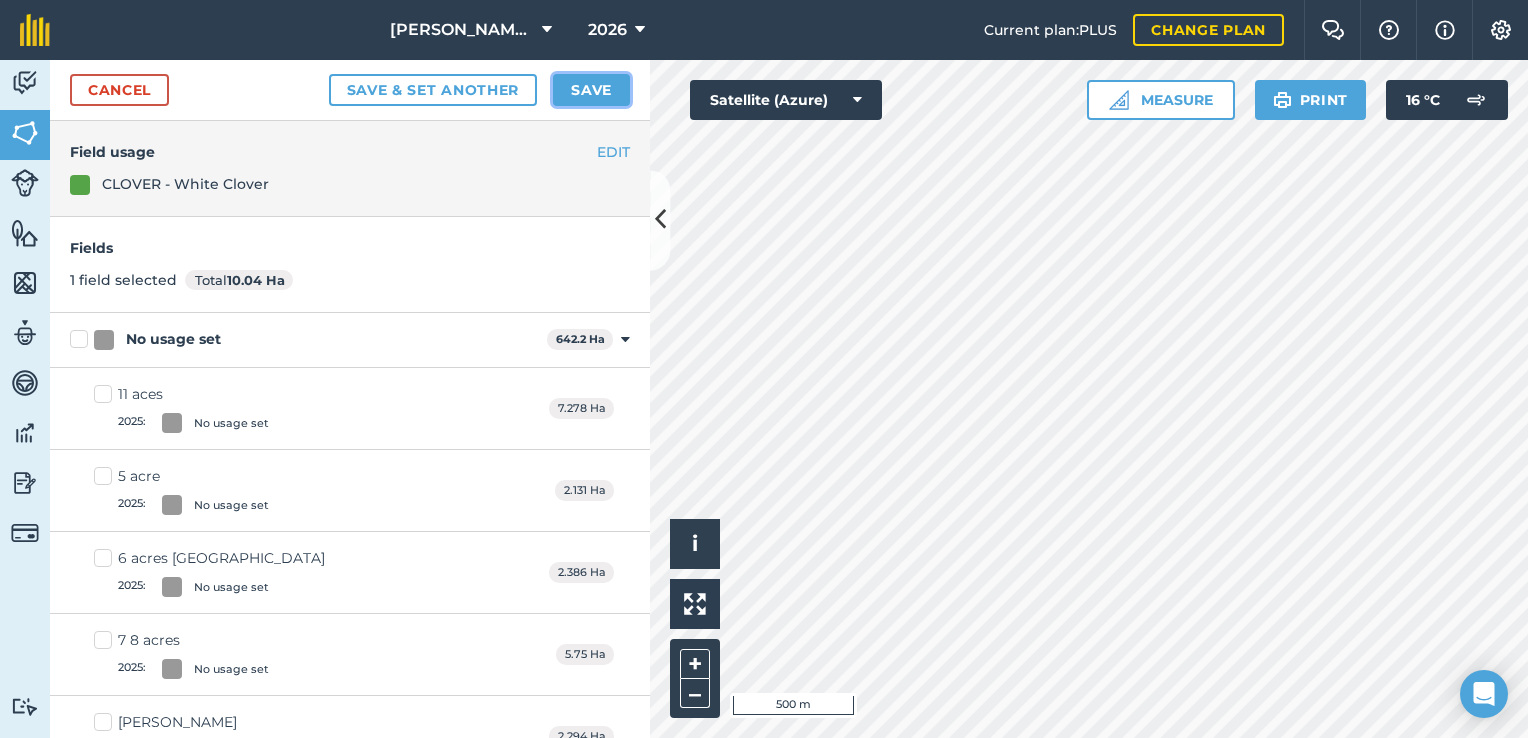 click on "Save" at bounding box center [591, 90] 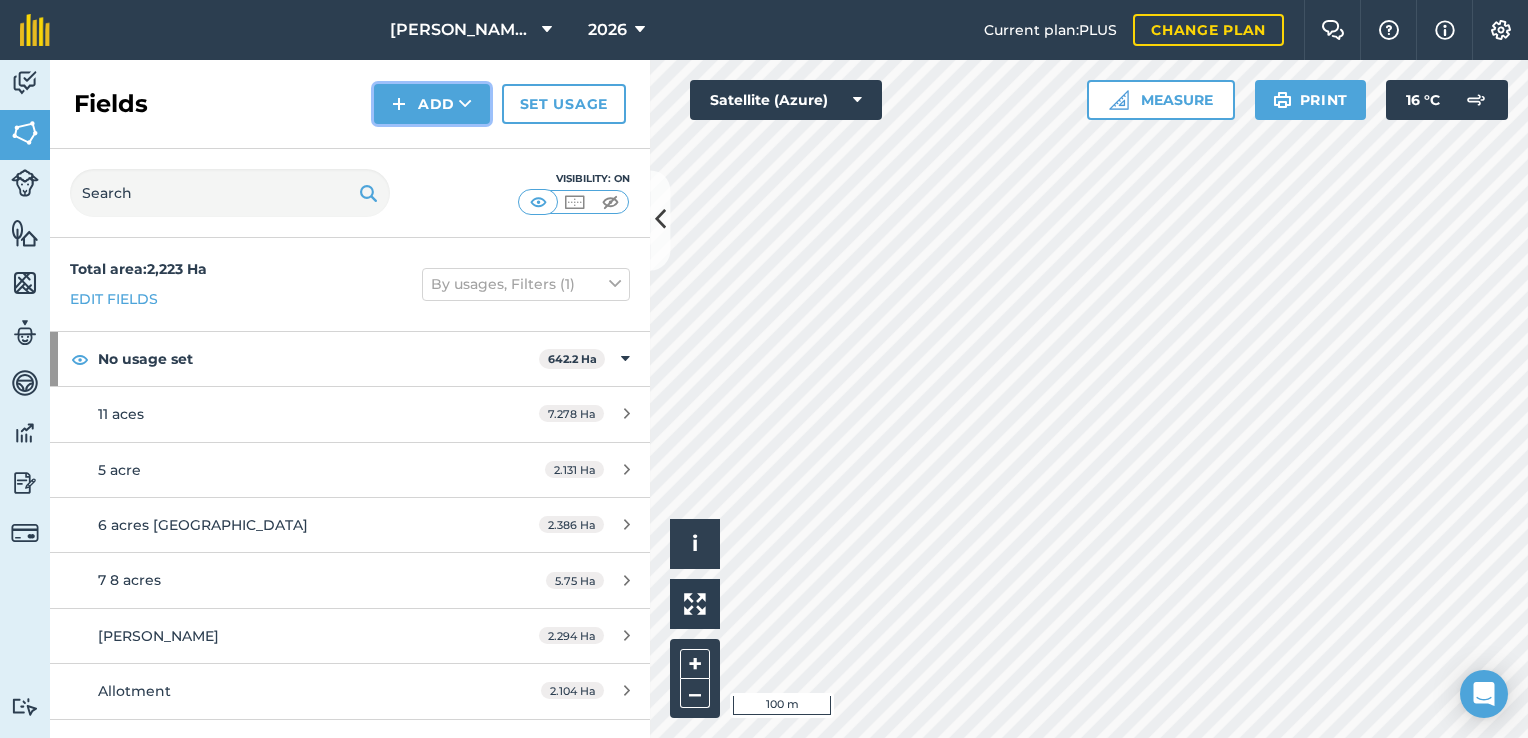 click on "Add" at bounding box center [432, 104] 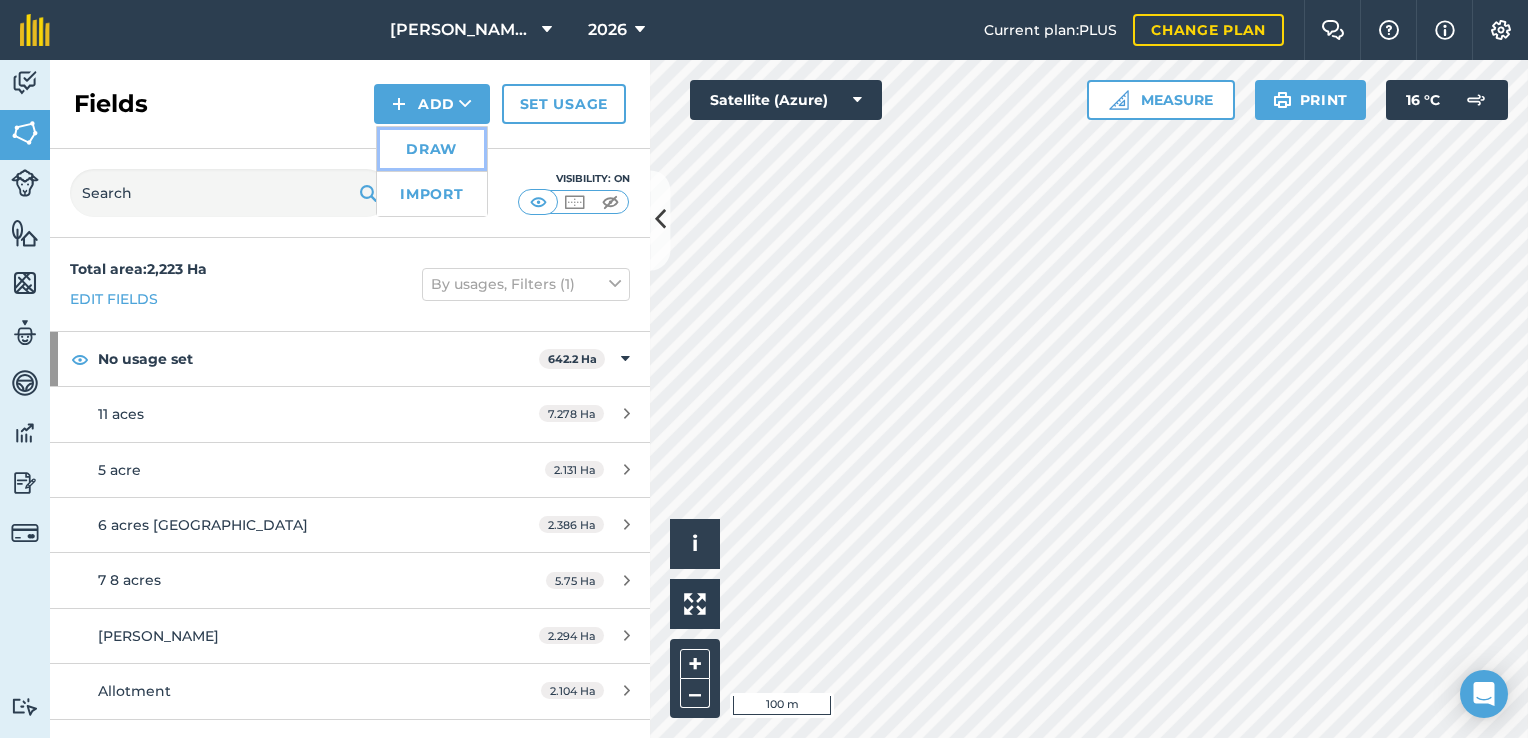 click on "Draw" at bounding box center (432, 149) 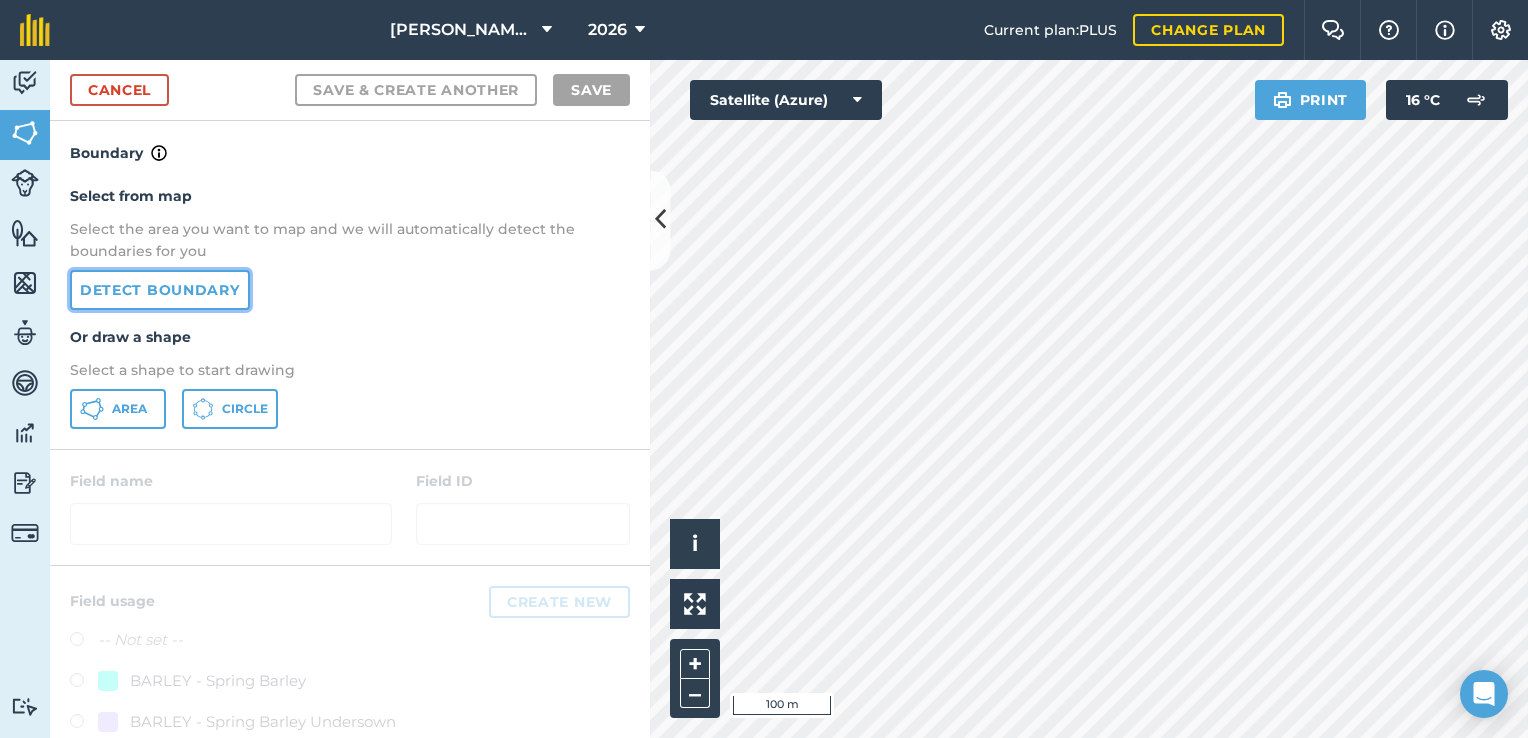 click on "Detect boundary" at bounding box center [160, 290] 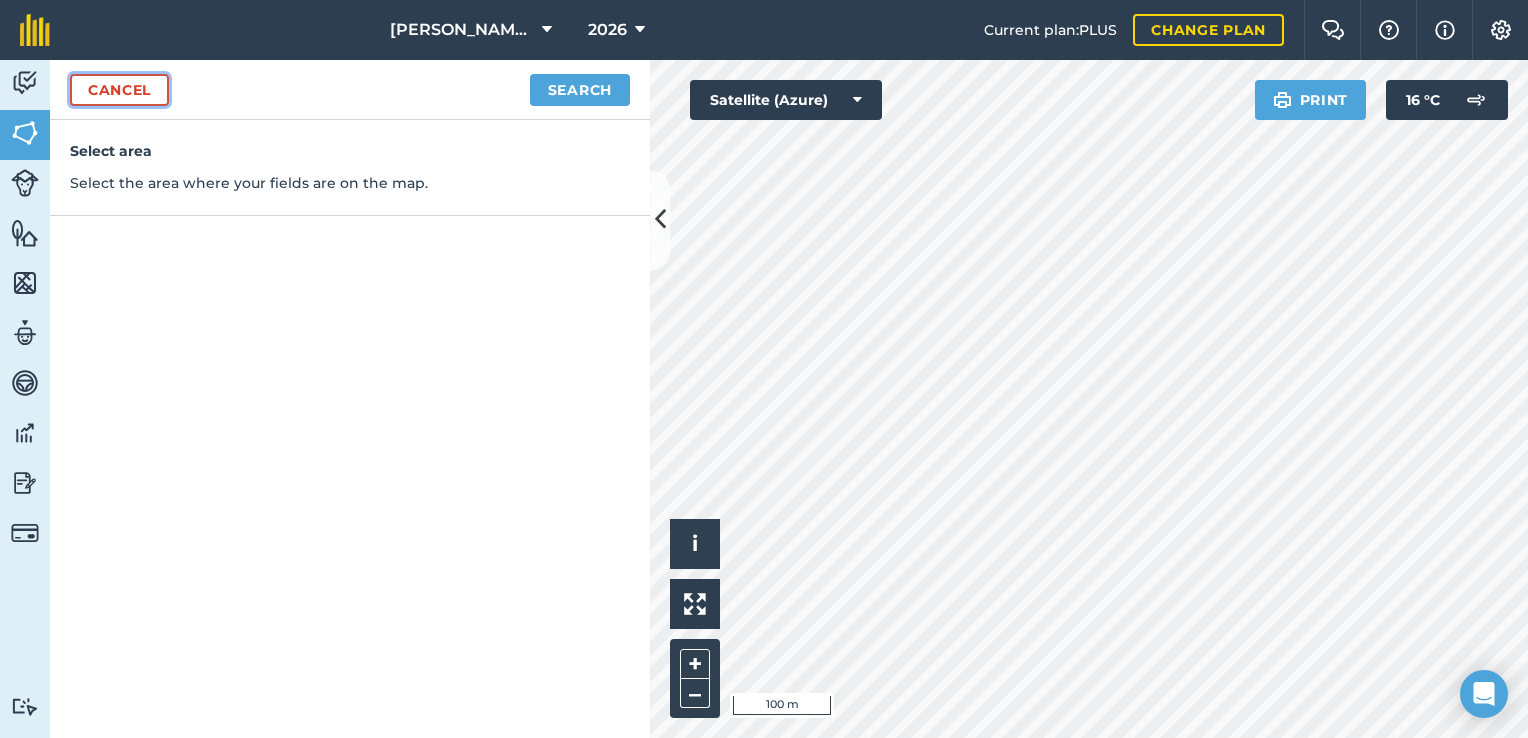 click on "Cancel" at bounding box center [119, 90] 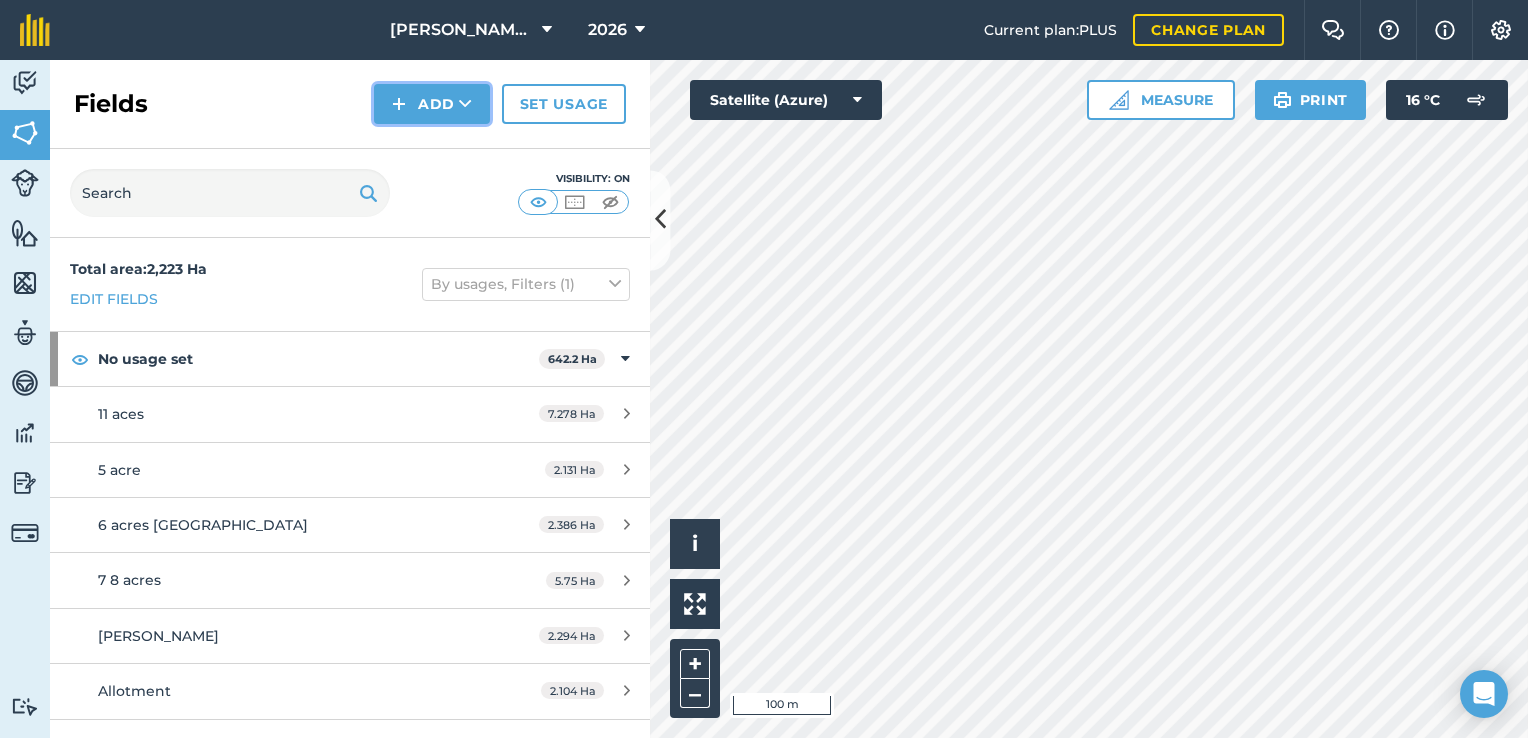 click at bounding box center (465, 104) 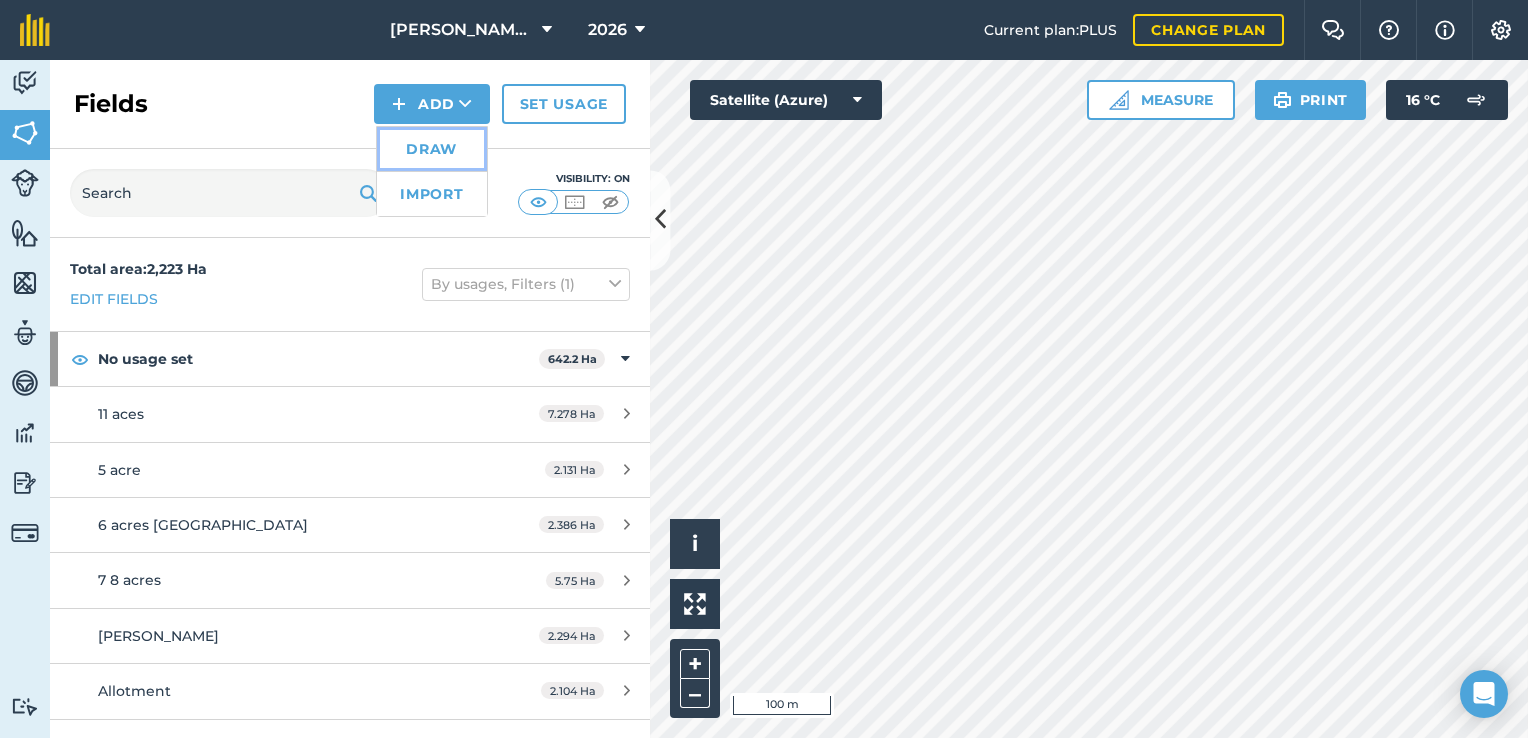 click on "Draw" at bounding box center (432, 149) 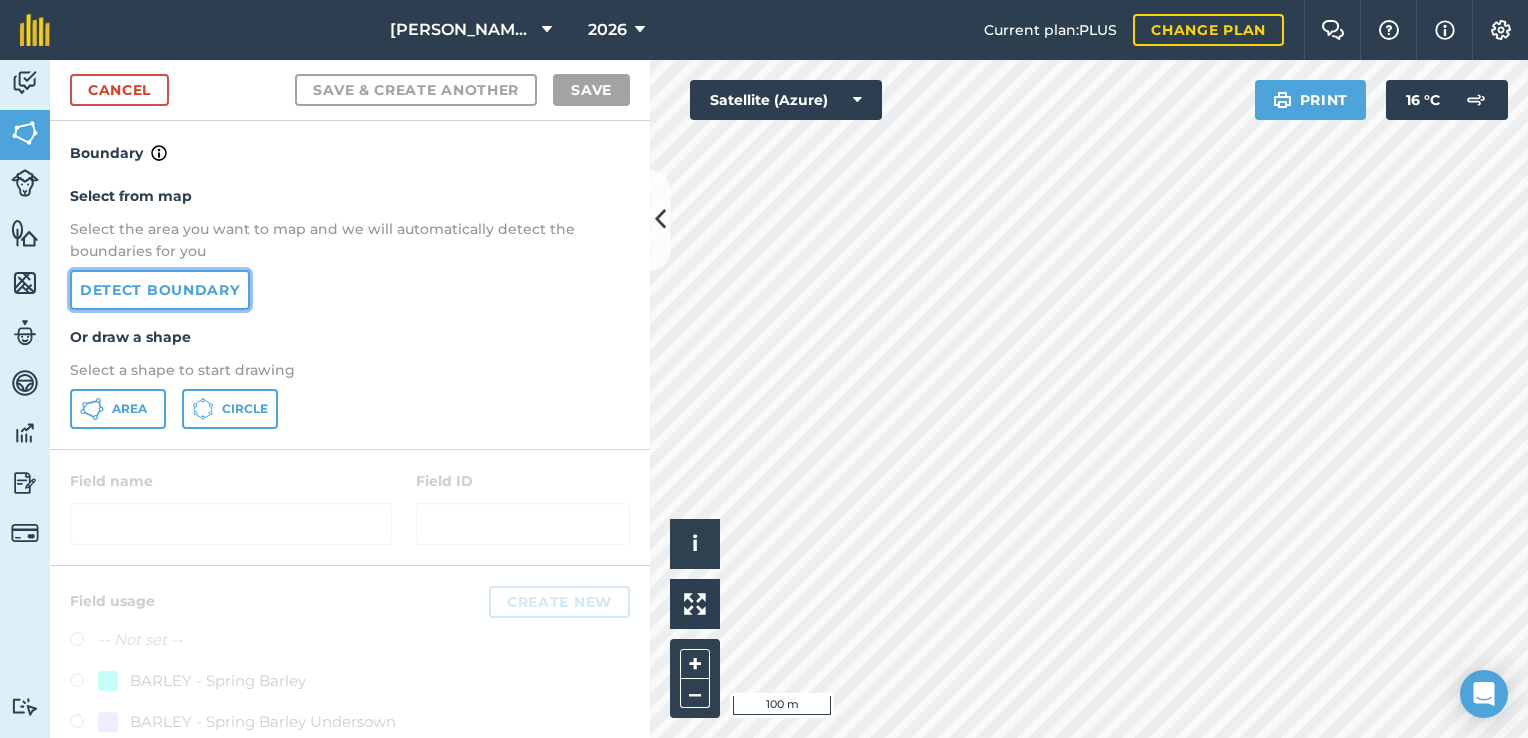 click on "Detect boundary" at bounding box center [160, 290] 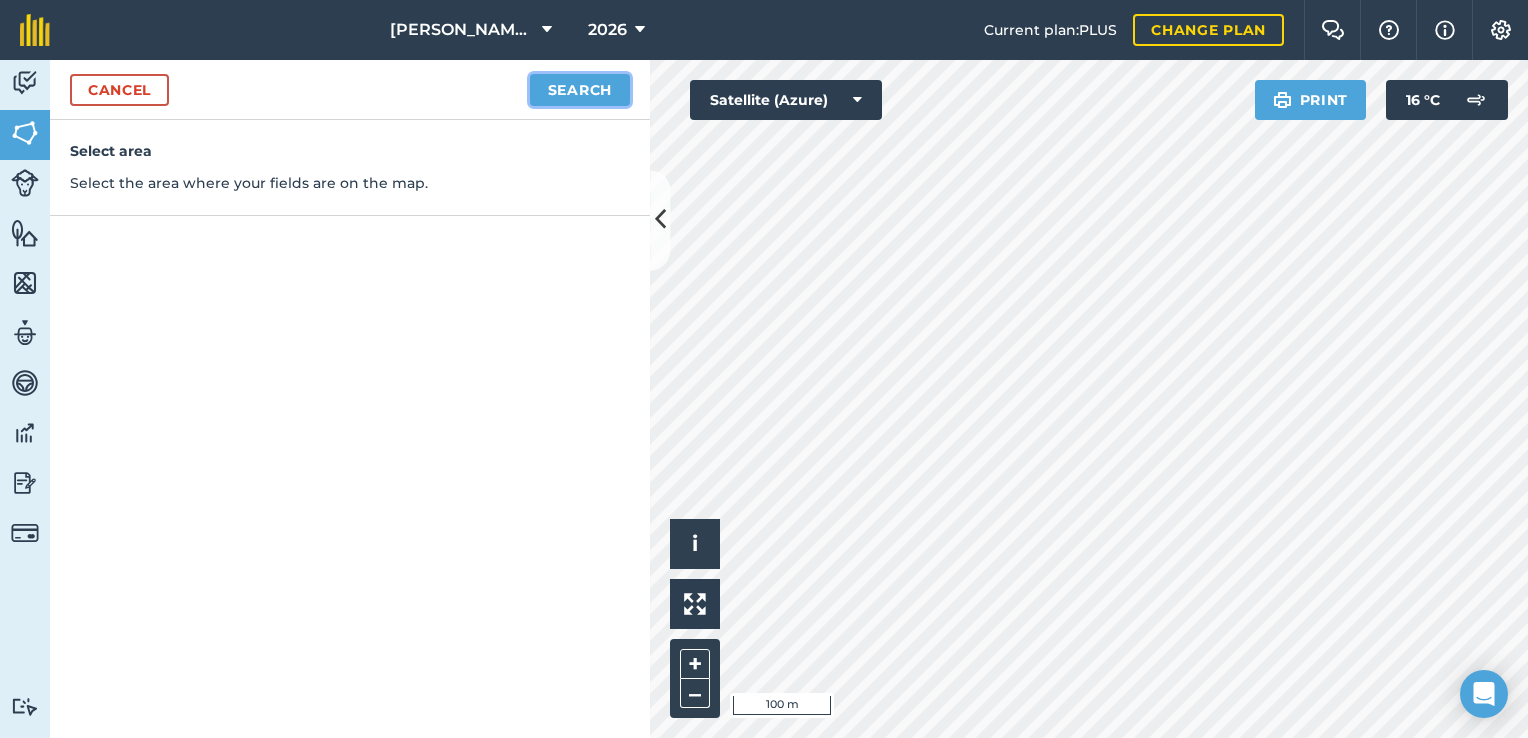 click on "Search" at bounding box center [580, 90] 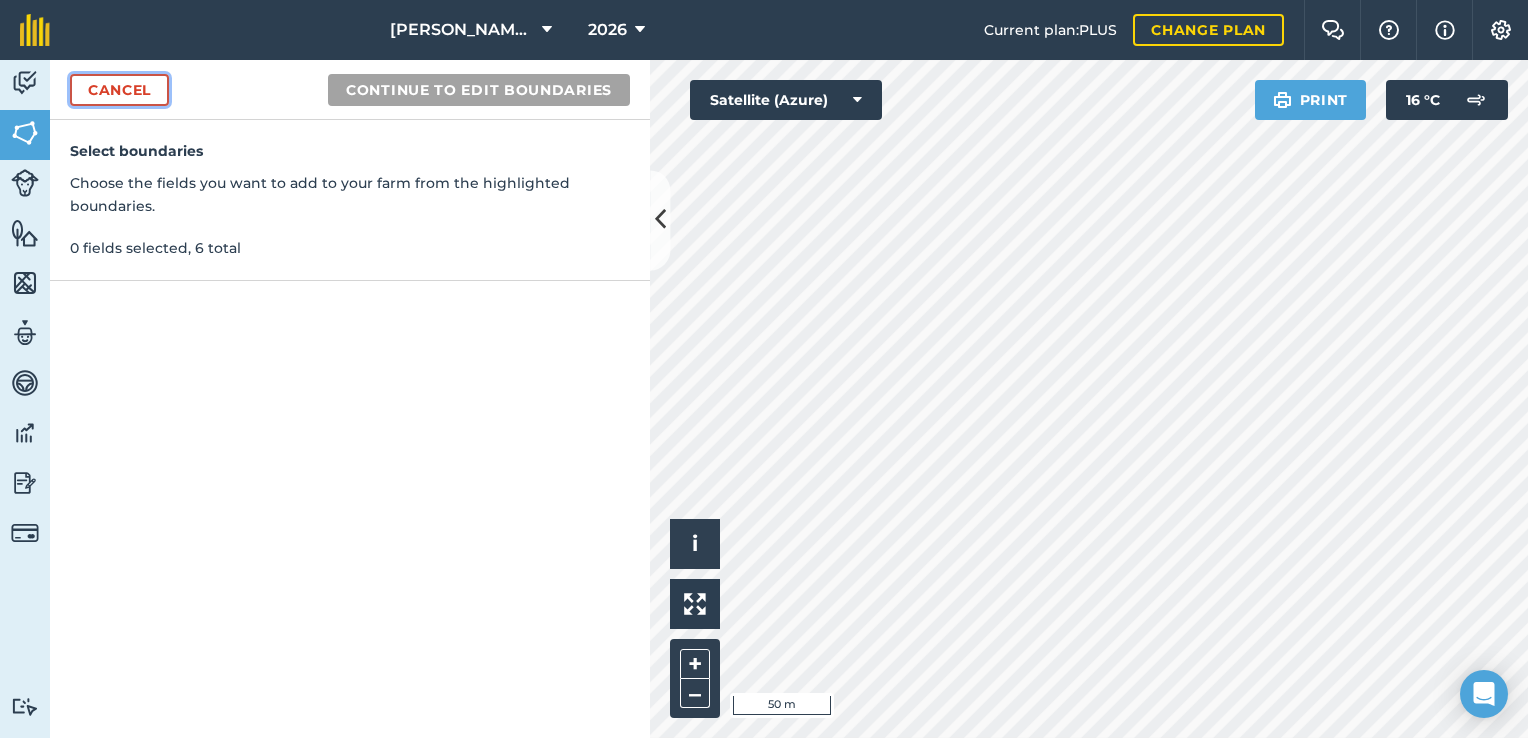 click on "Cancel" at bounding box center [119, 90] 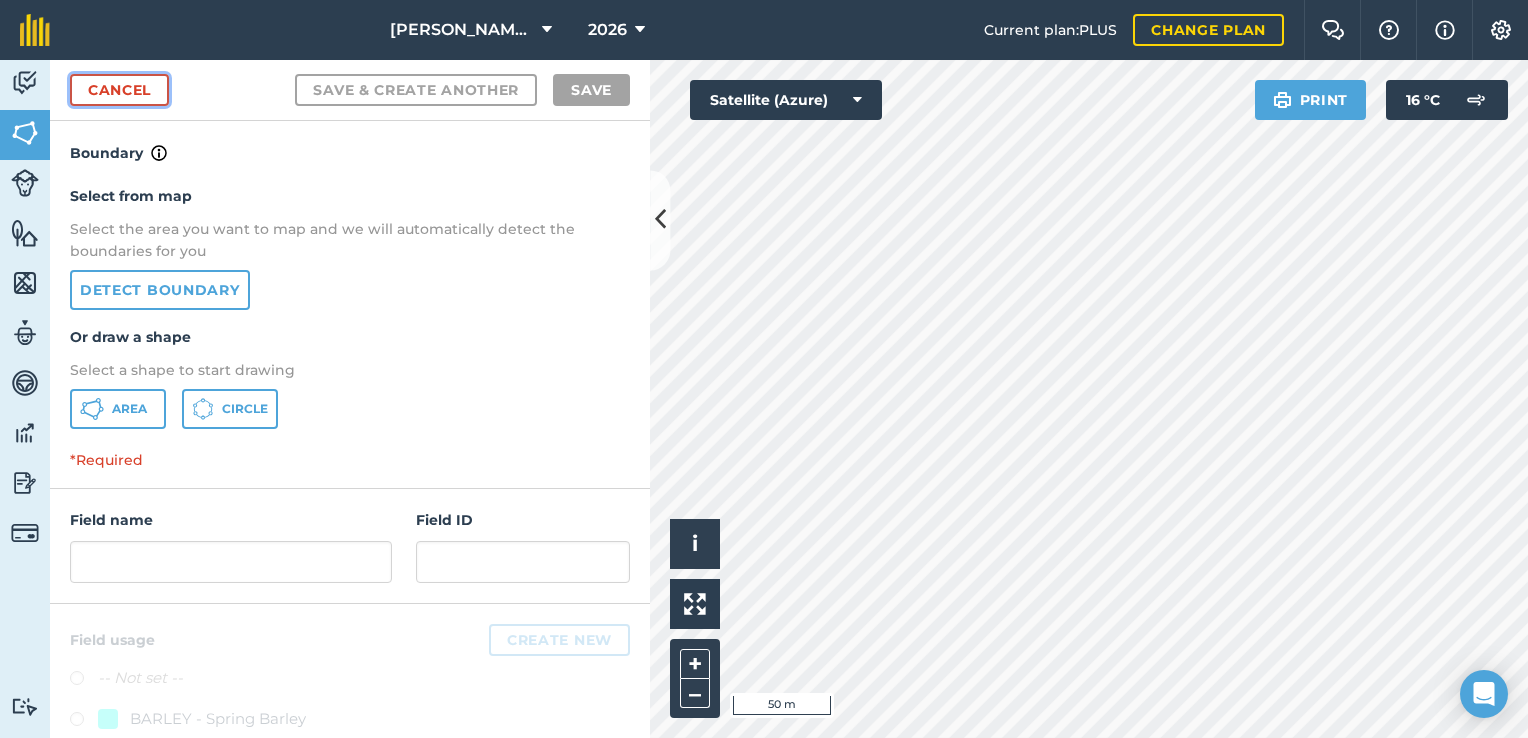 click on "Cancel" at bounding box center (119, 90) 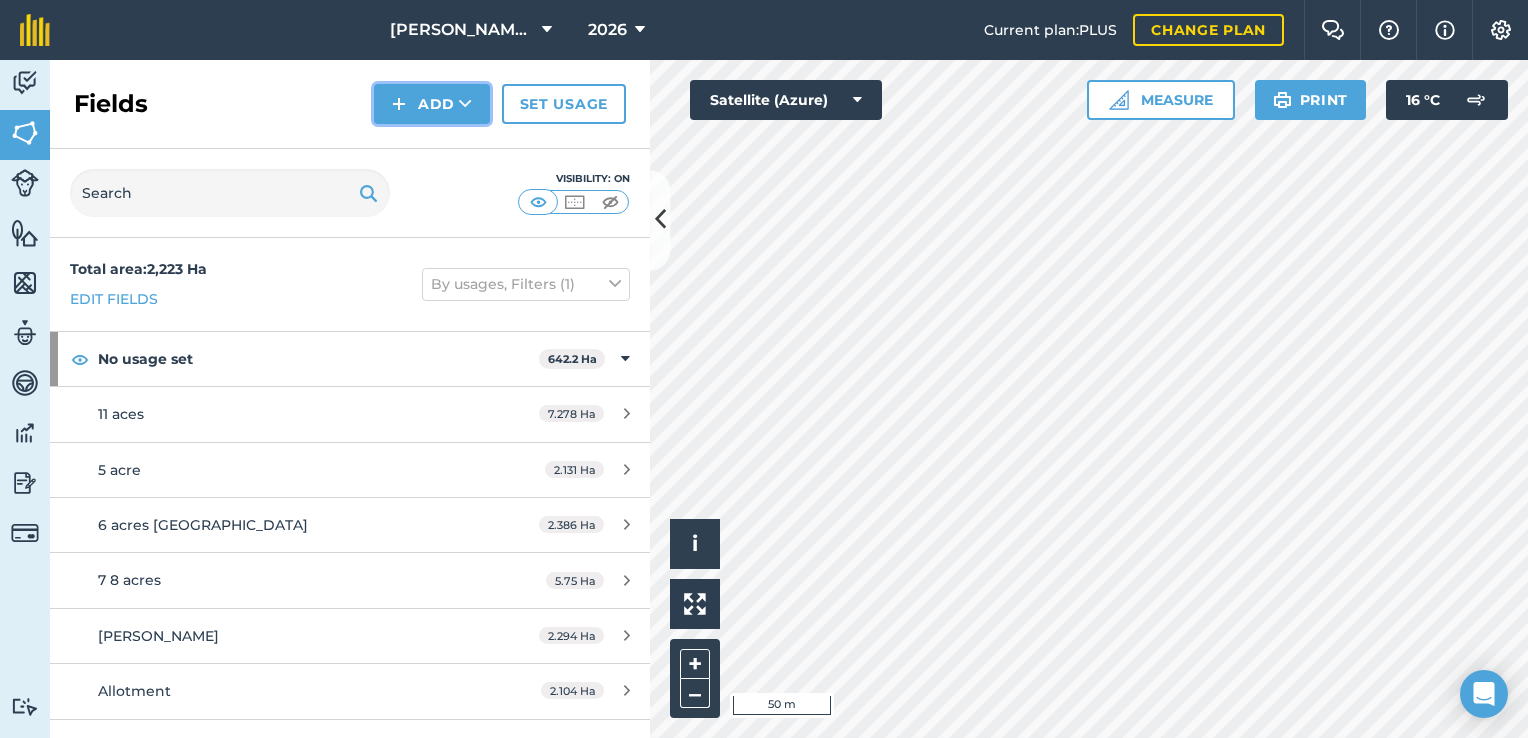 click on "Add" at bounding box center [432, 104] 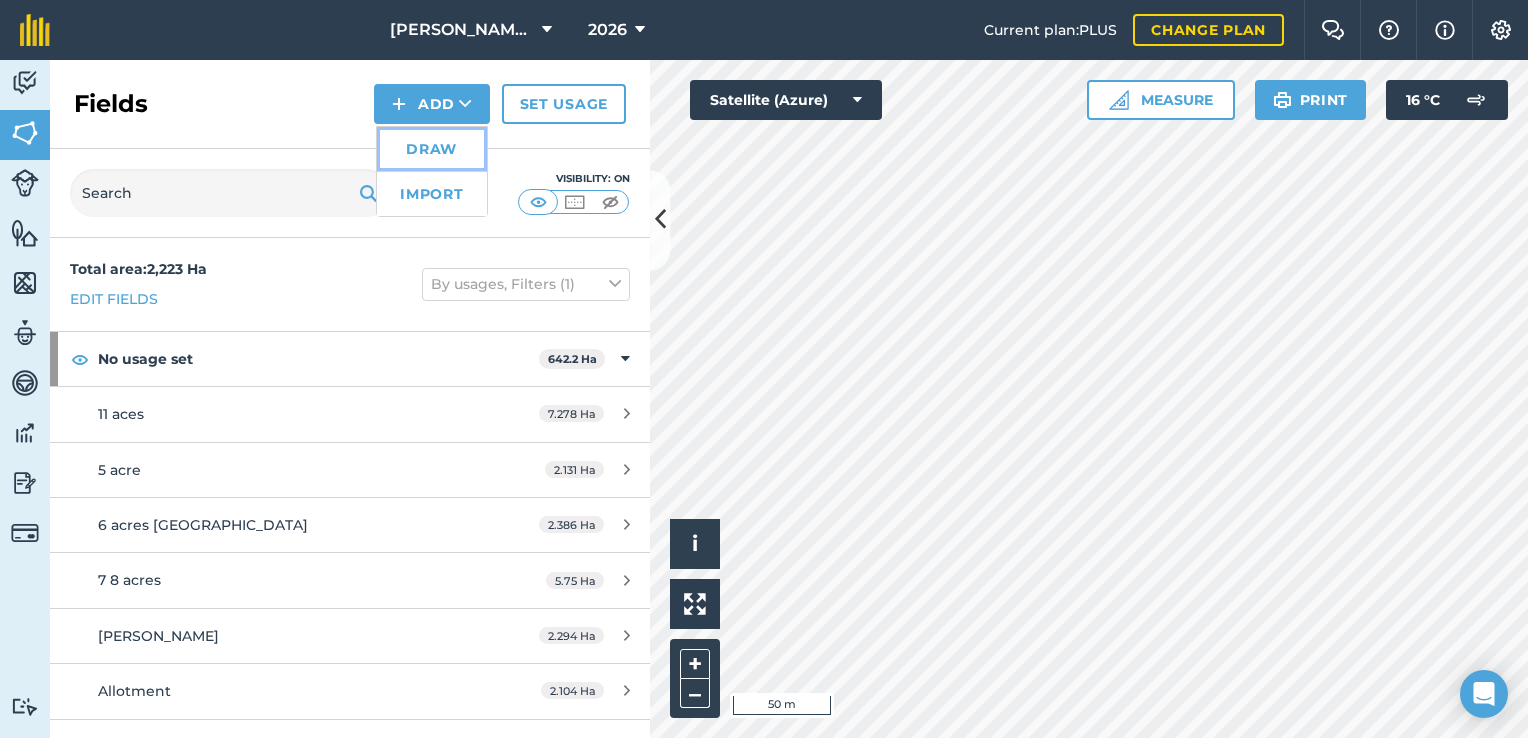 click on "Draw" at bounding box center [432, 149] 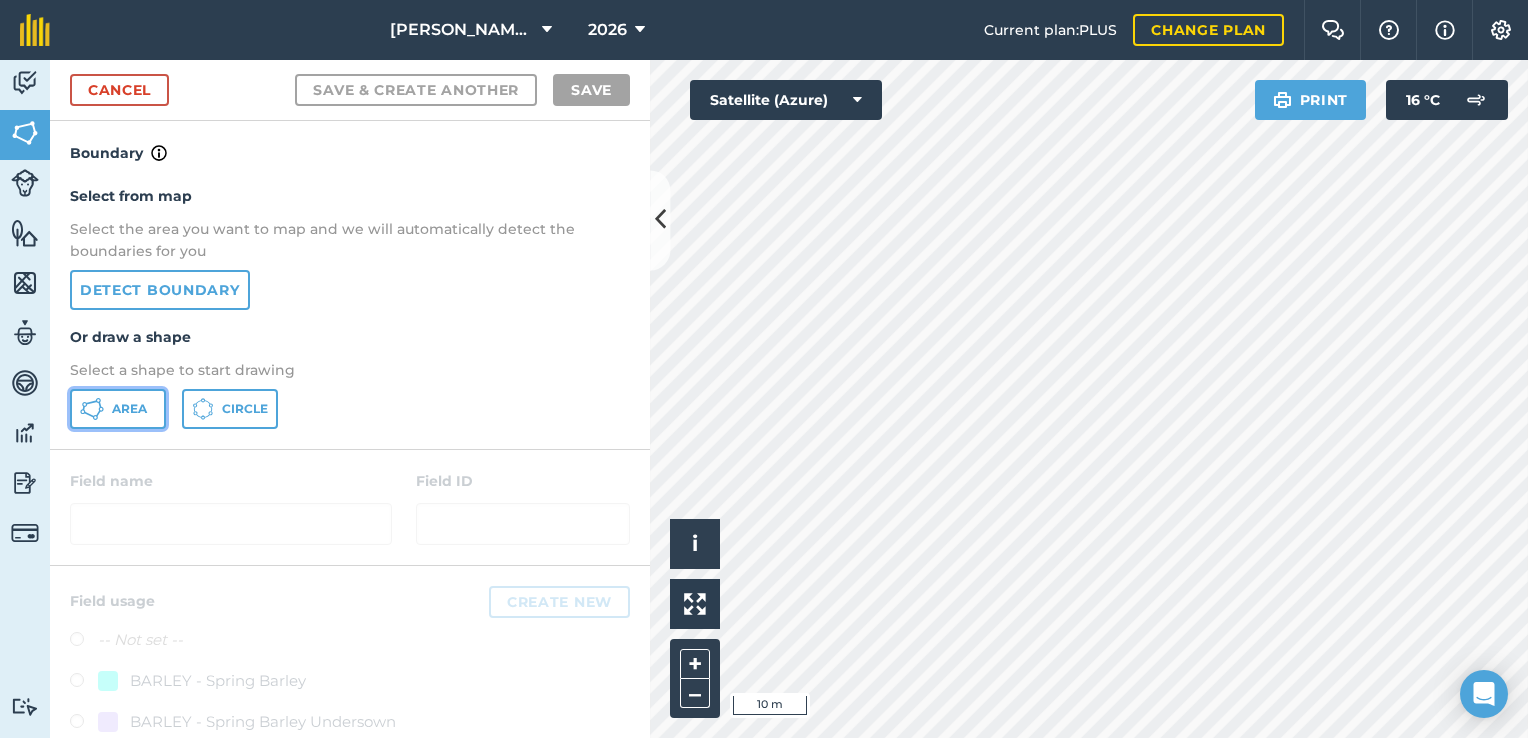 click on "Area" at bounding box center [129, 409] 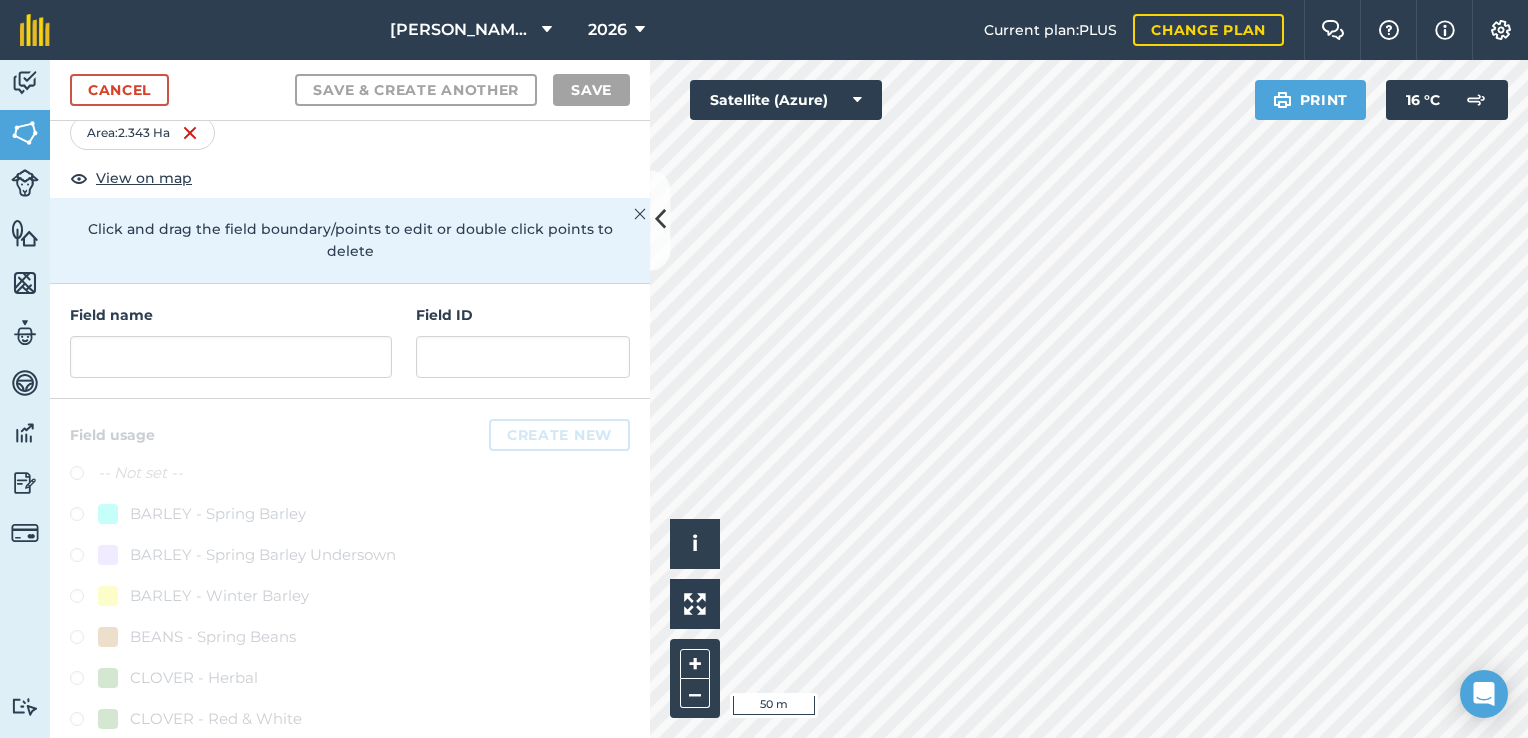 scroll, scrollTop: 0, scrollLeft: 0, axis: both 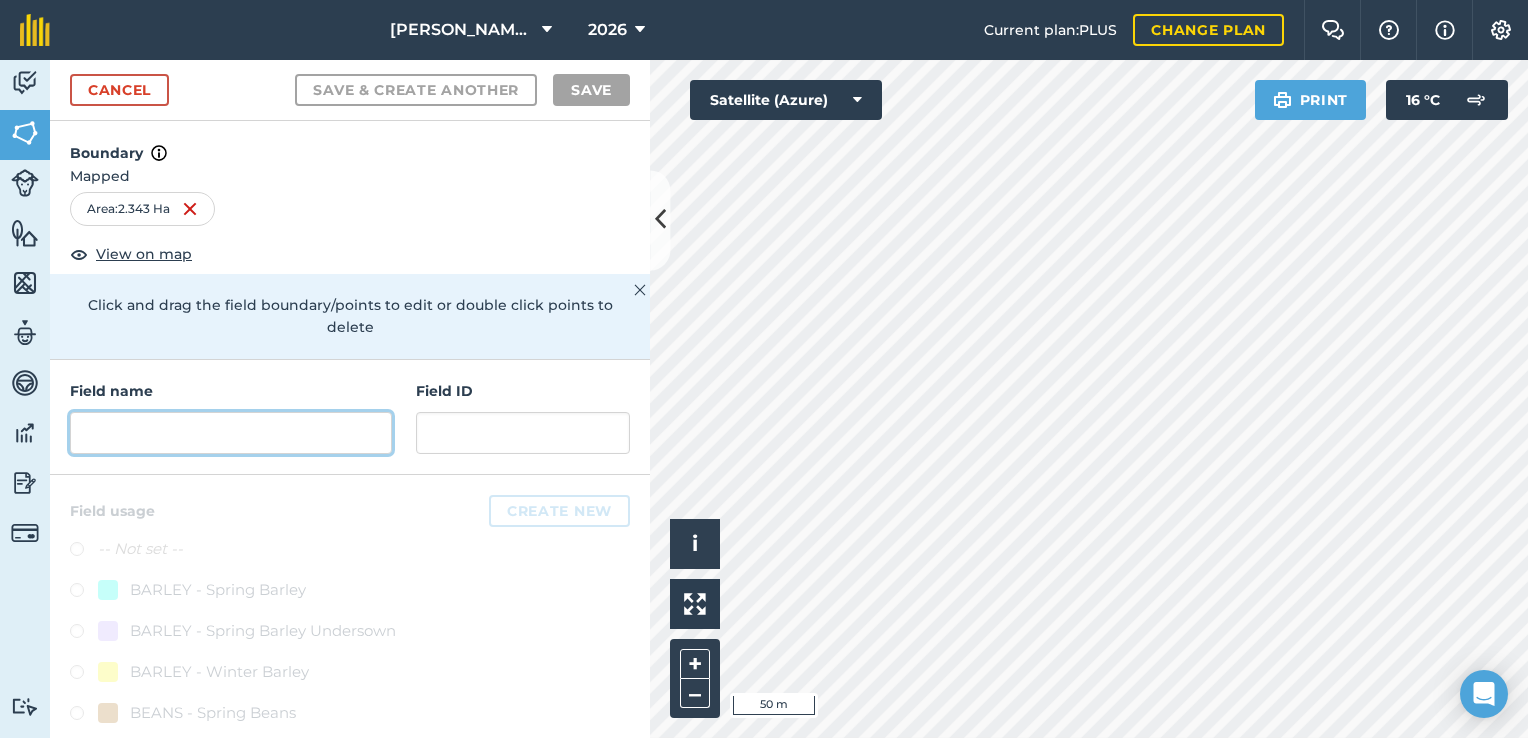 click at bounding box center [231, 433] 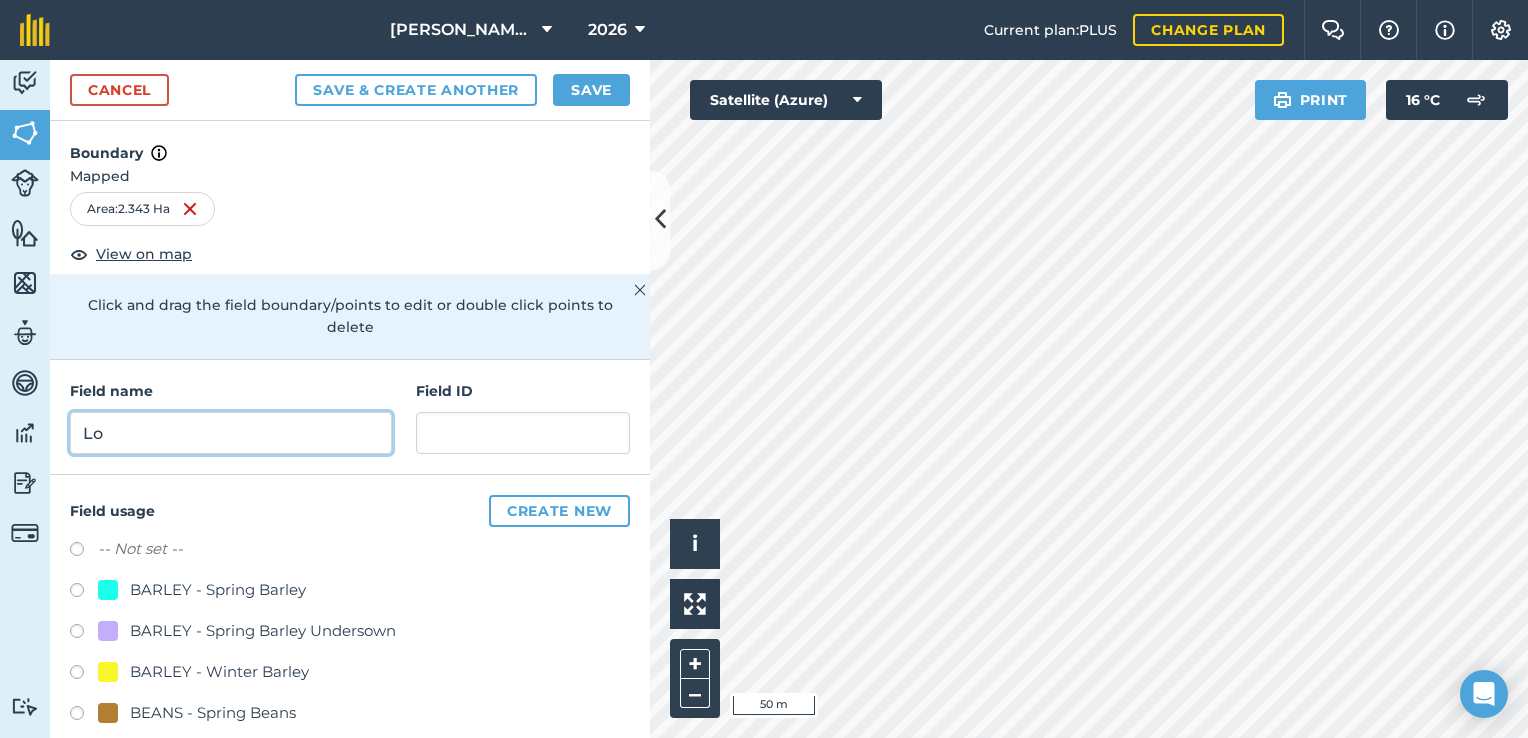type on "L" 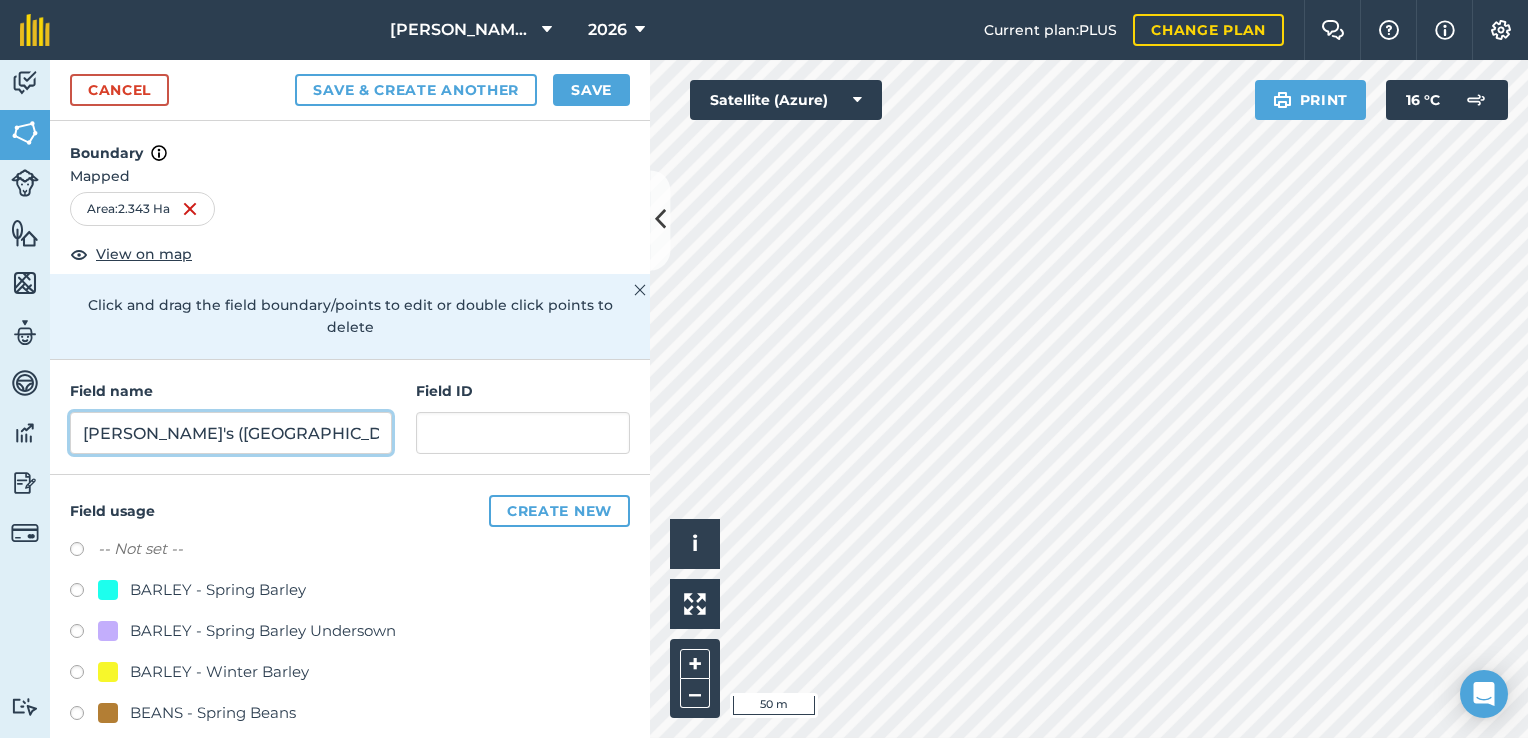 type on "[PERSON_NAME]'s ([GEOGRAPHIC_DATA])" 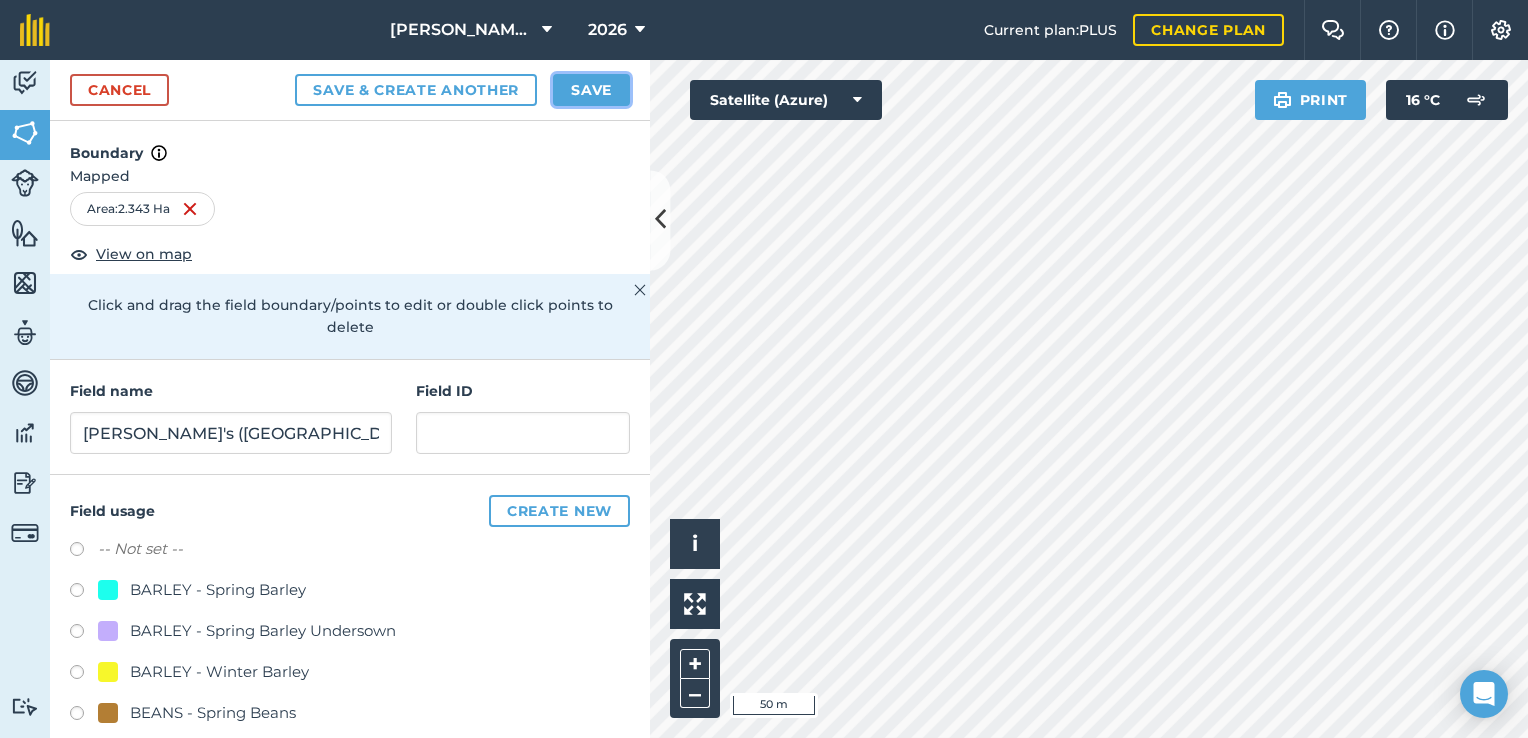 click on "Save" at bounding box center [591, 90] 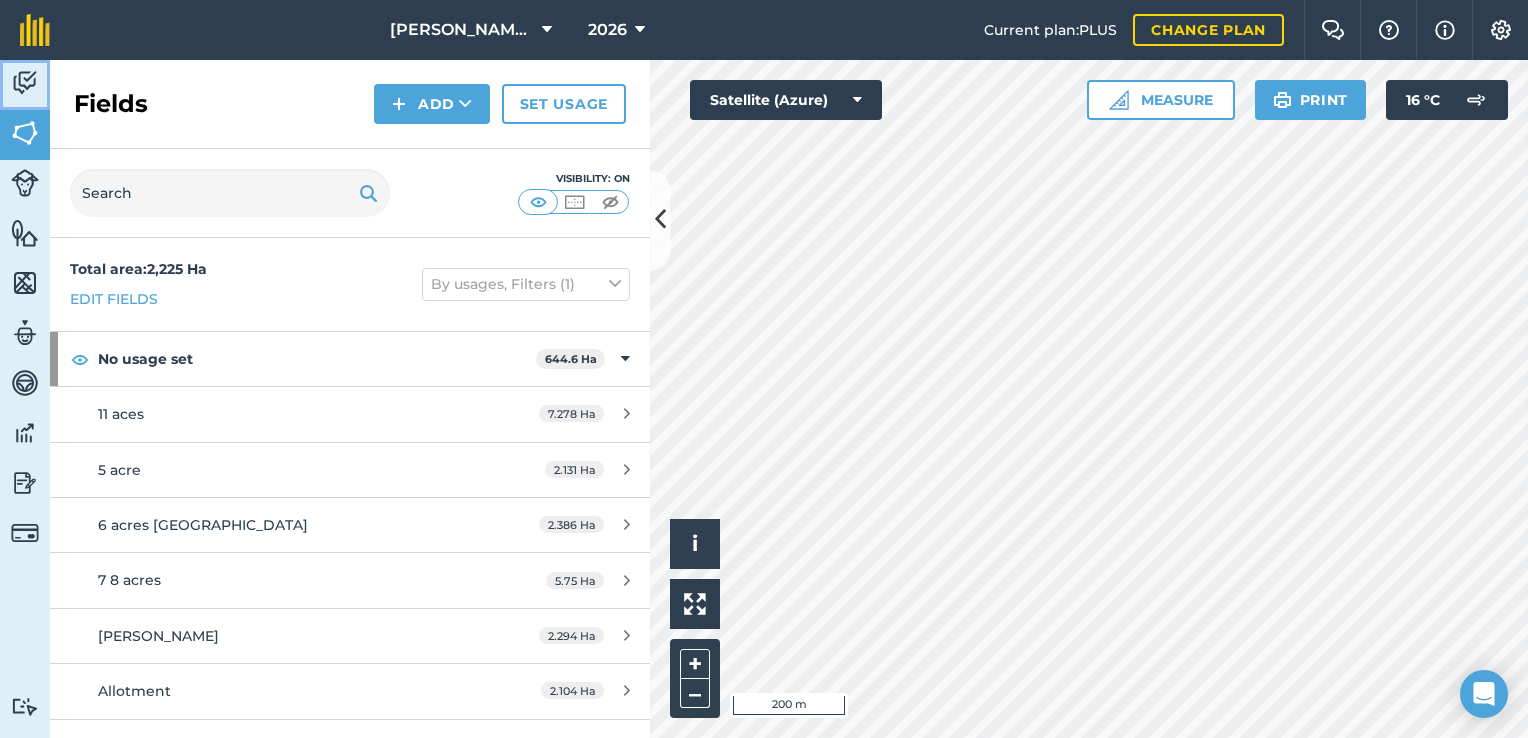 click on "Activity" at bounding box center [25, 85] 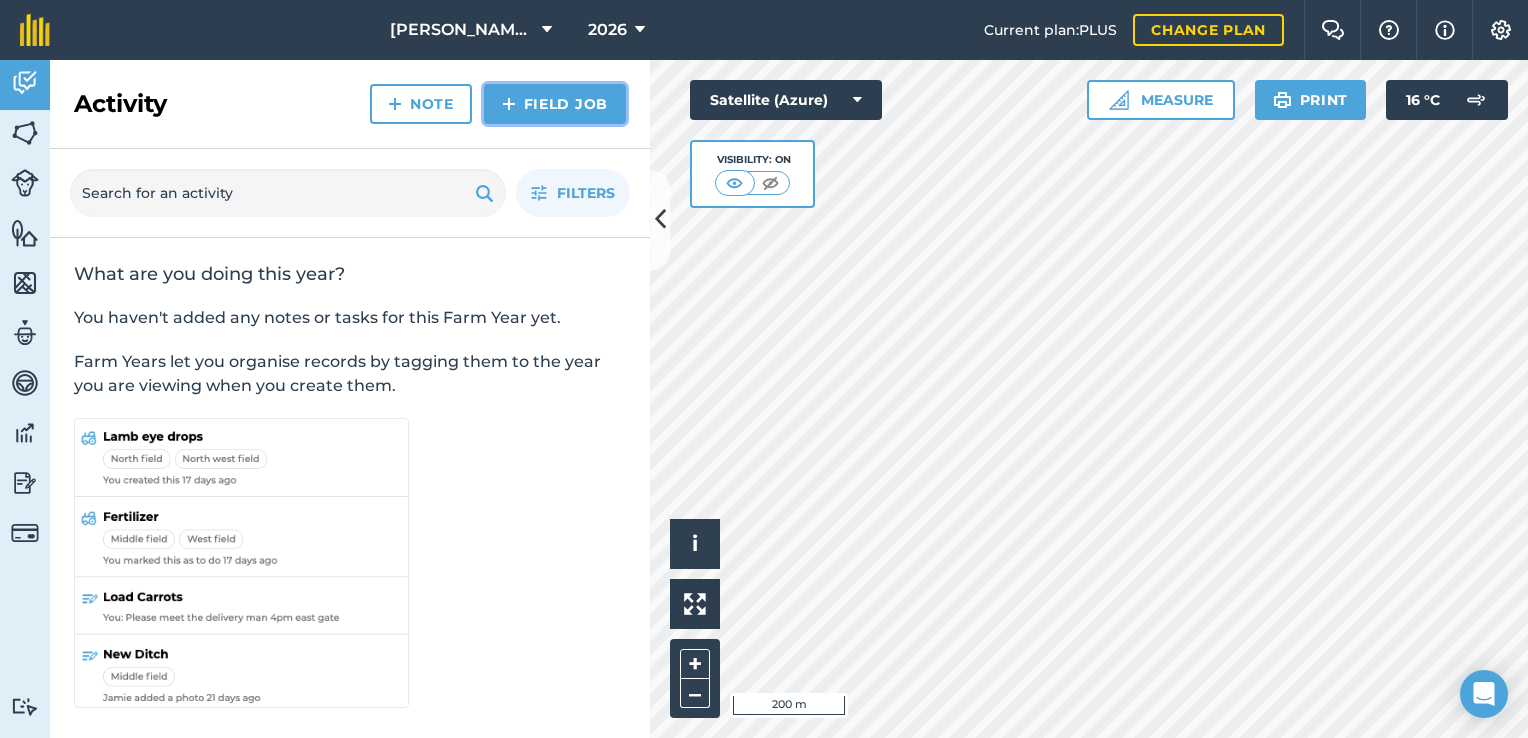 click on "Field Job" at bounding box center (555, 104) 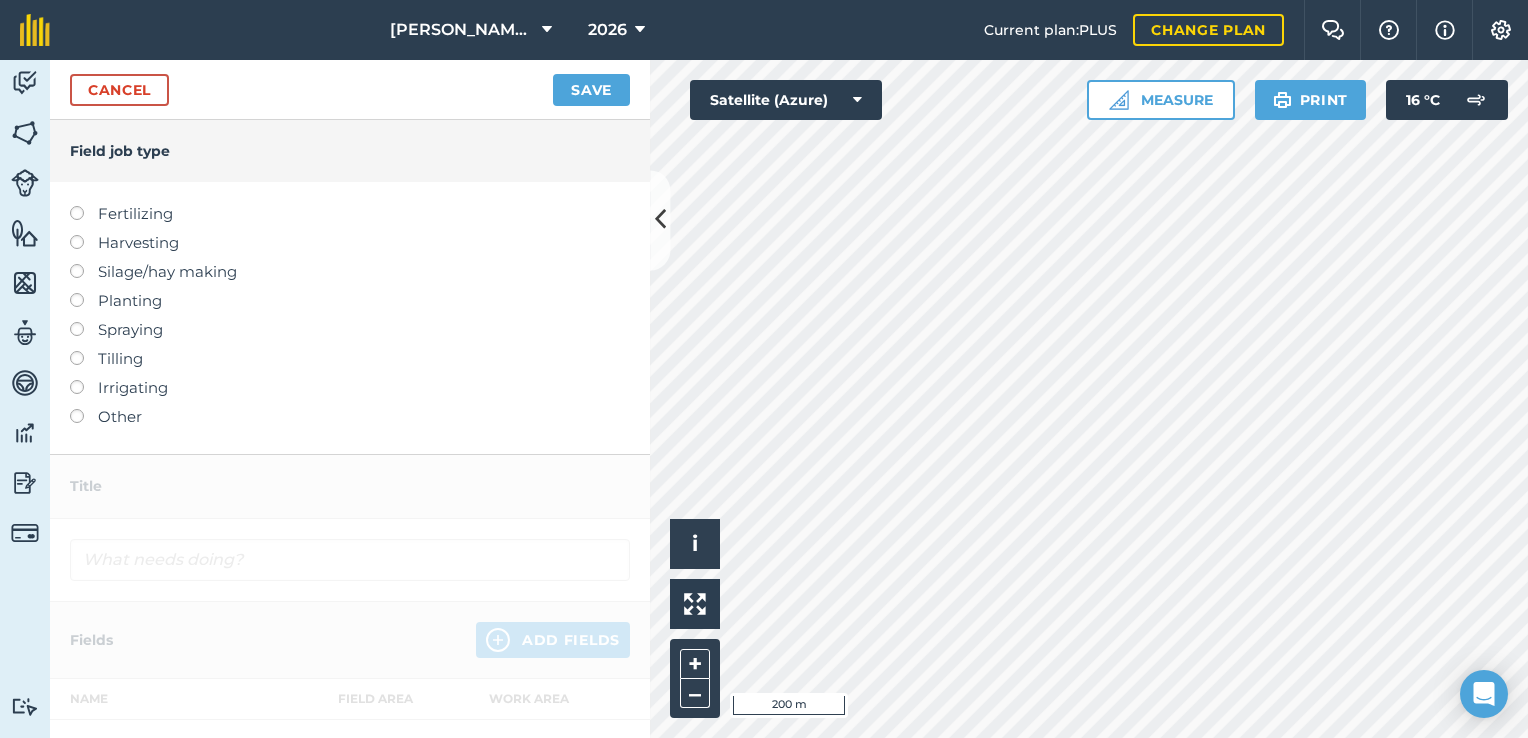 click on "Fertilizing" at bounding box center (350, 214) 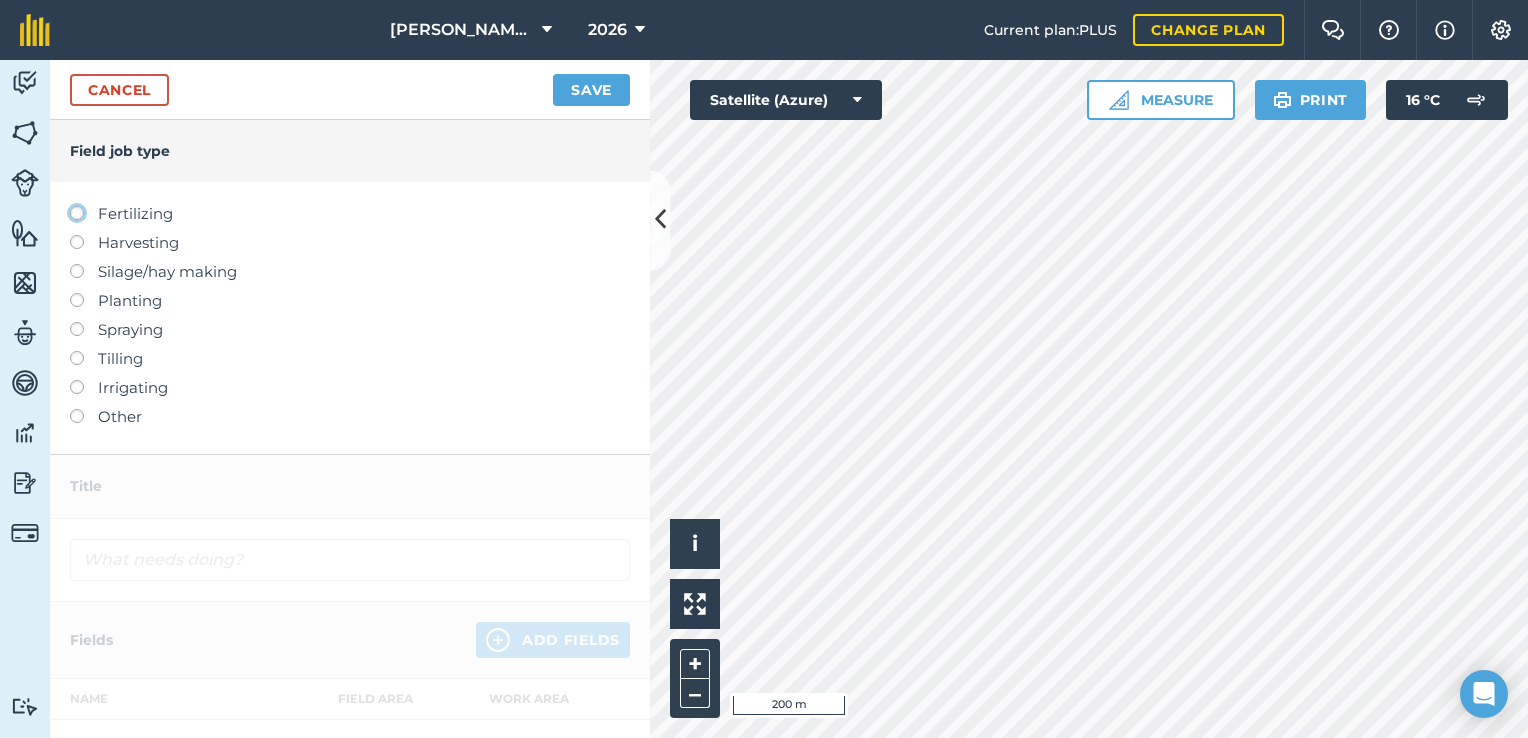 click on "Fertilizing" at bounding box center (-9943, 212) 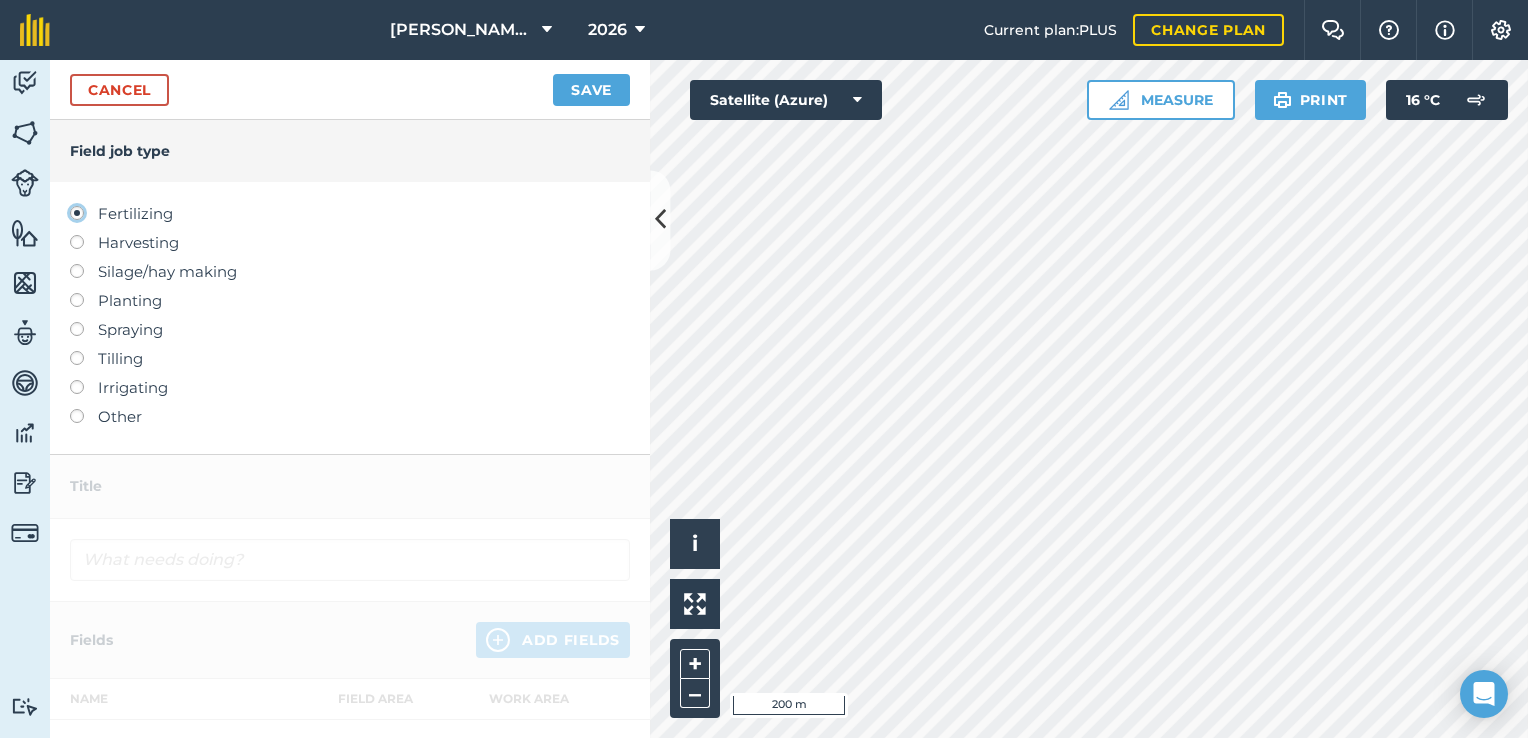 type on "Fertilizing" 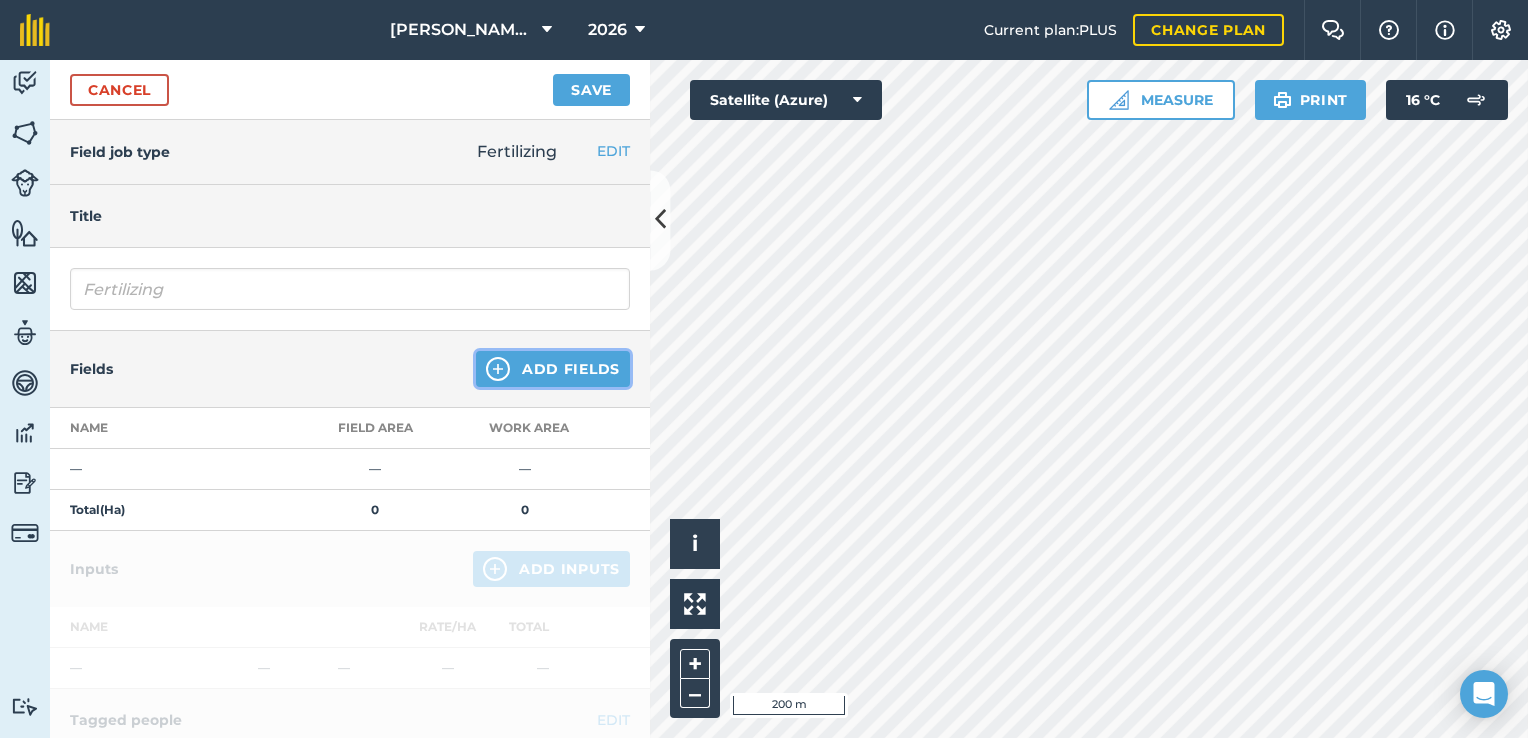 click on "Add Fields" at bounding box center [553, 369] 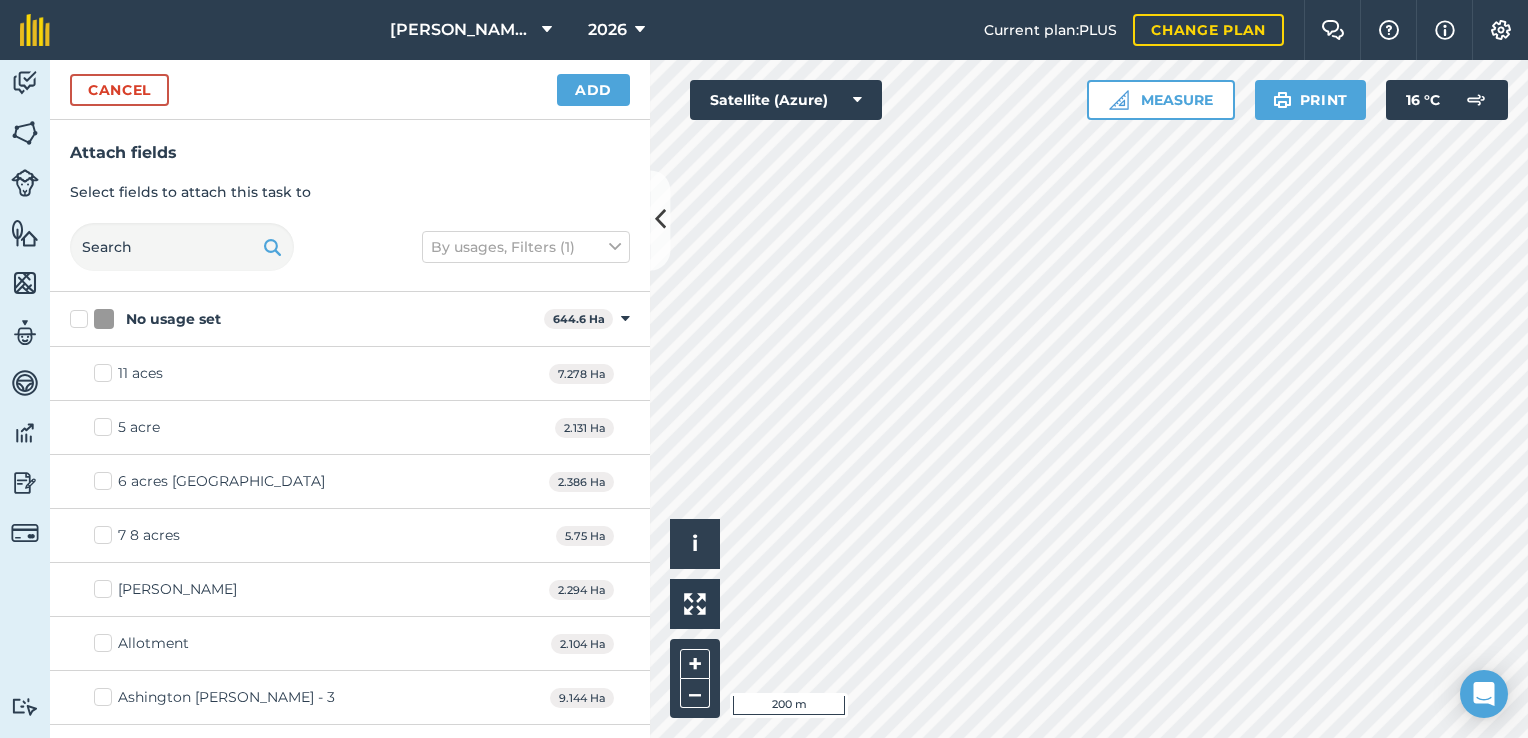checkbox on "true" 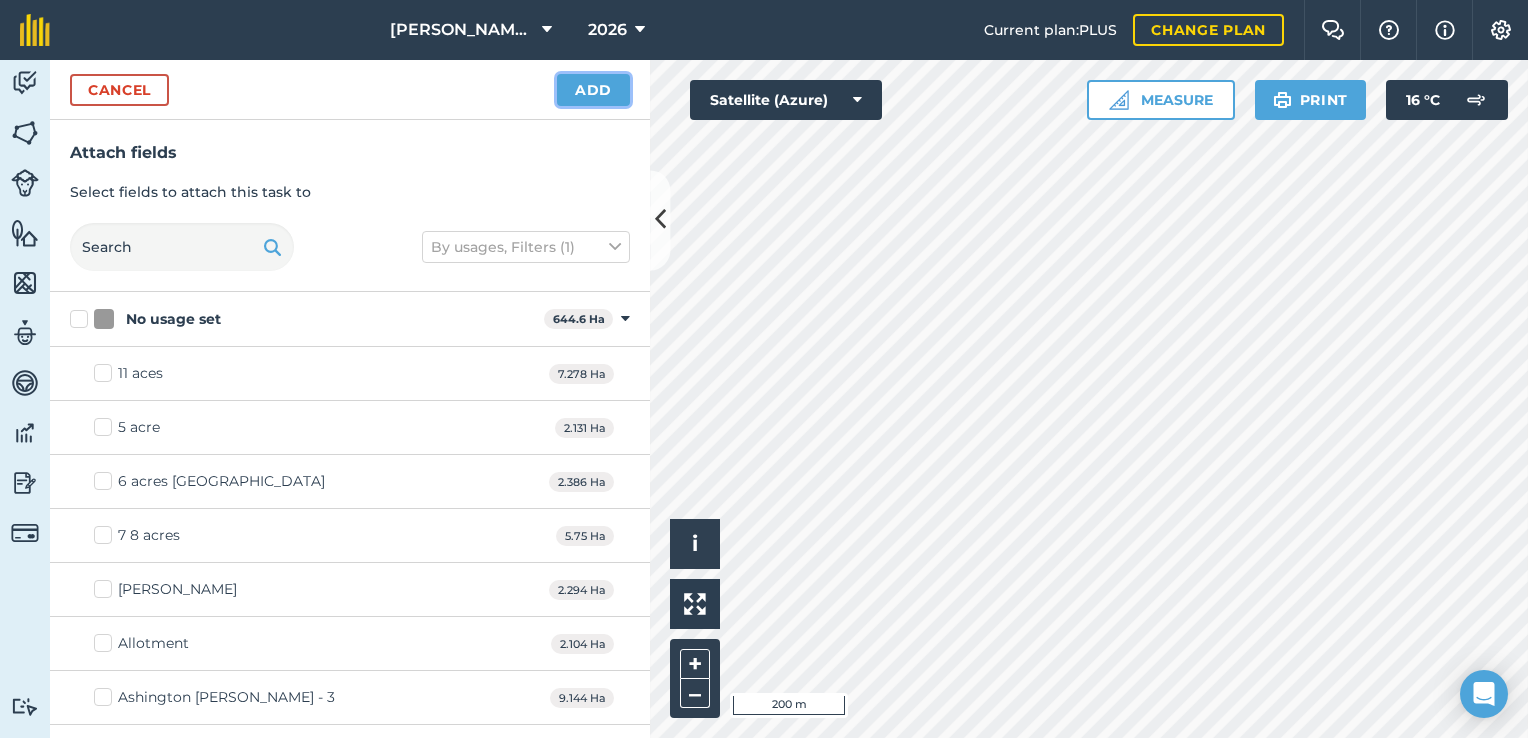 click on "Add" at bounding box center (593, 90) 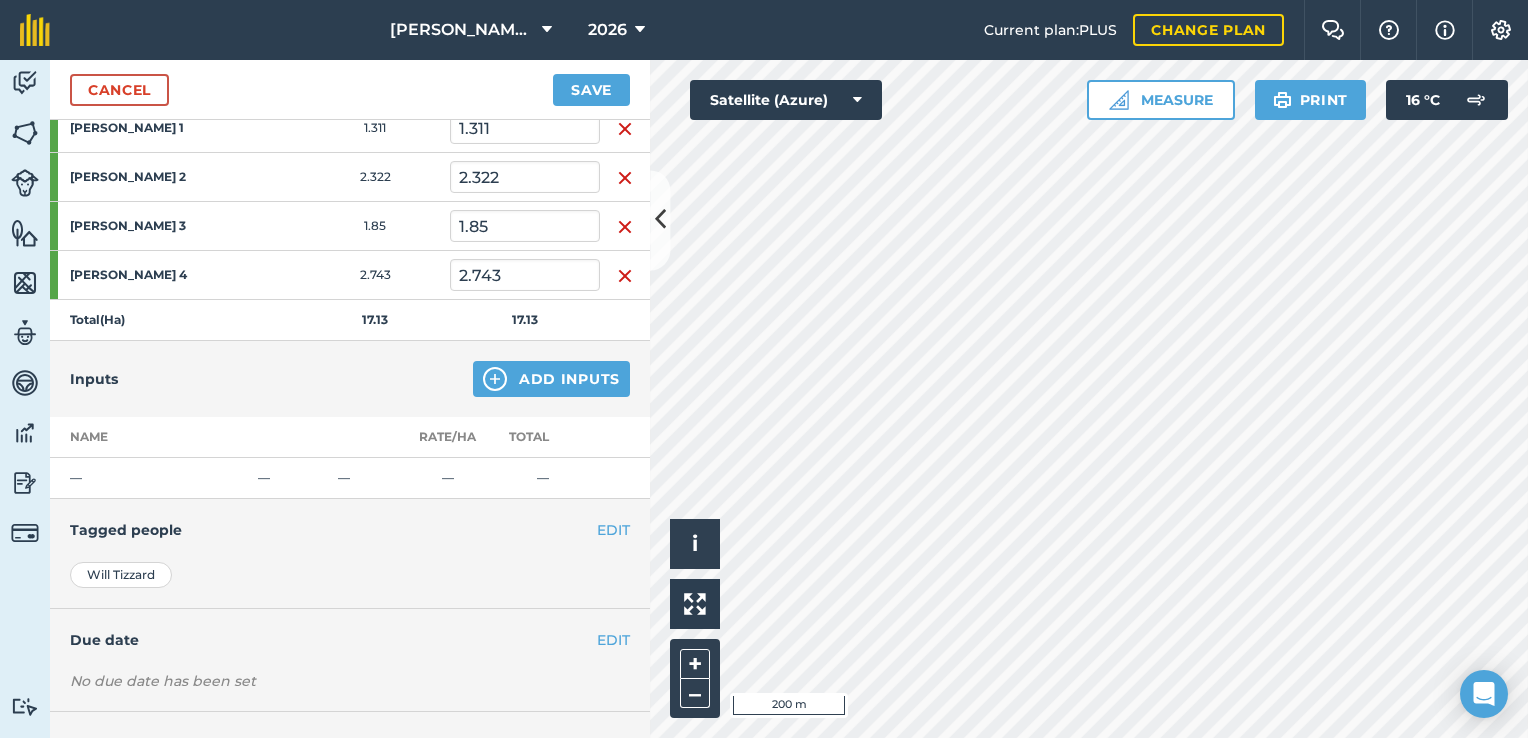 scroll, scrollTop: 500, scrollLeft: 0, axis: vertical 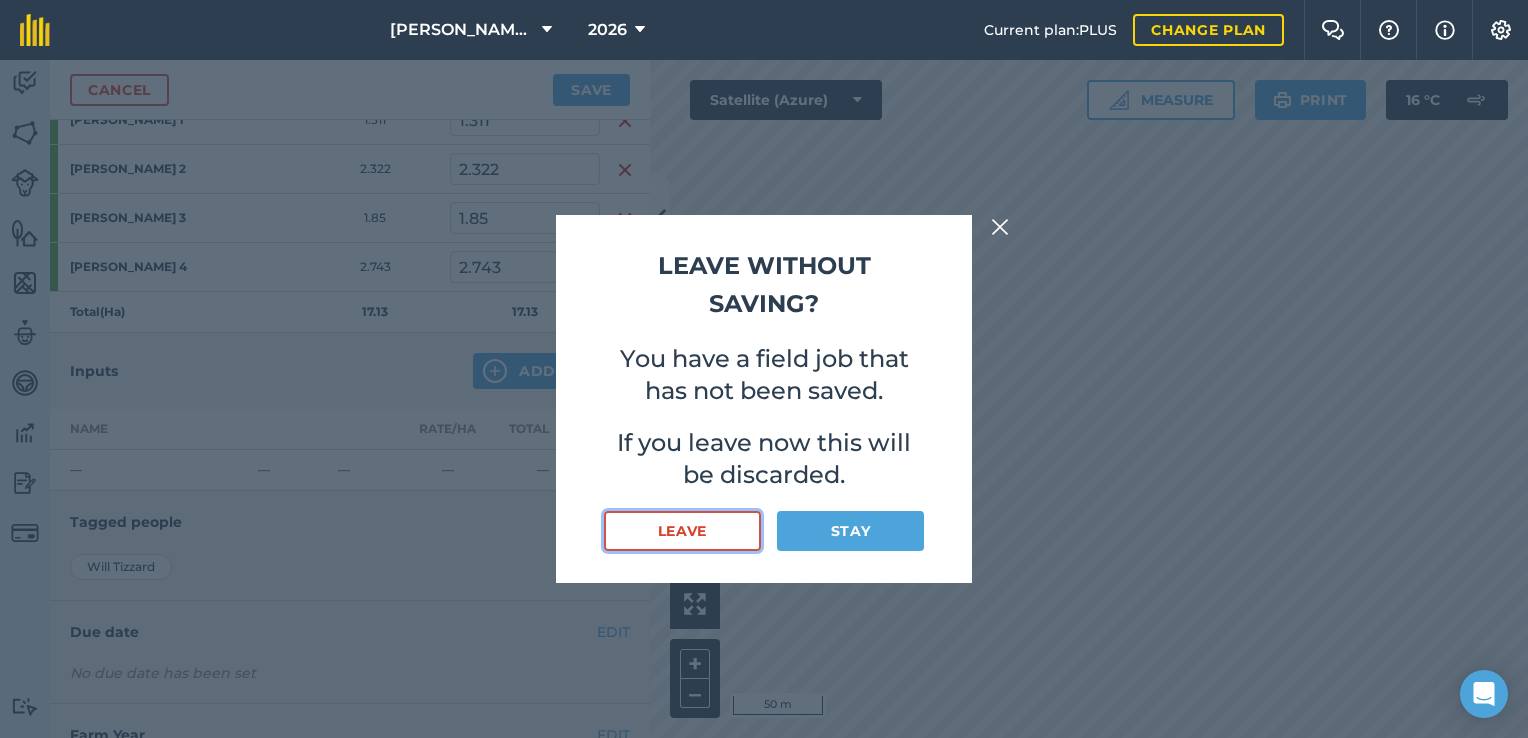click on "Leave" at bounding box center [682, 531] 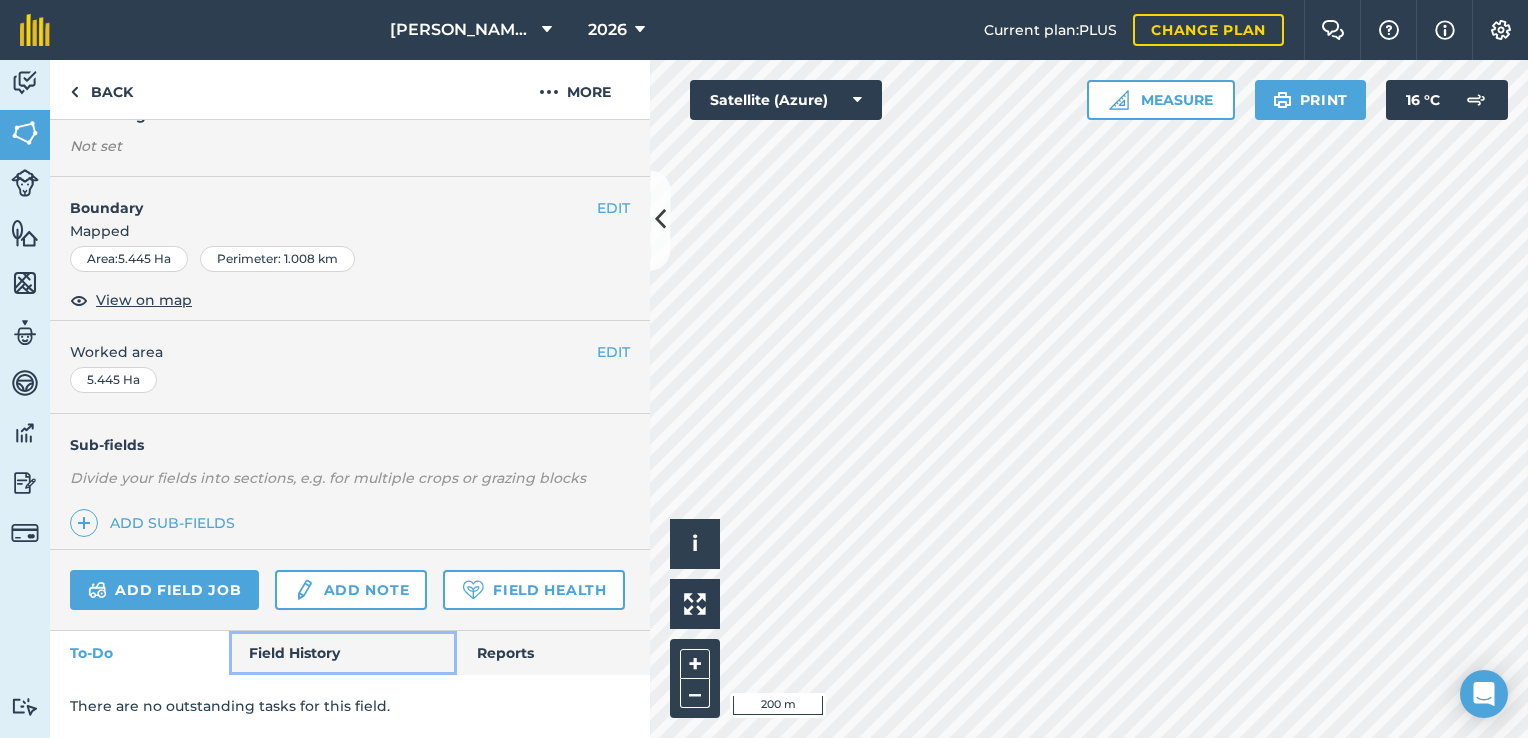 click on "Field History" at bounding box center [342, 653] 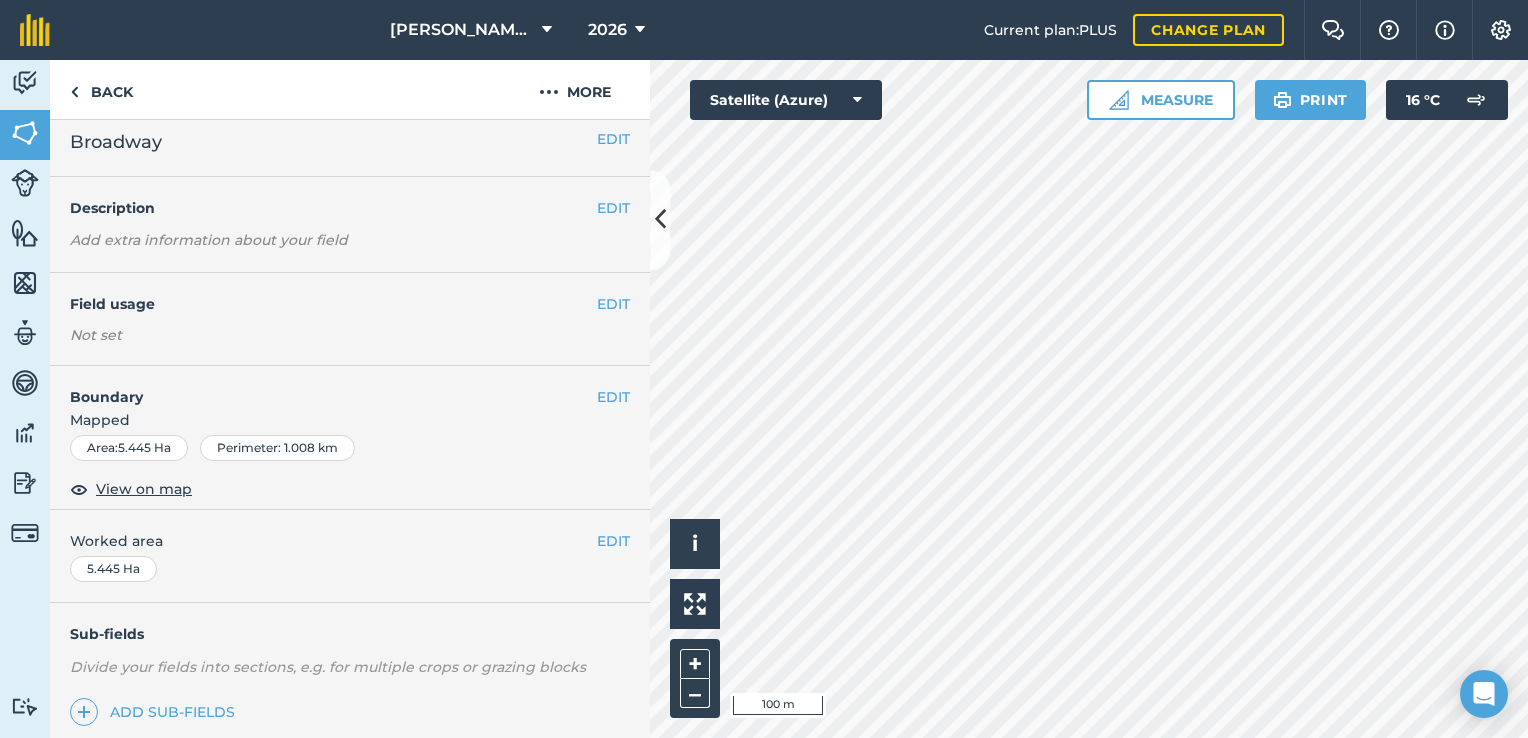 scroll, scrollTop: 0, scrollLeft: 0, axis: both 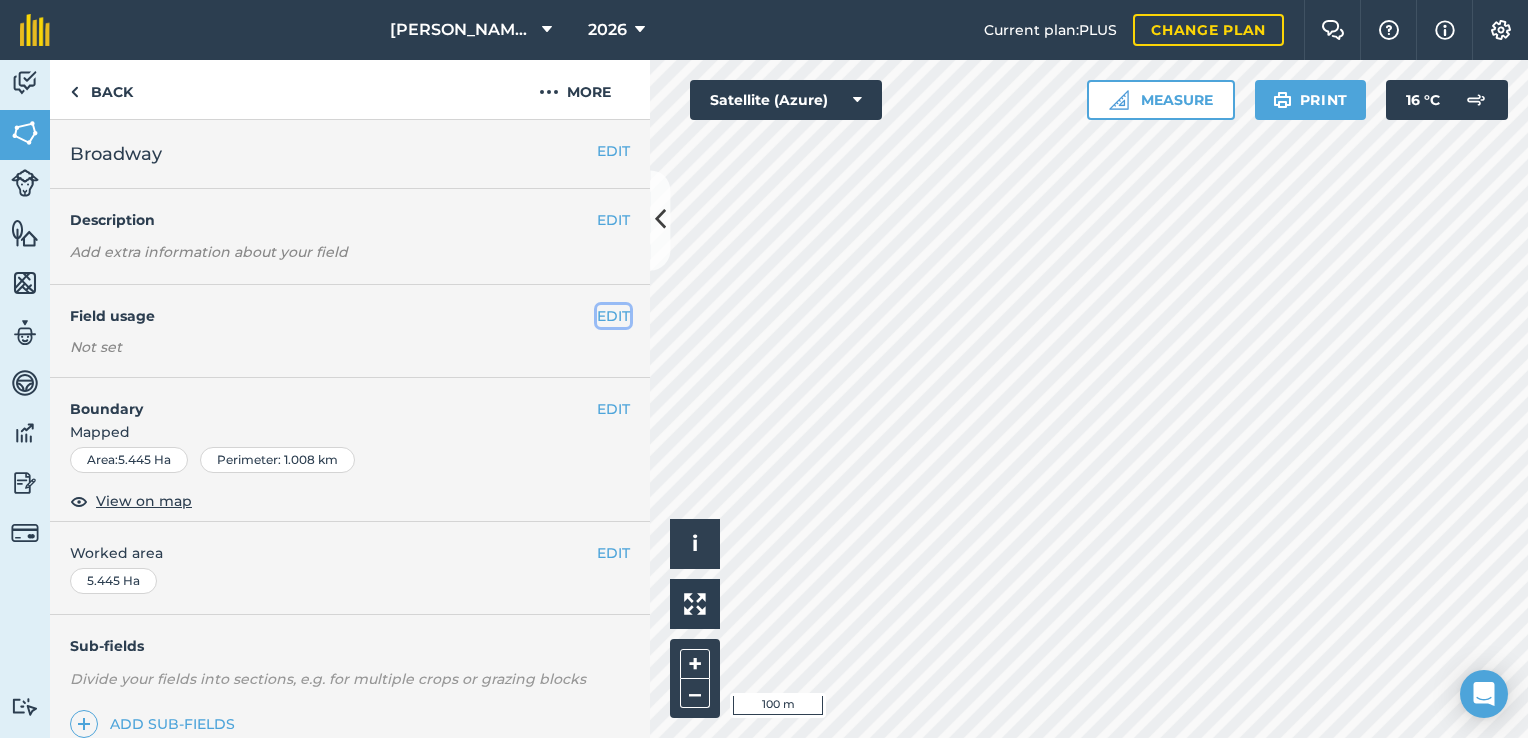 click on "EDIT" at bounding box center [613, 316] 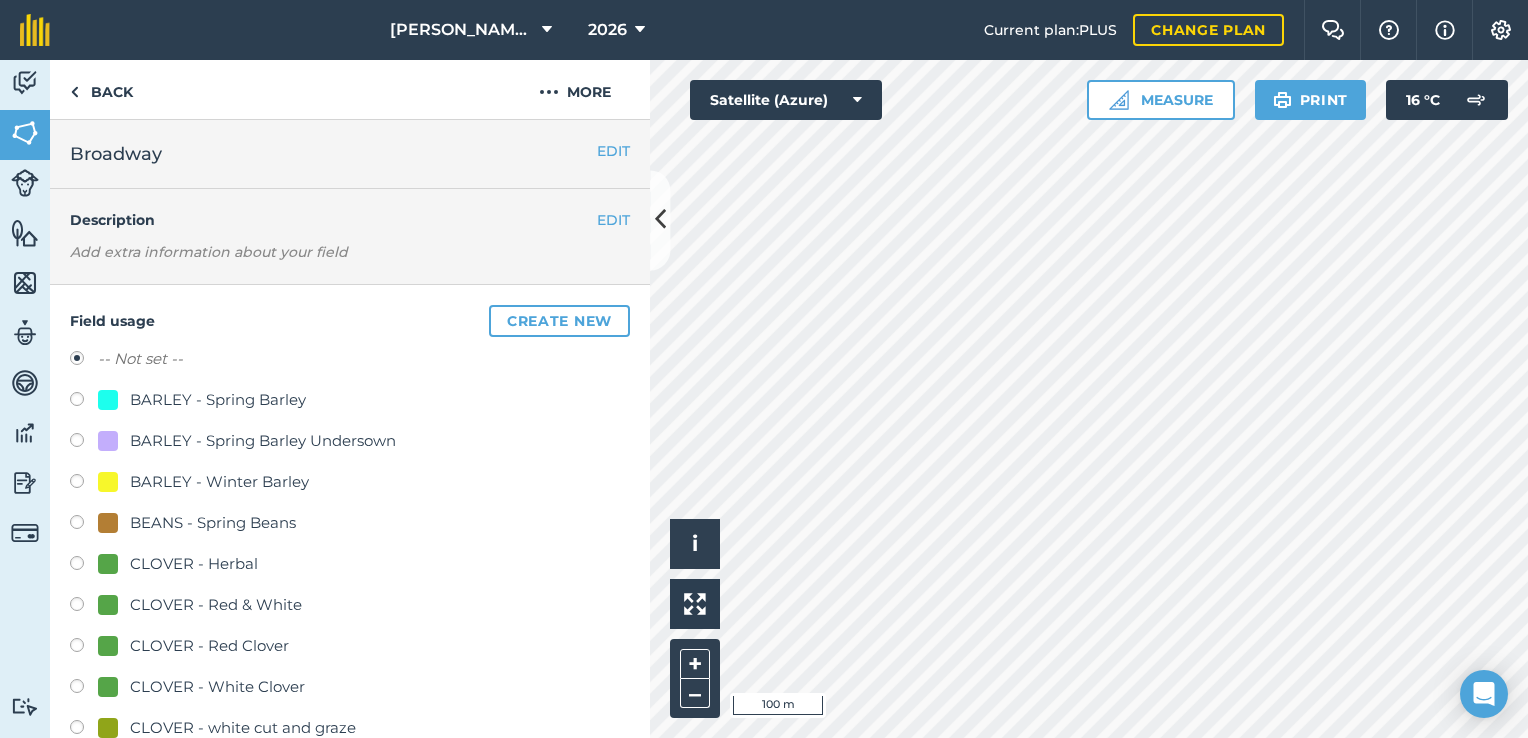 scroll, scrollTop: 166, scrollLeft: 0, axis: vertical 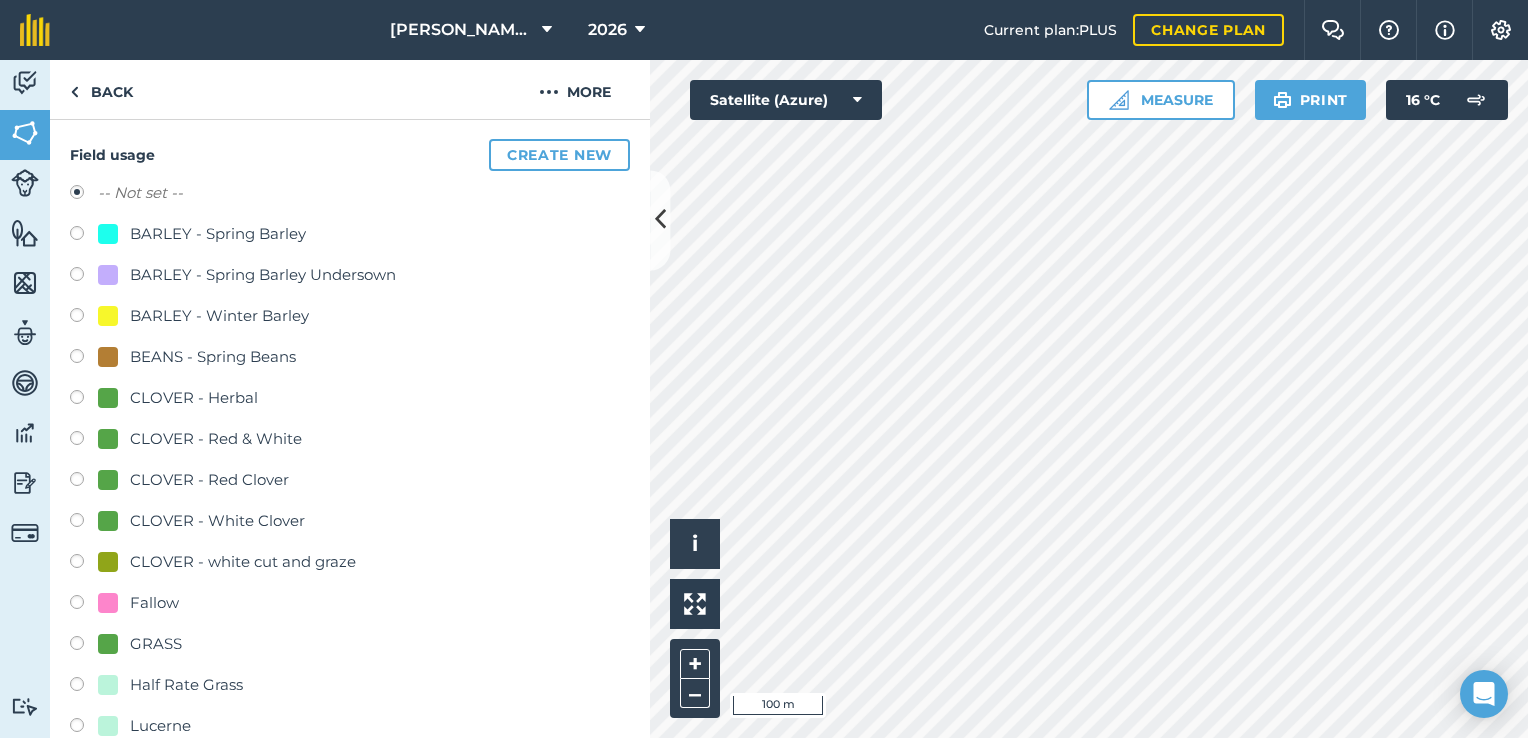click on "CLOVER - White Clover" at bounding box center [217, 521] 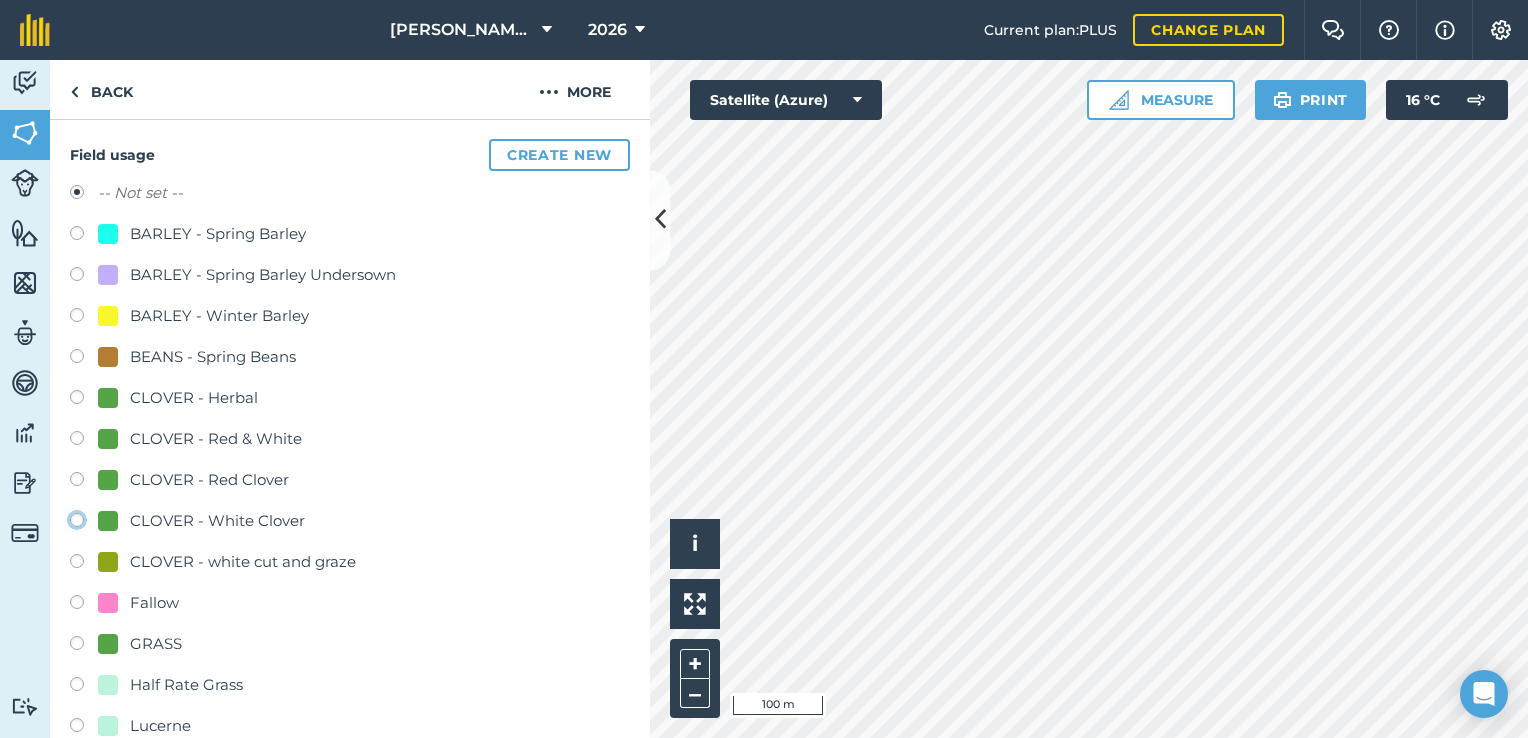 click on "CLOVER - White Clover" at bounding box center [-9923, 519] 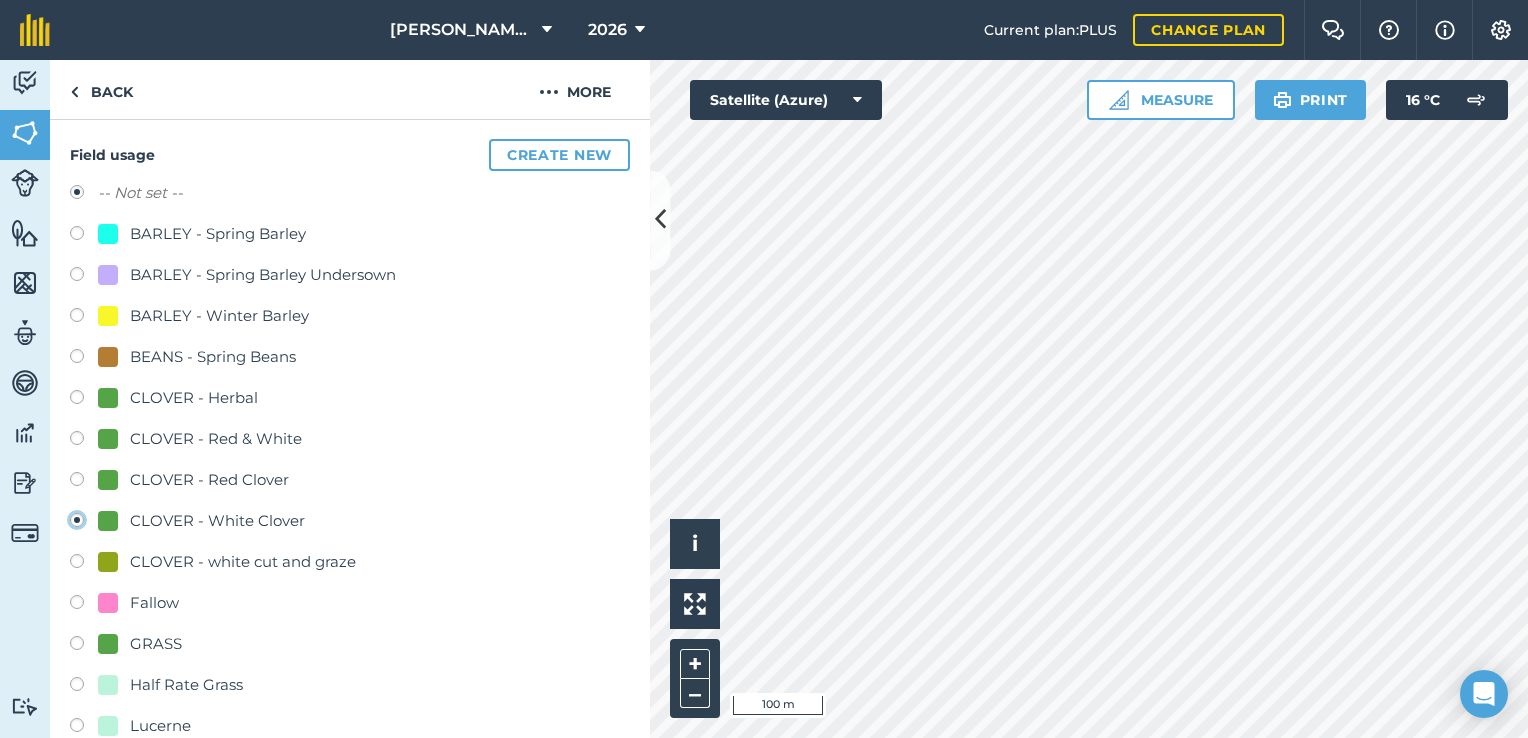 radio on "true" 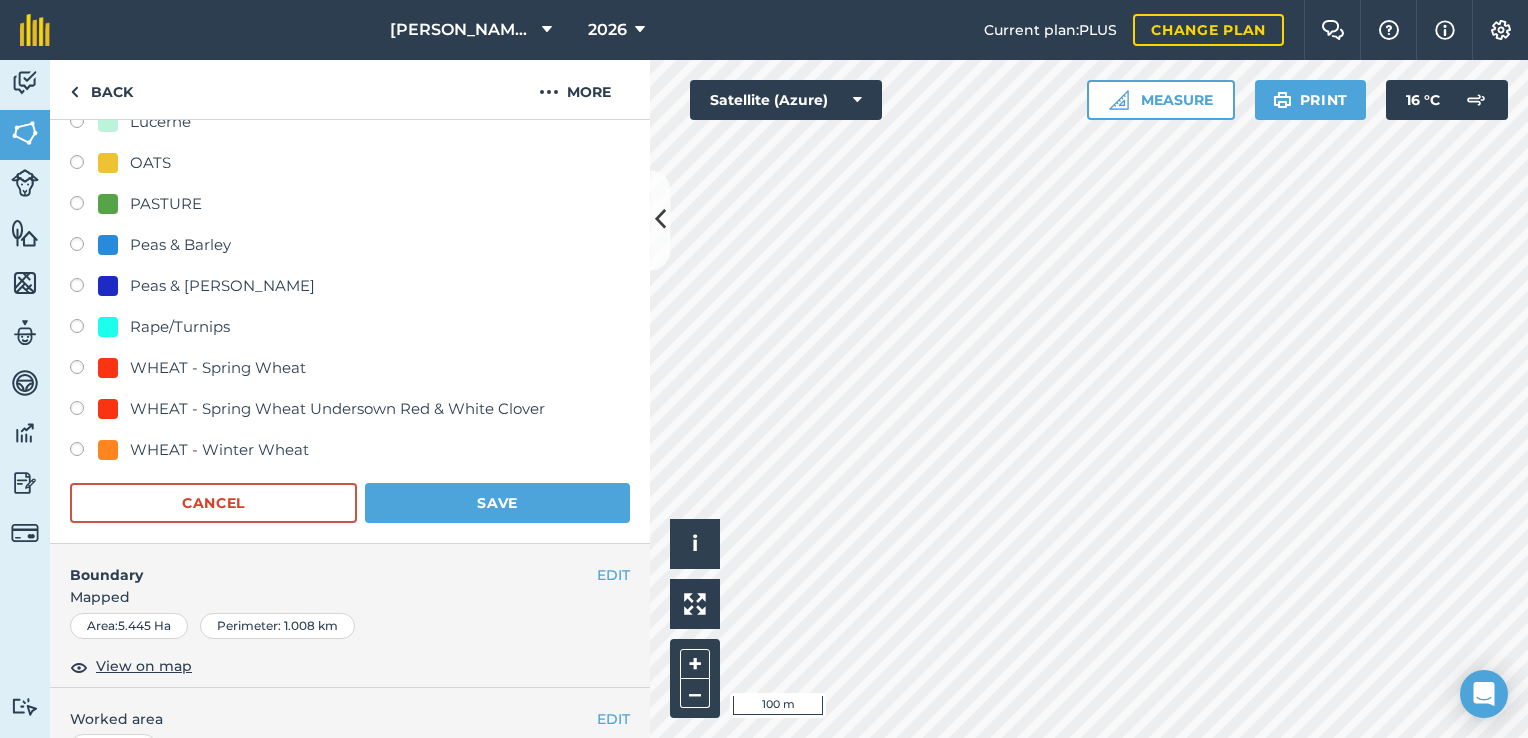 scroll, scrollTop: 833, scrollLeft: 0, axis: vertical 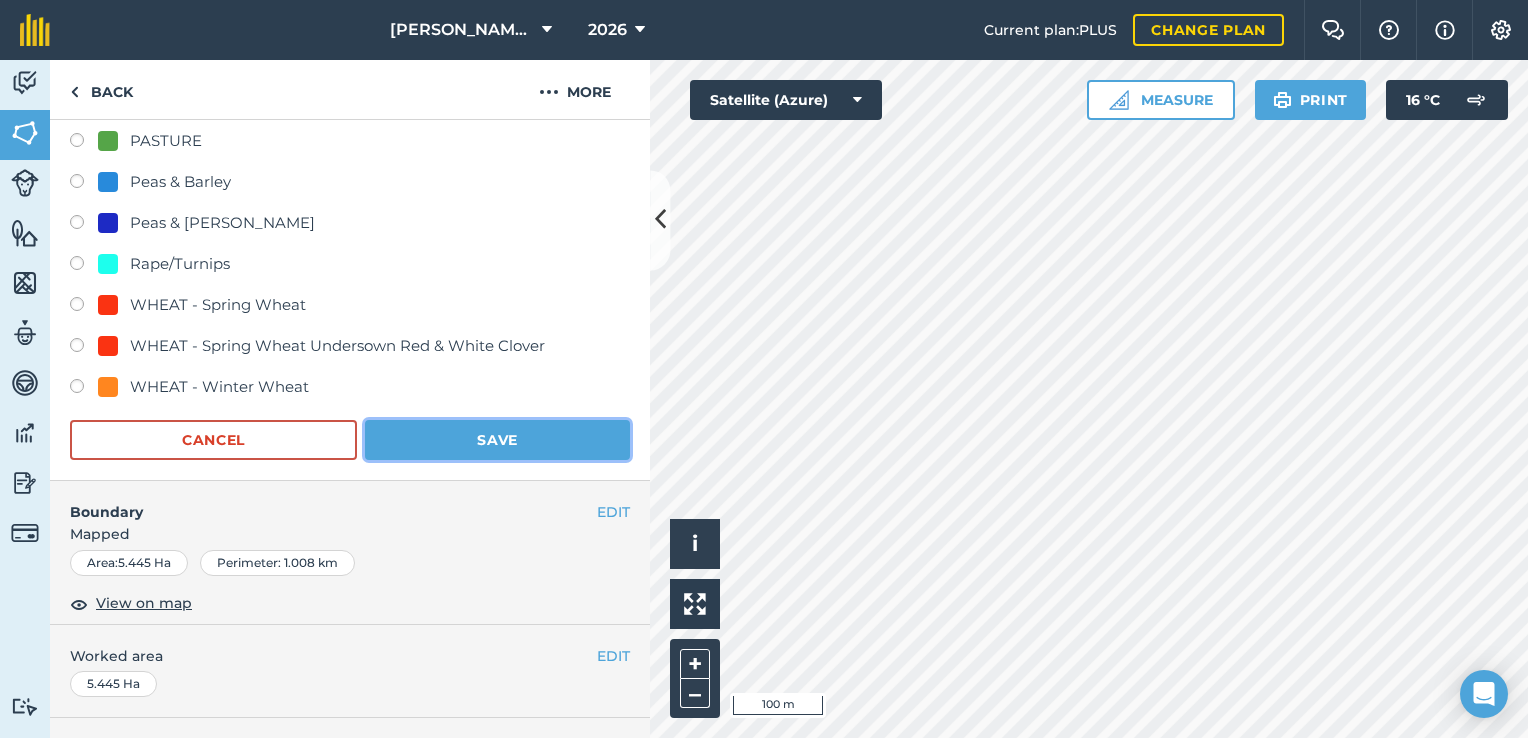 click on "Save" at bounding box center (497, 440) 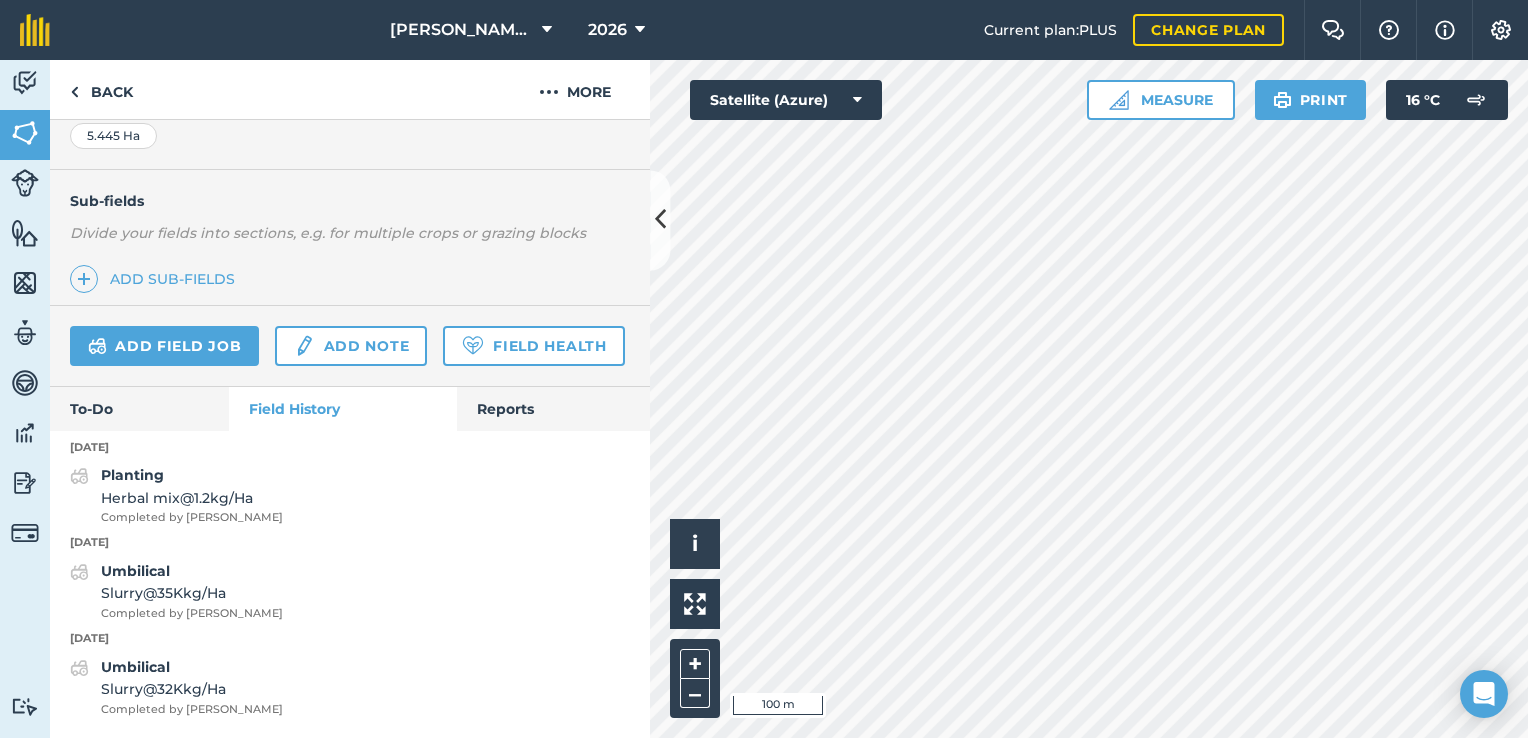 scroll, scrollTop: 556, scrollLeft: 0, axis: vertical 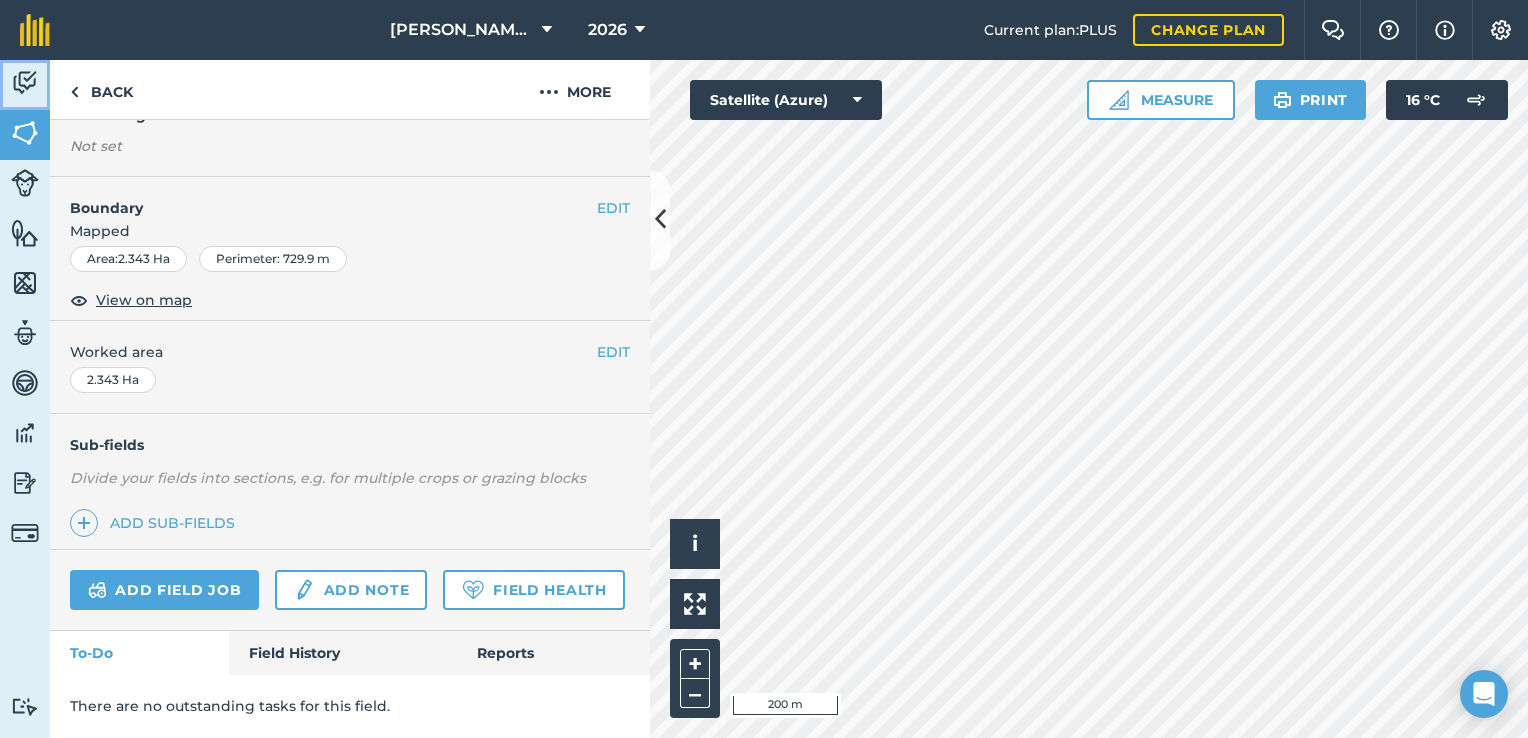 click at bounding box center [25, 83] 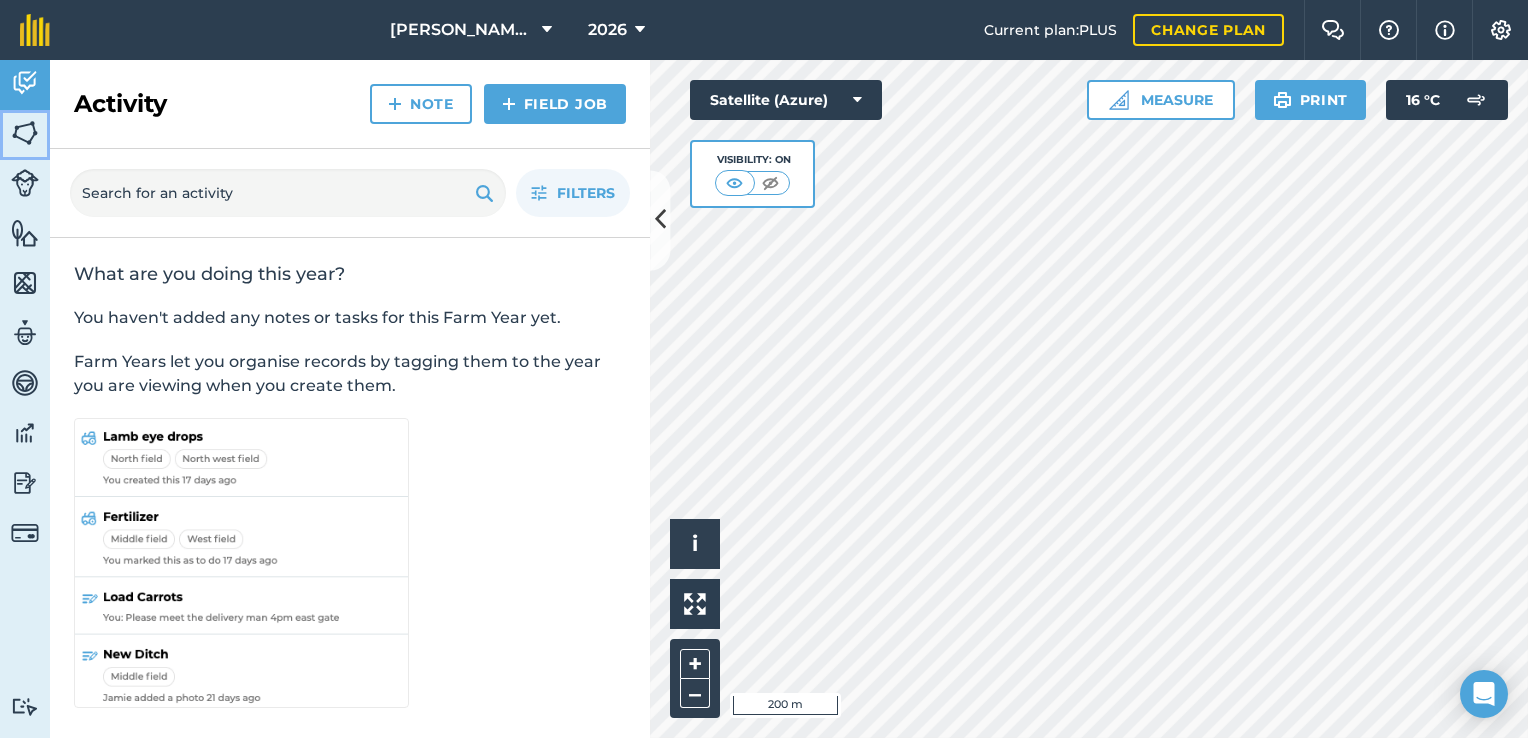 click at bounding box center (25, 133) 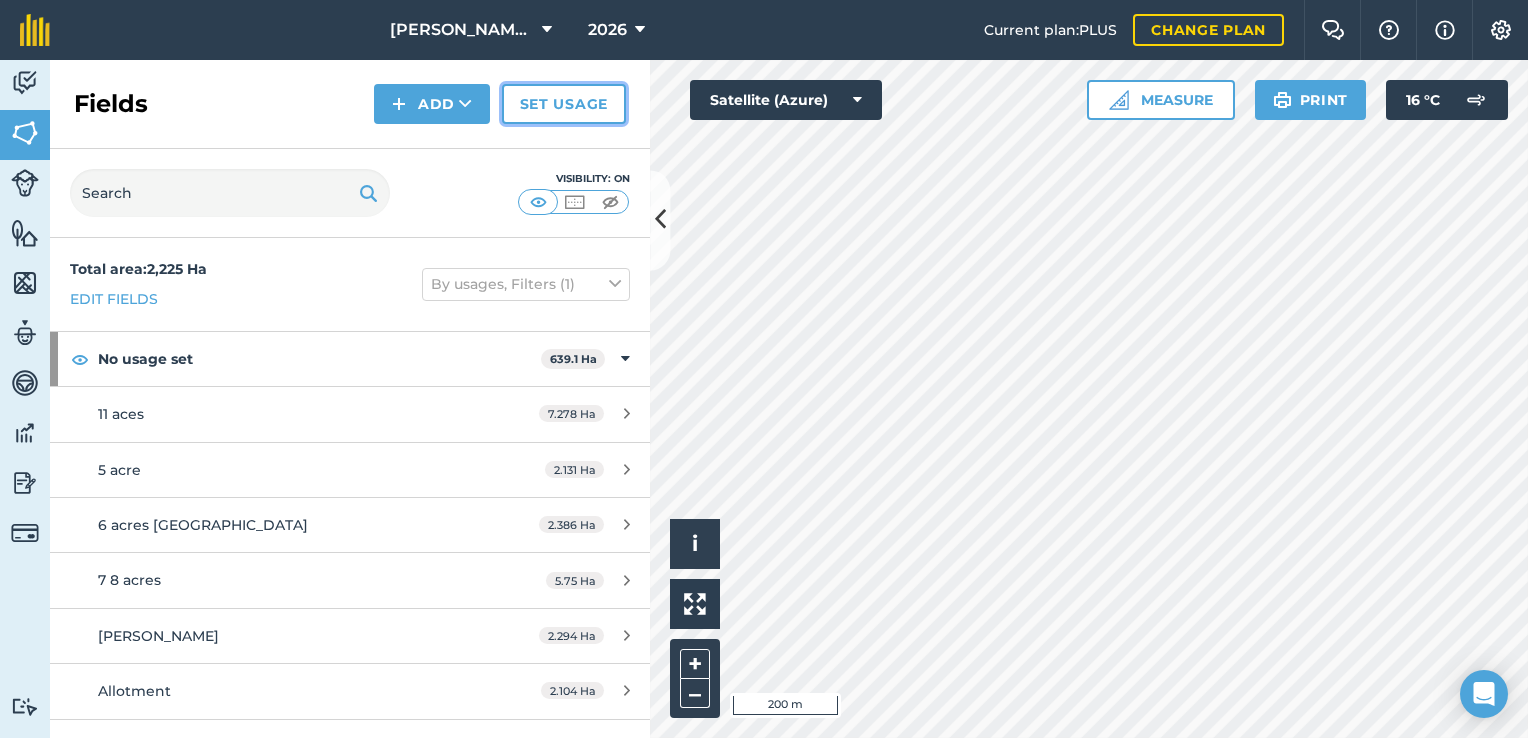 click on "Set usage" at bounding box center [564, 104] 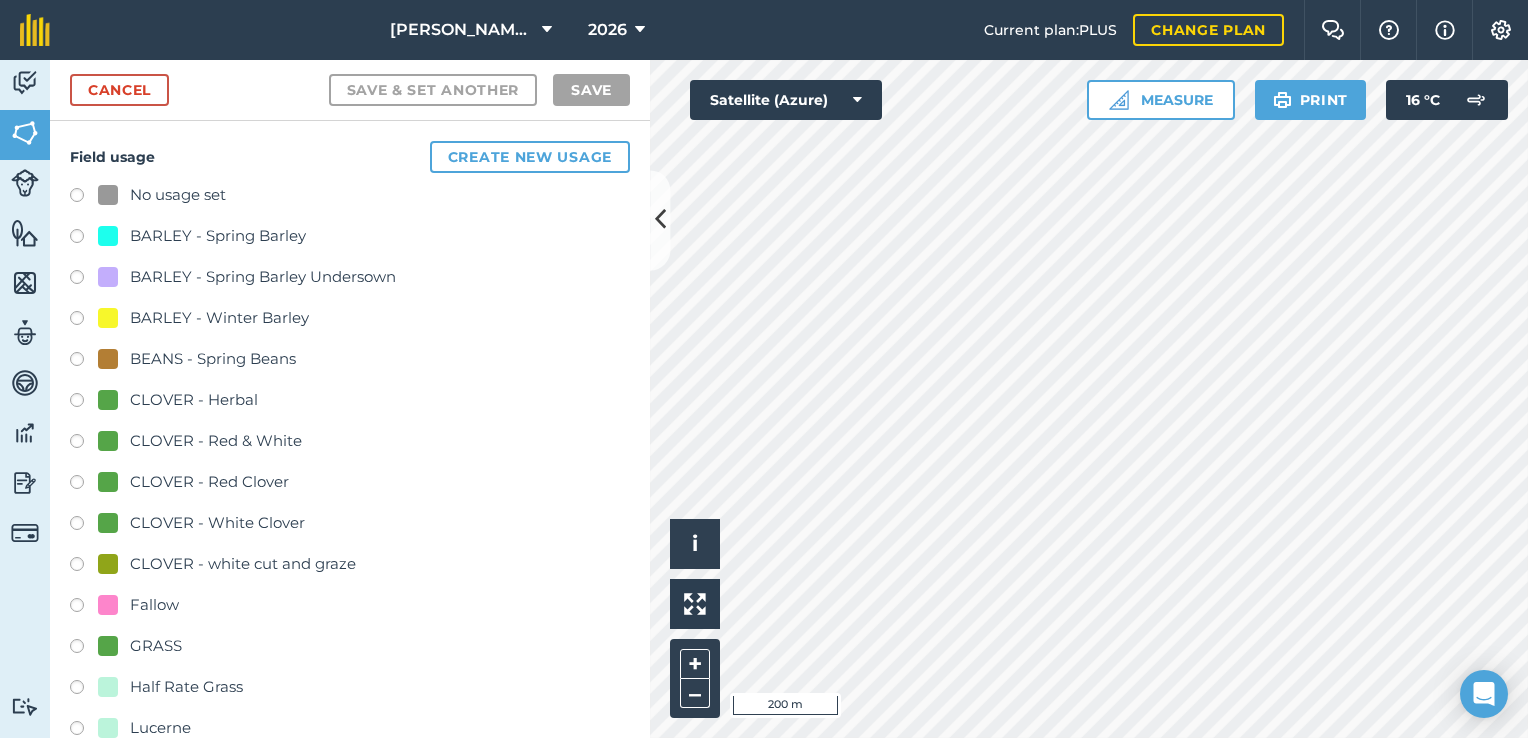 click on "CLOVER - White Clover" at bounding box center [217, 523] 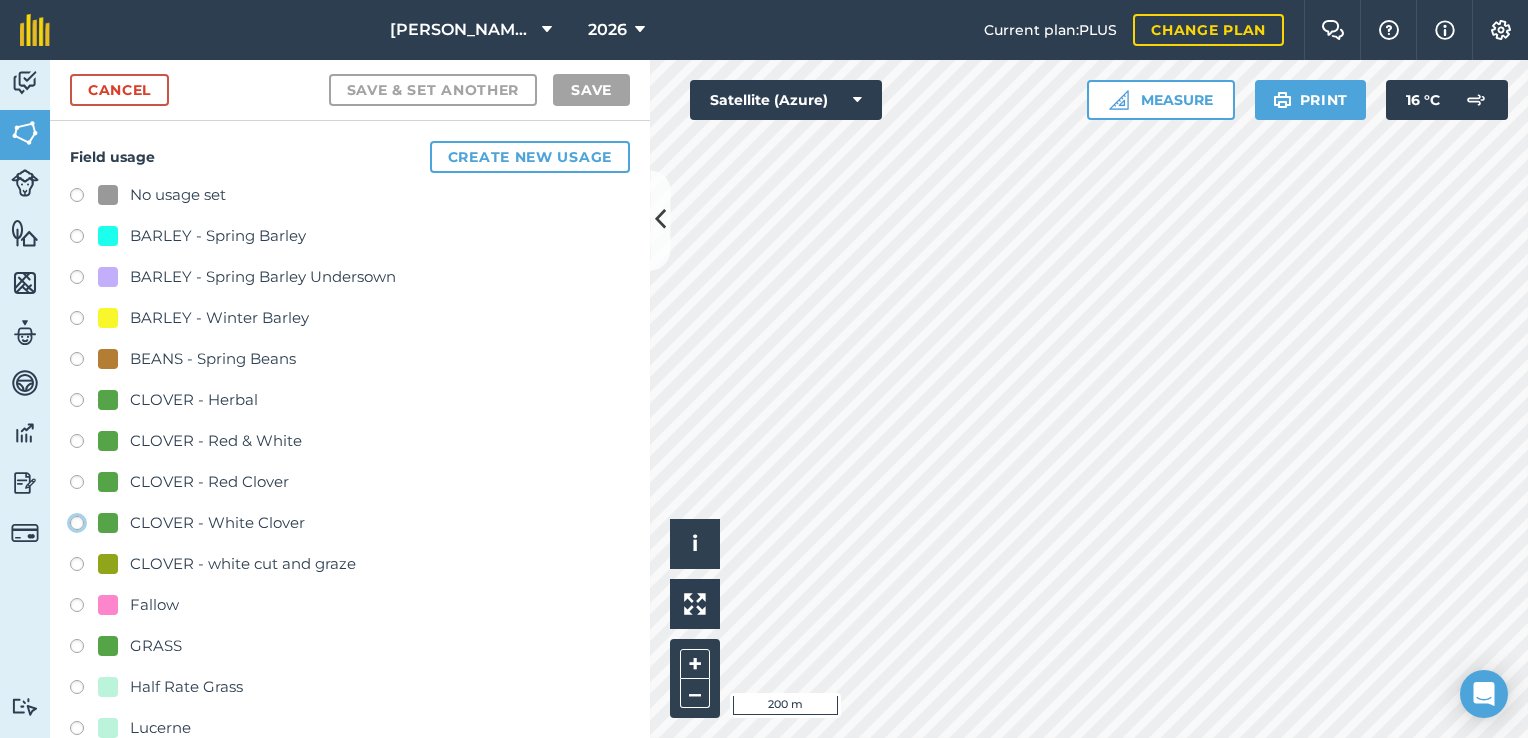 click on "CLOVER - White Clover" at bounding box center (-9923, 522) 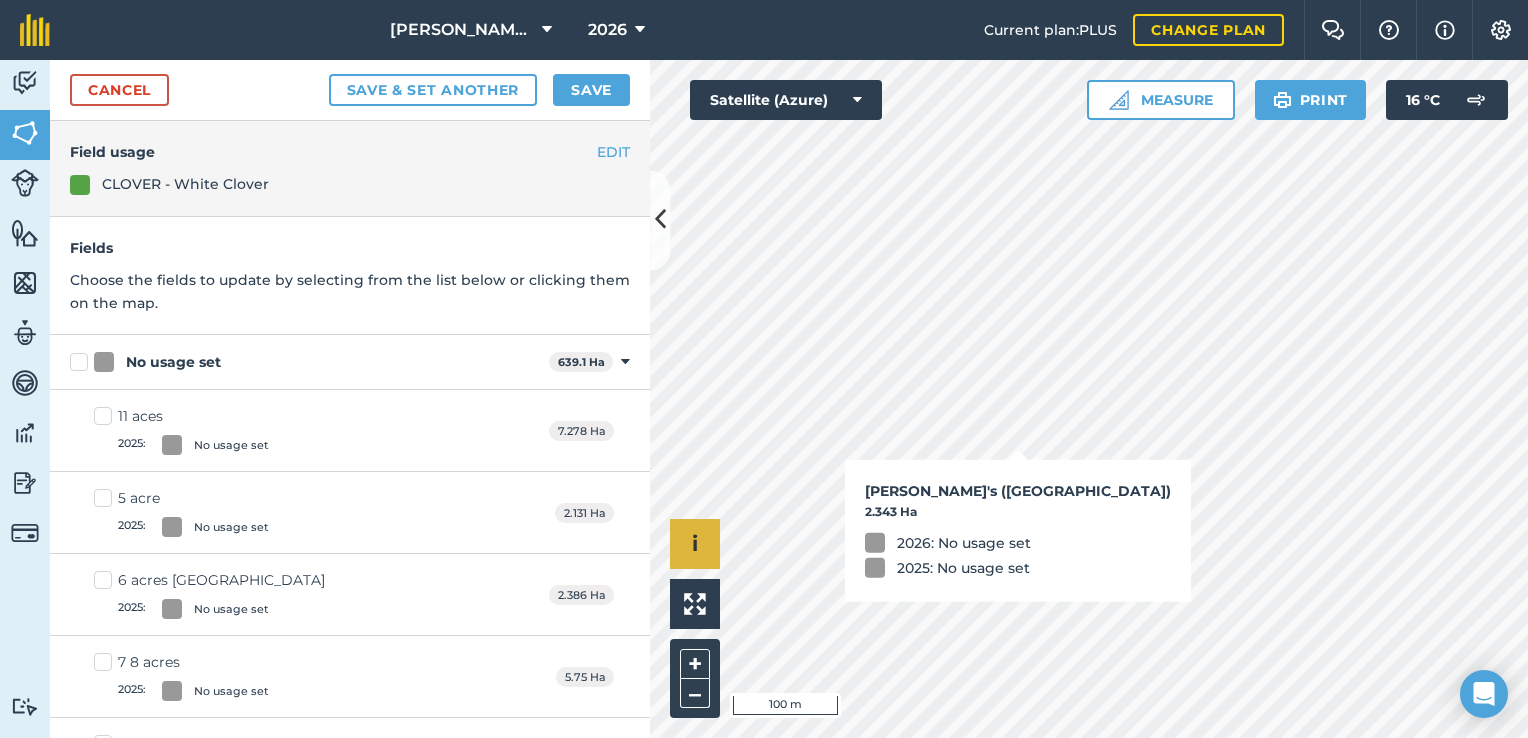 checkbox on "true" 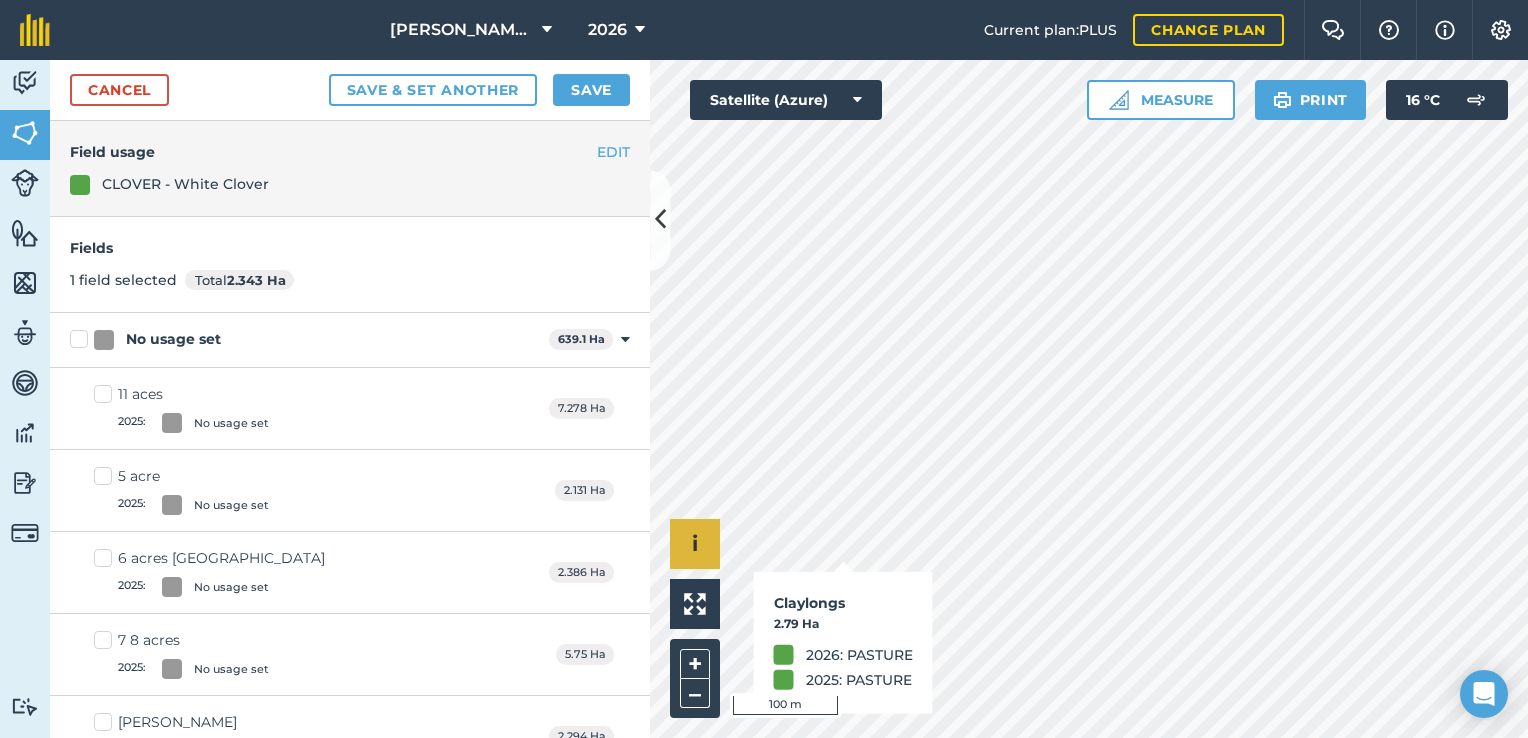 checkbox on "true" 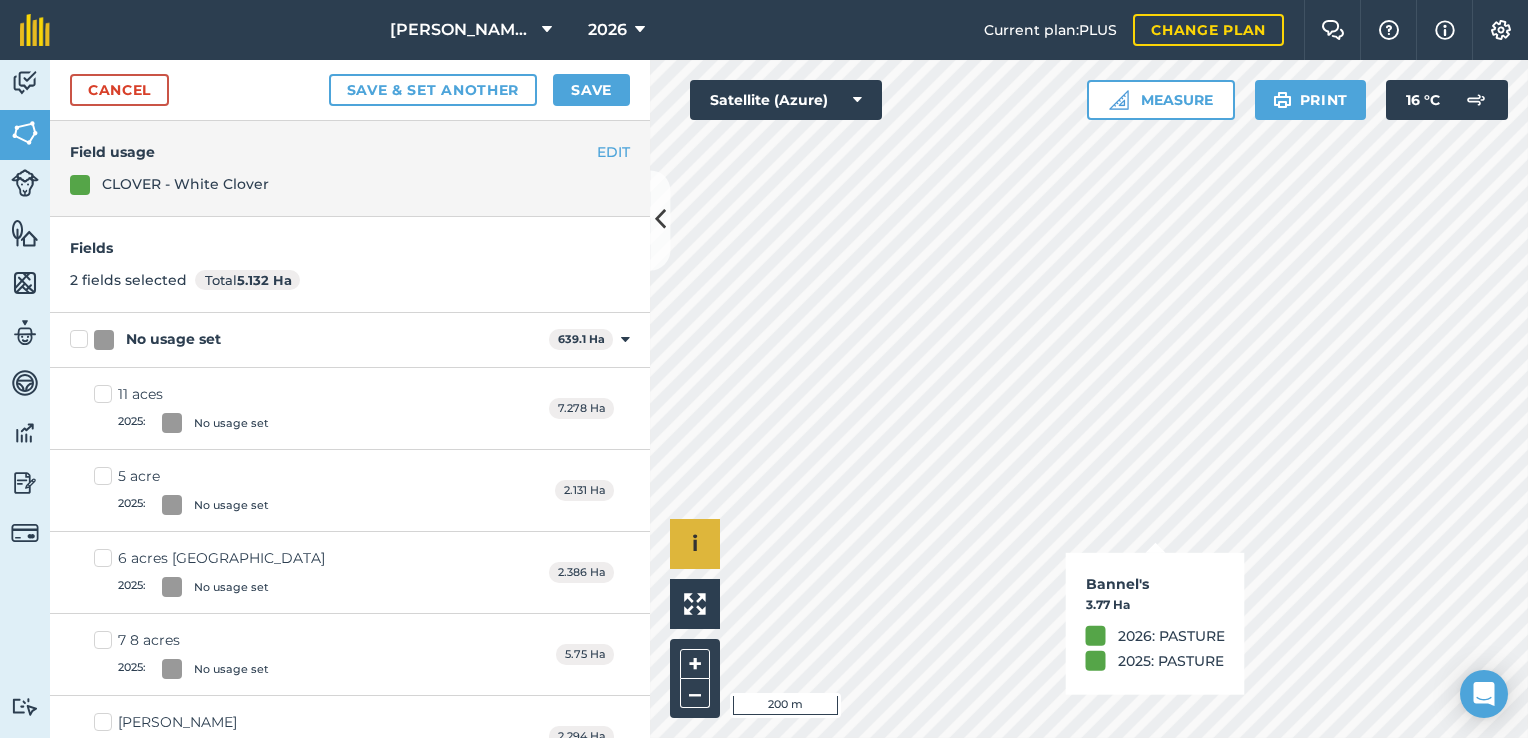 checkbox on "true" 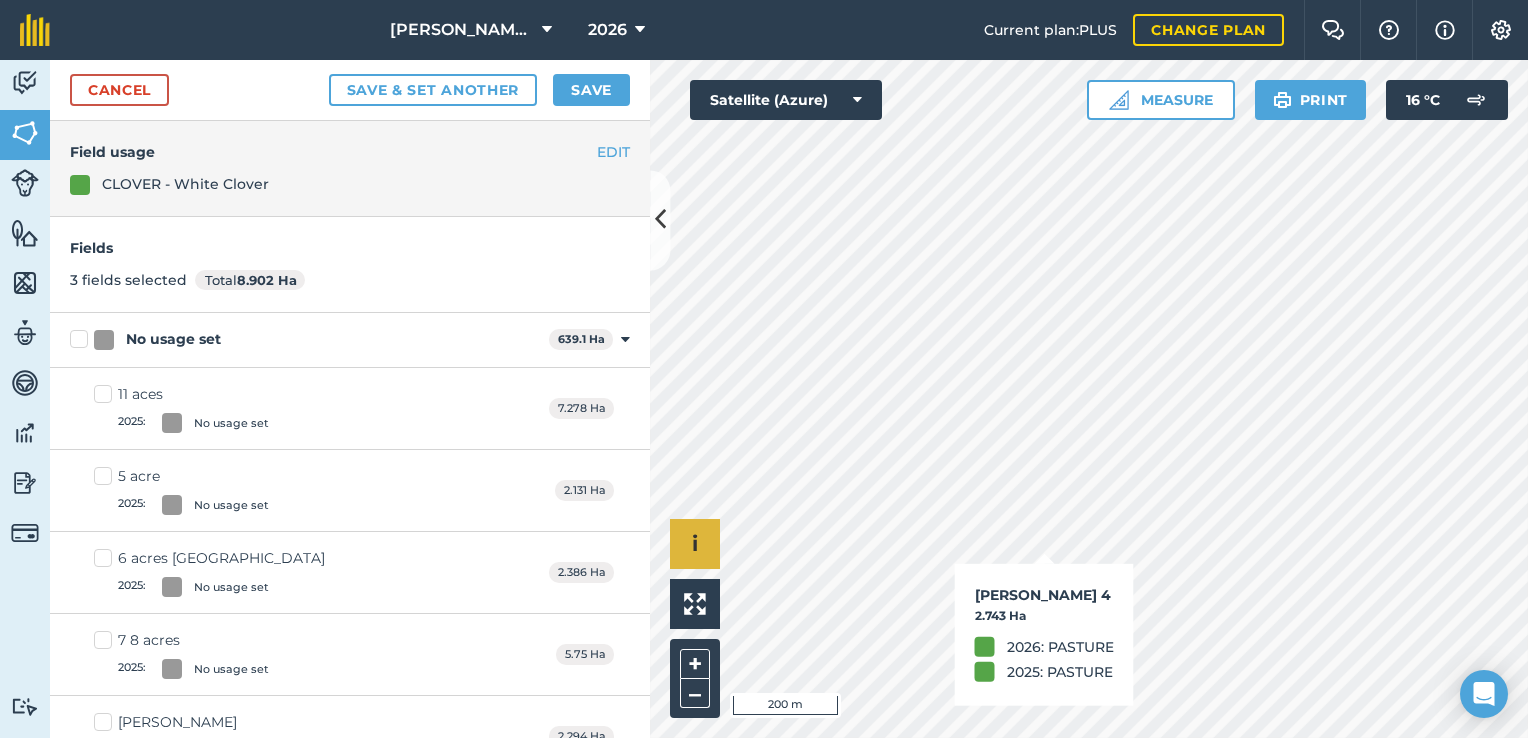 checkbox on "true" 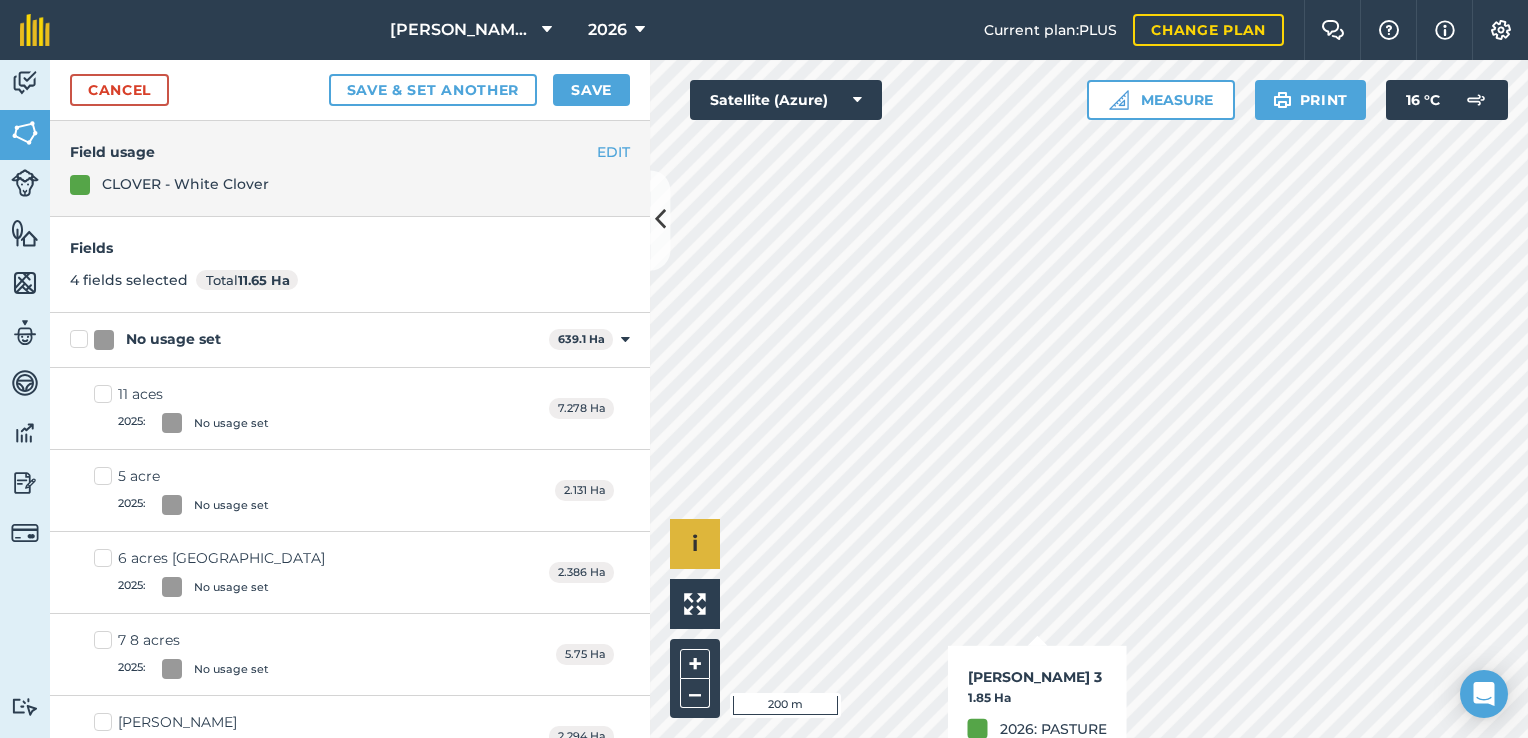 checkbox on "true" 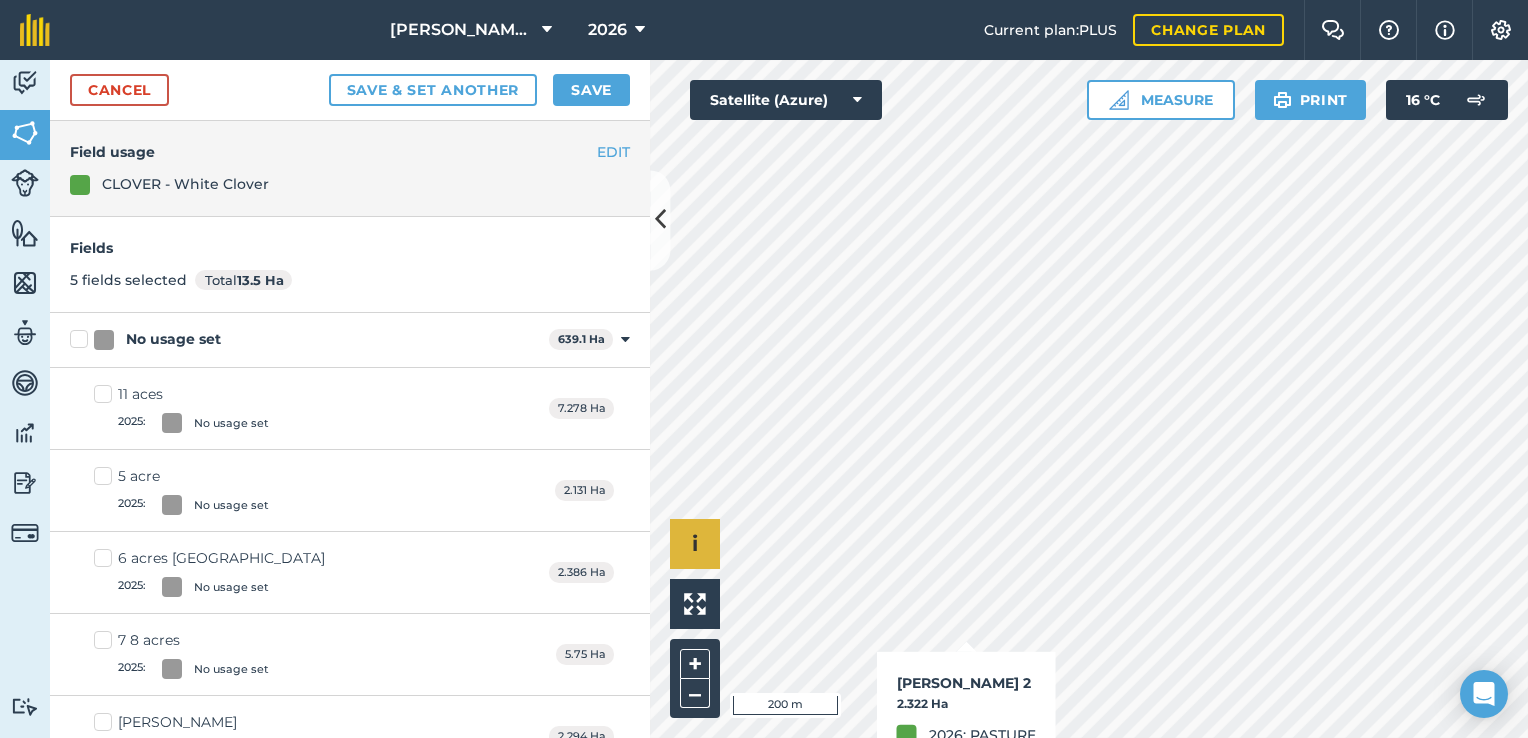checkbox on "true" 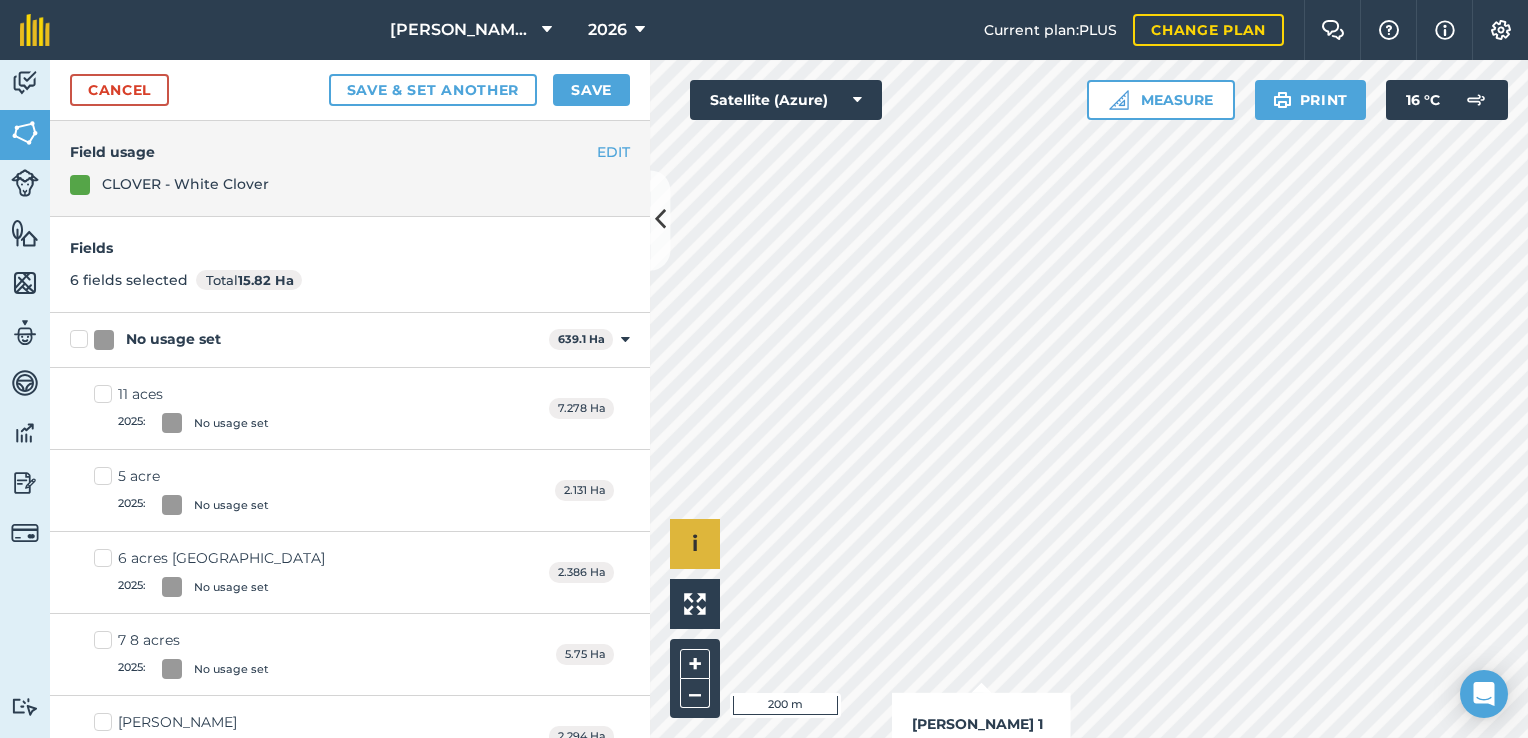 checkbox on "true" 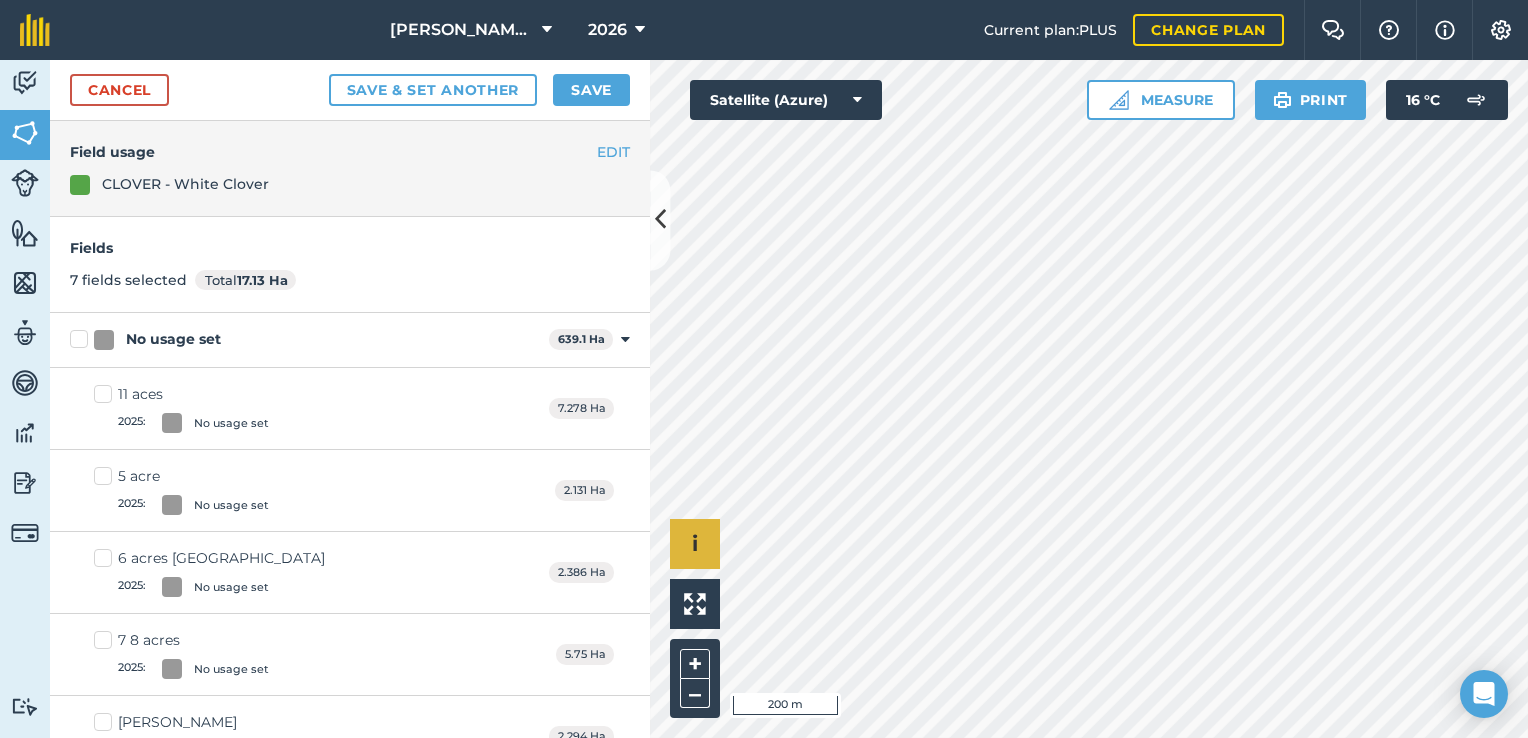 checkbox on "true" 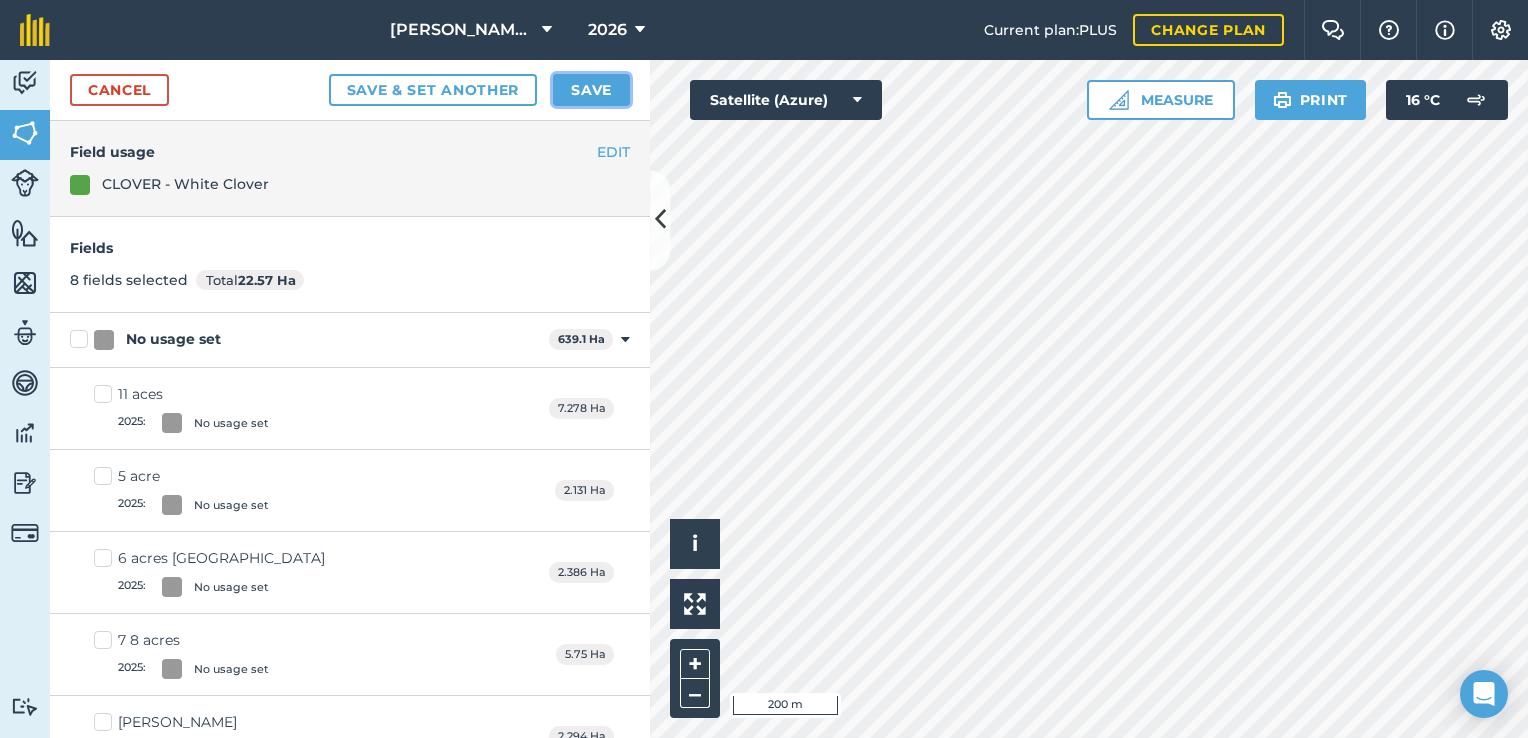 click on "Save" at bounding box center [591, 90] 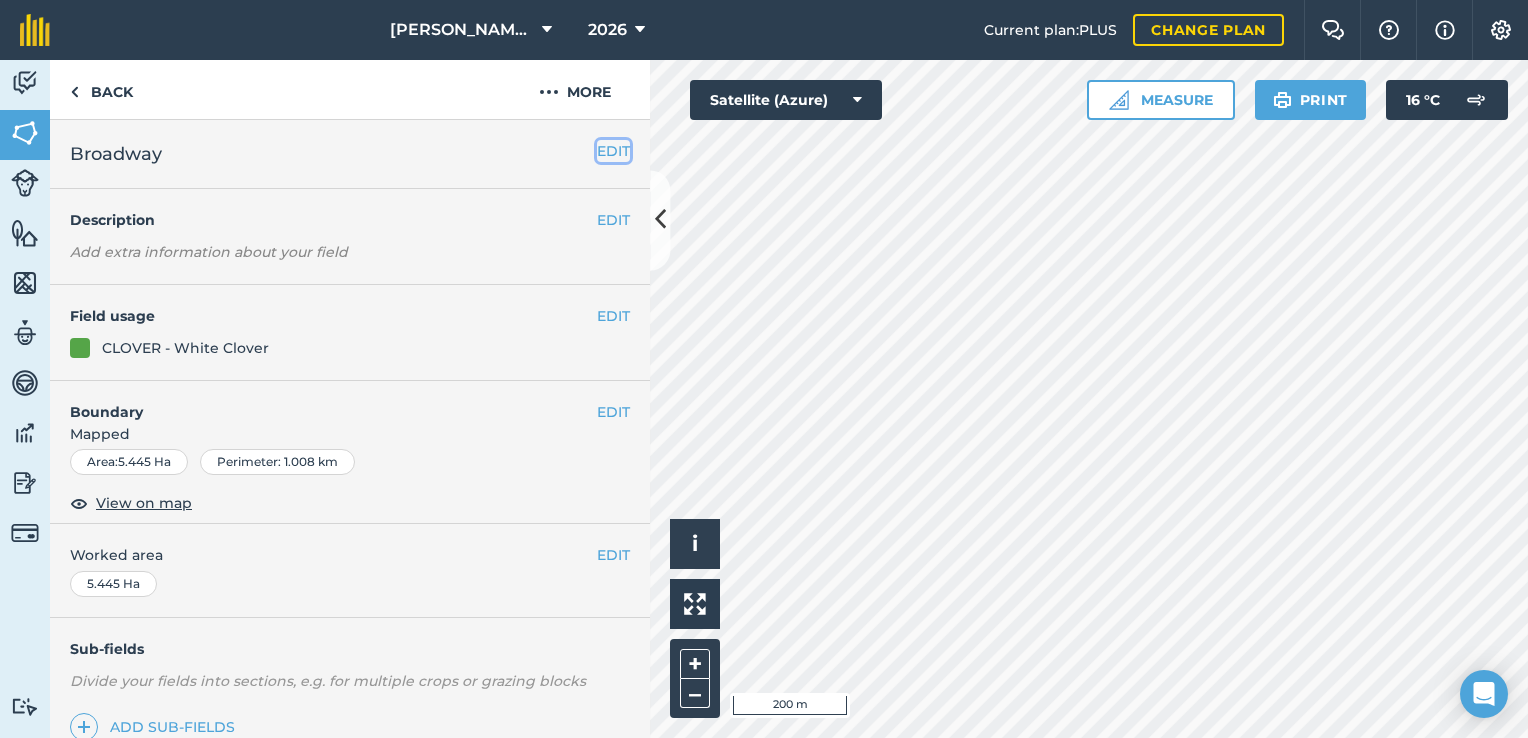 click on "EDIT" at bounding box center (613, 151) 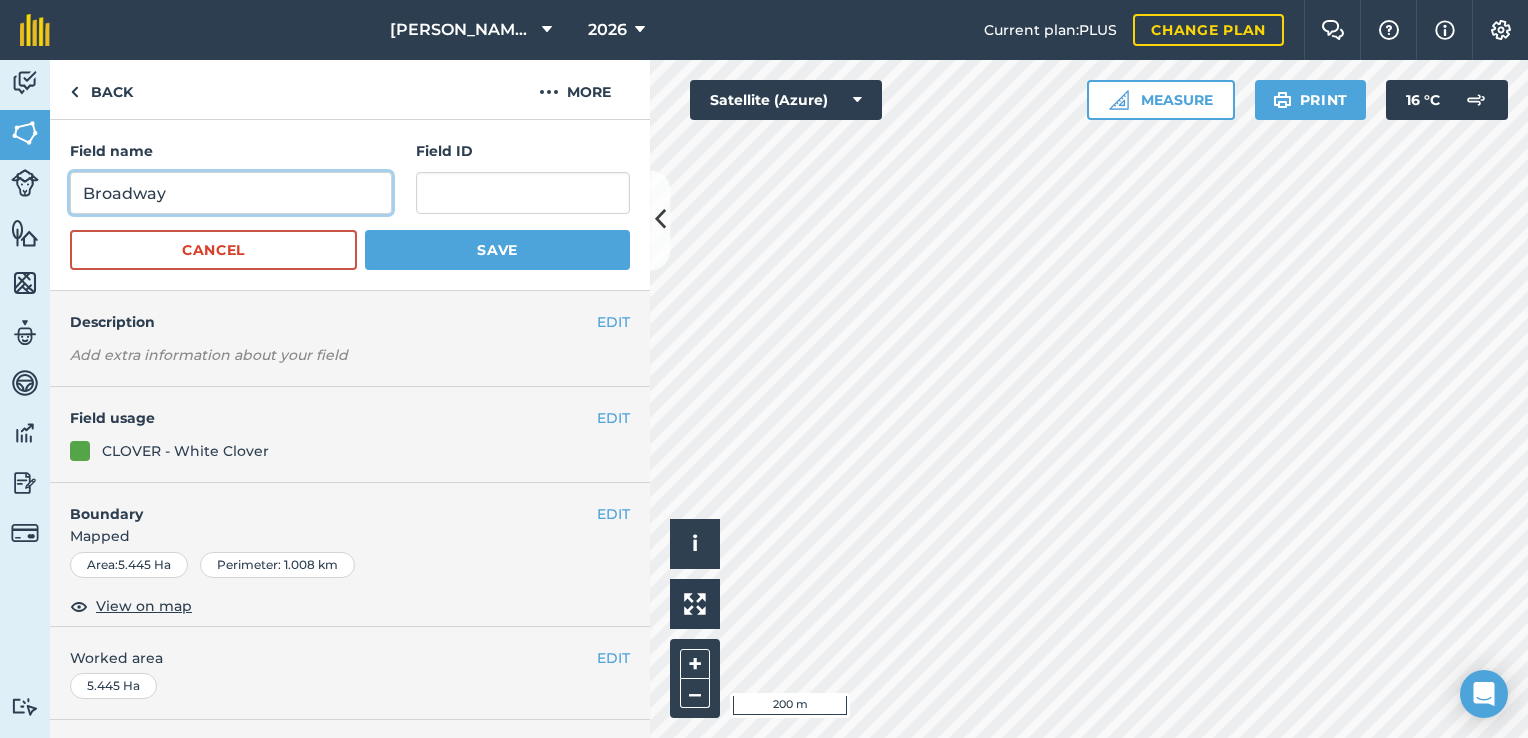 click on "Broadway" at bounding box center [231, 193] 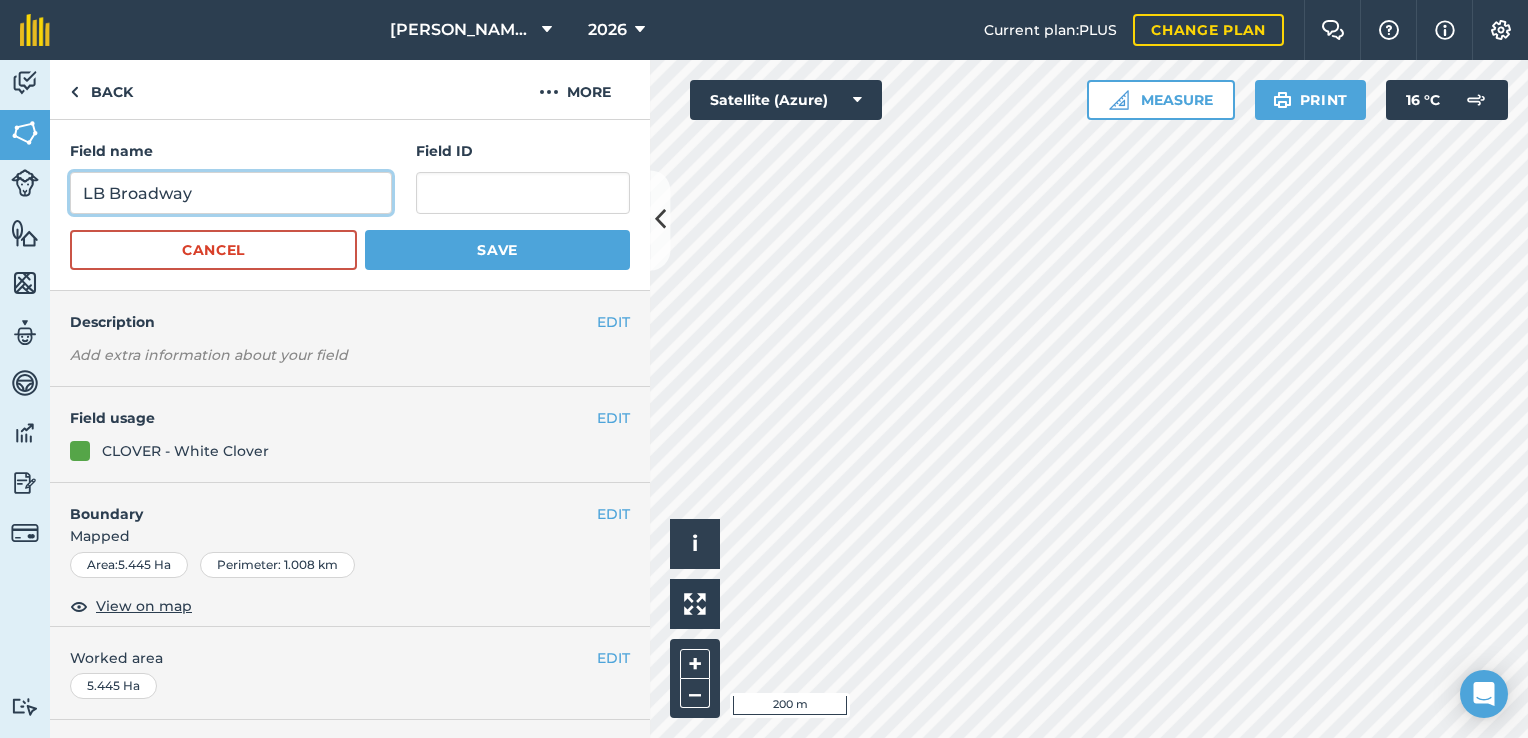 type on "LB Broadway" 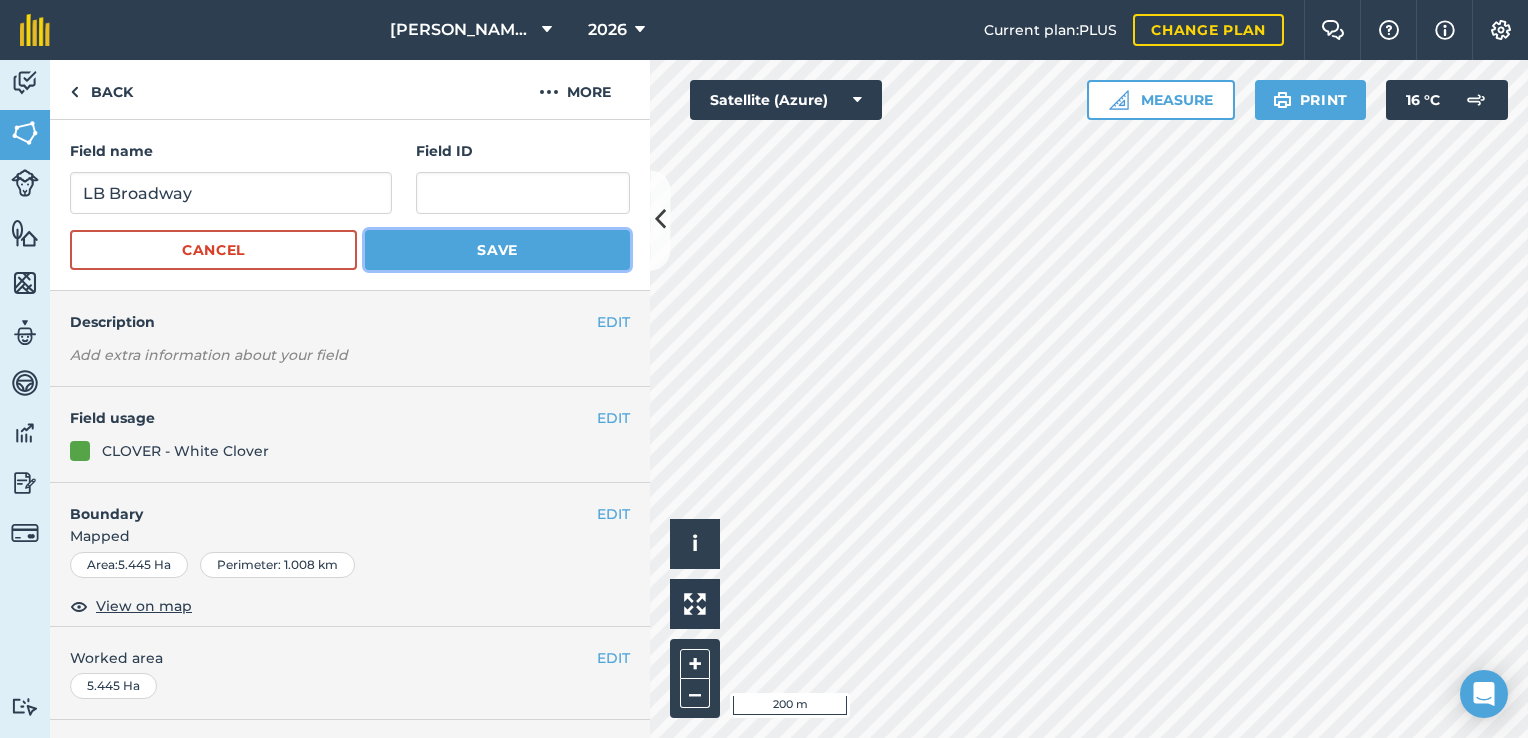click on "Save" at bounding box center (497, 250) 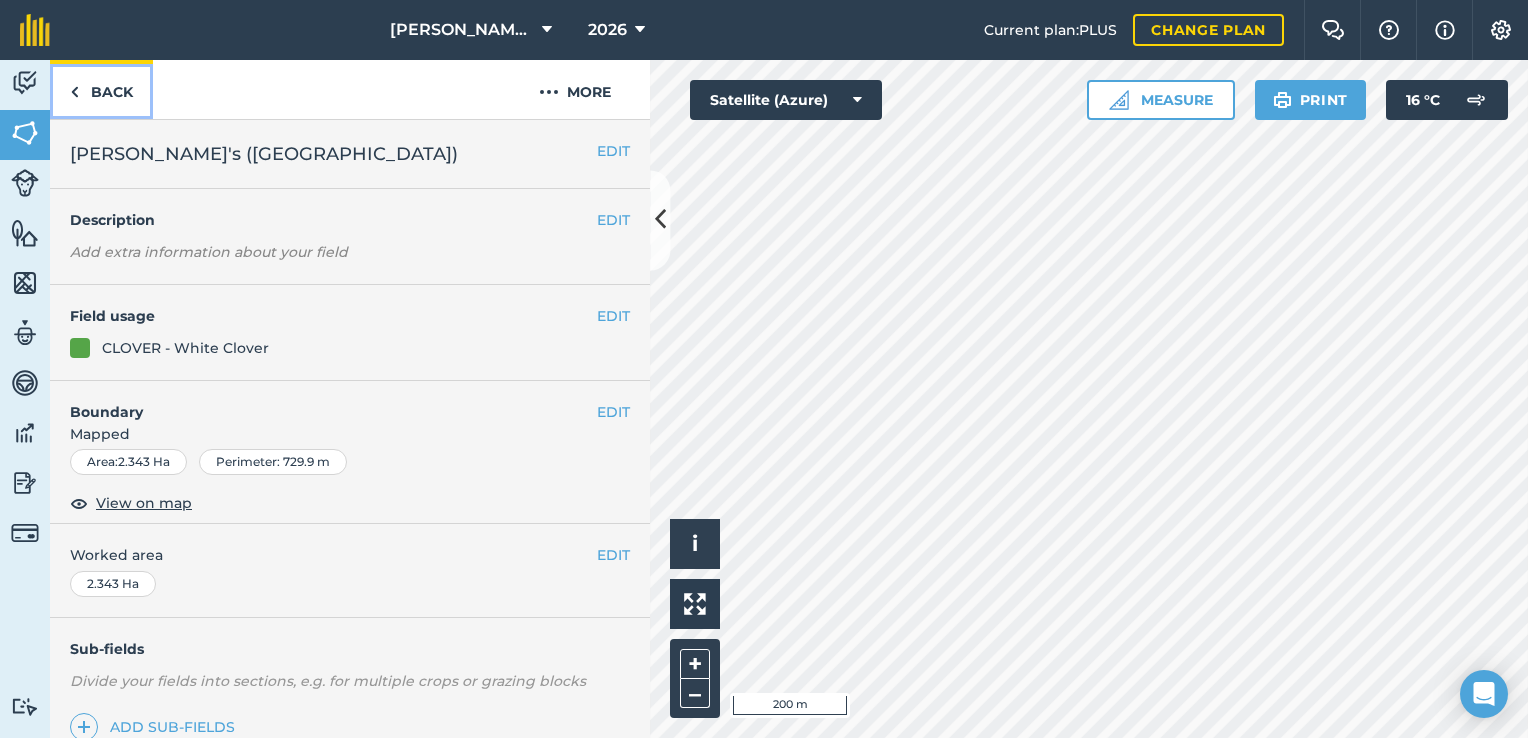 click on "Back" at bounding box center (101, 89) 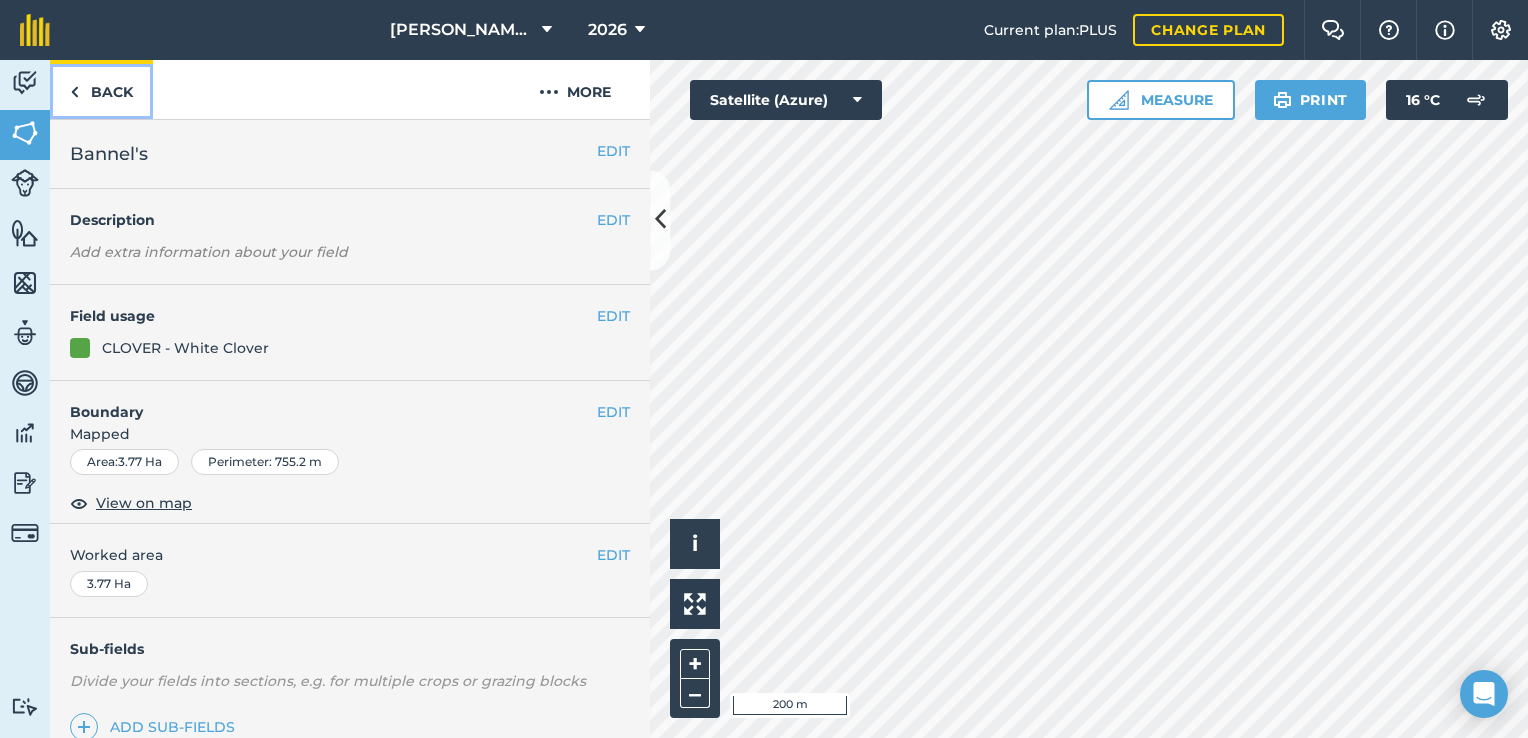 click on "Back" at bounding box center (101, 89) 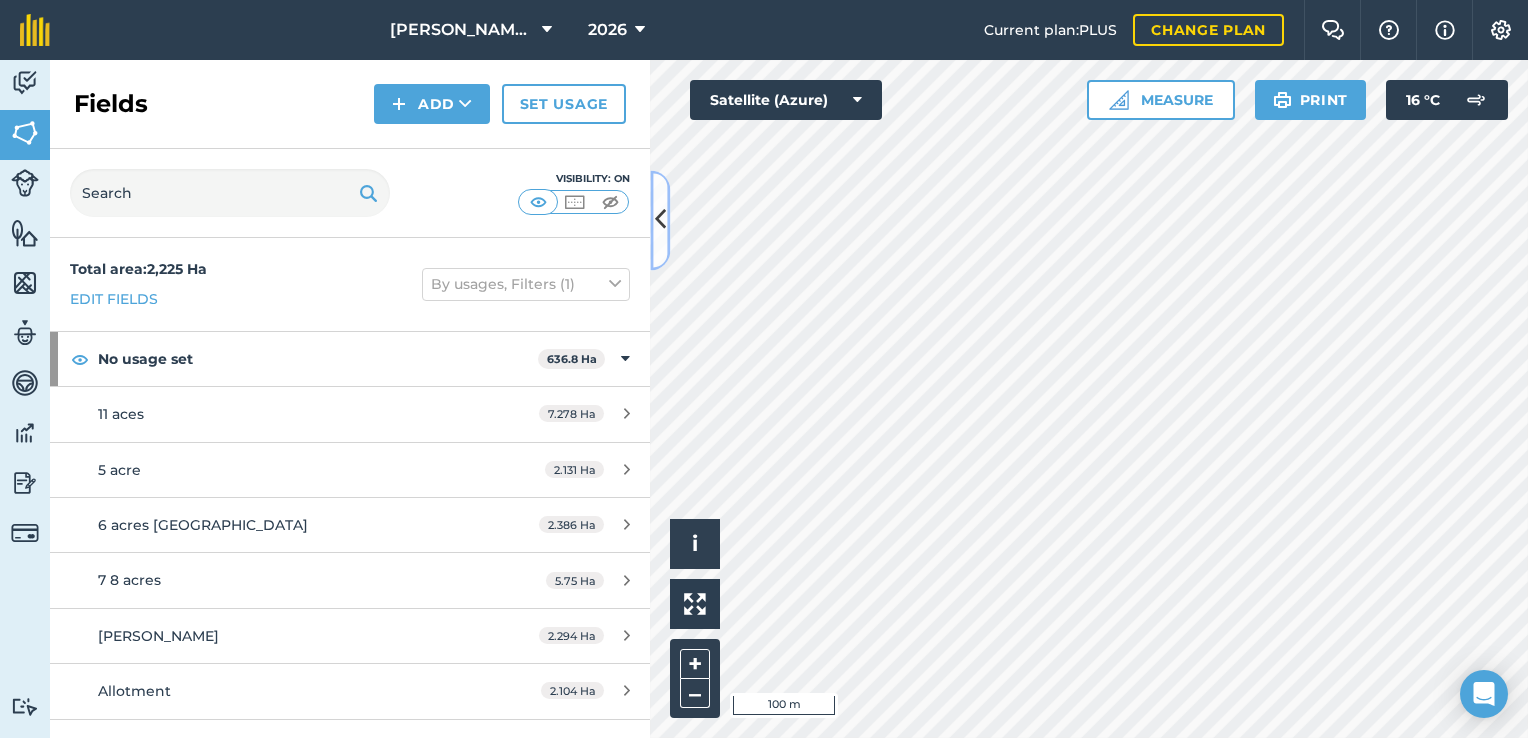click at bounding box center [660, 220] 